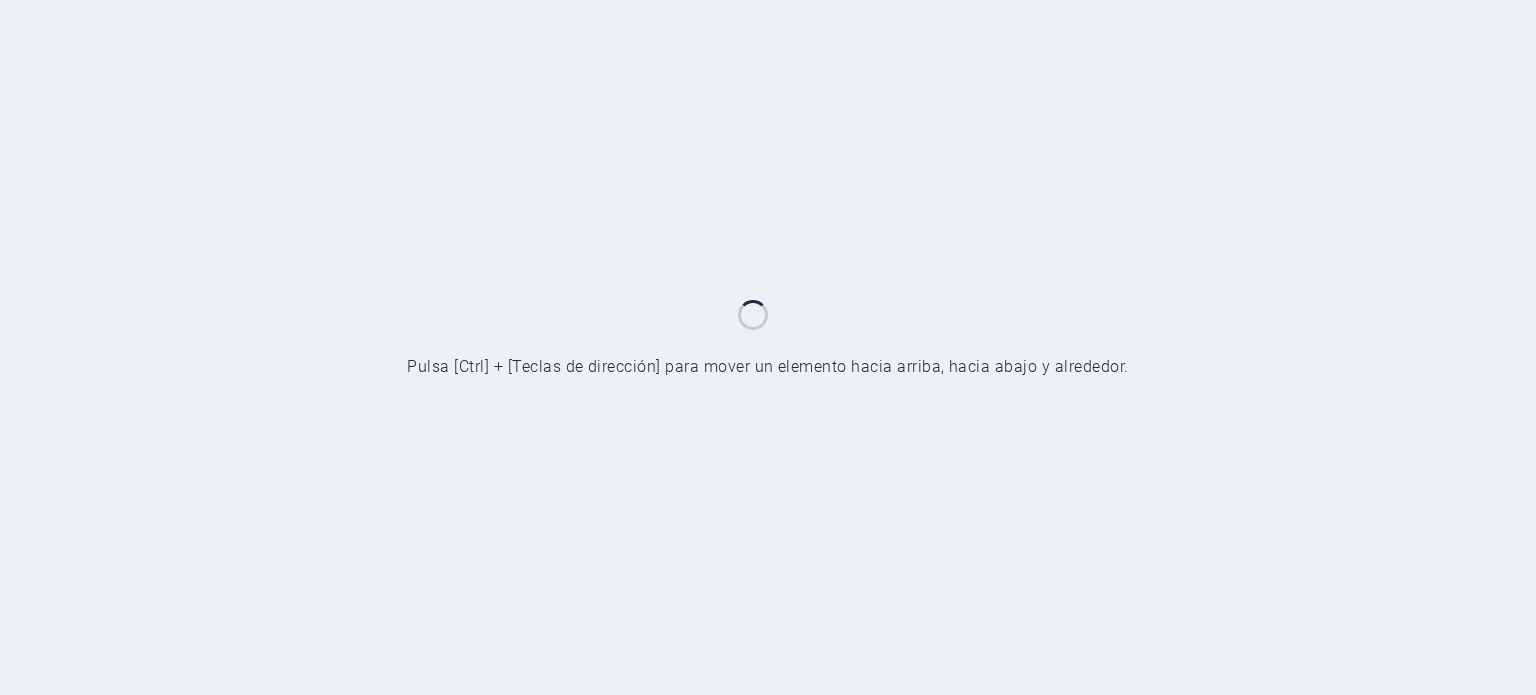 scroll, scrollTop: 0, scrollLeft: 0, axis: both 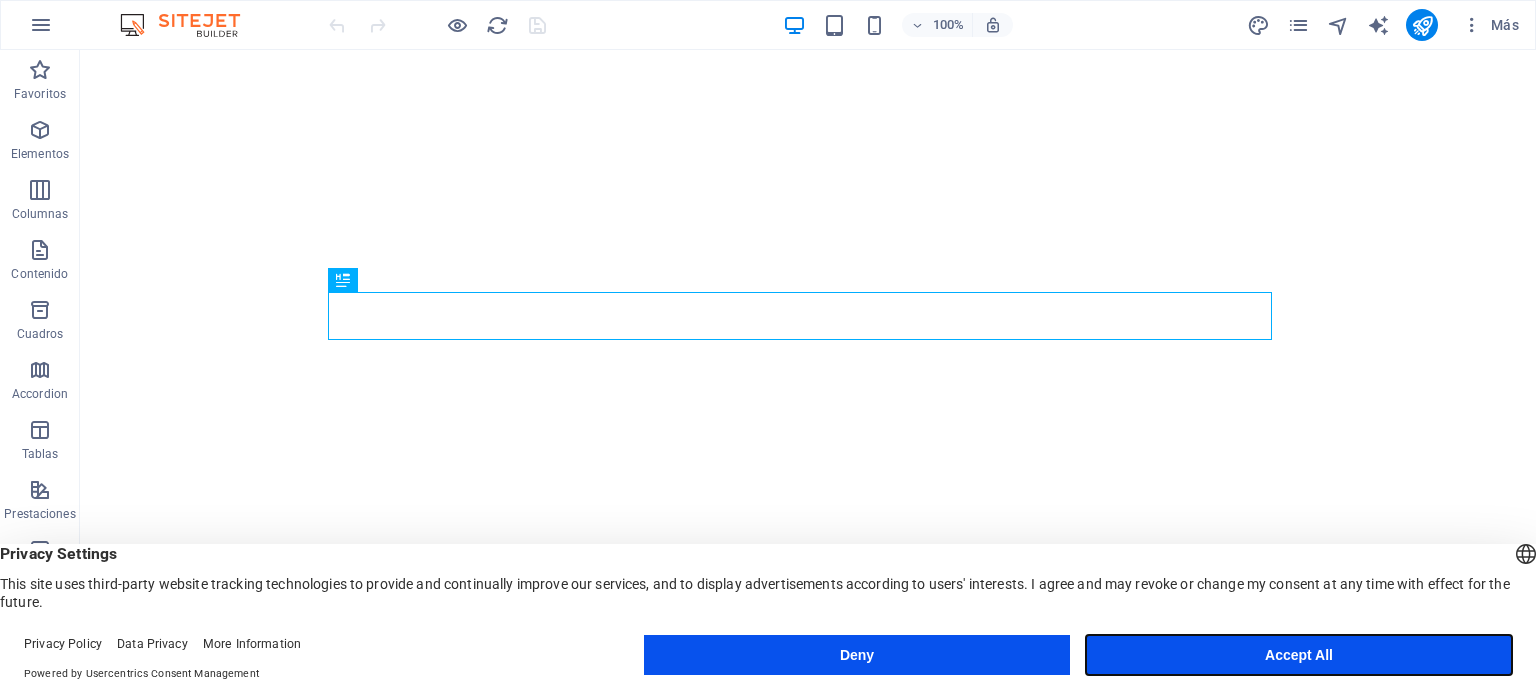 click on "Accept All" at bounding box center [1299, 655] 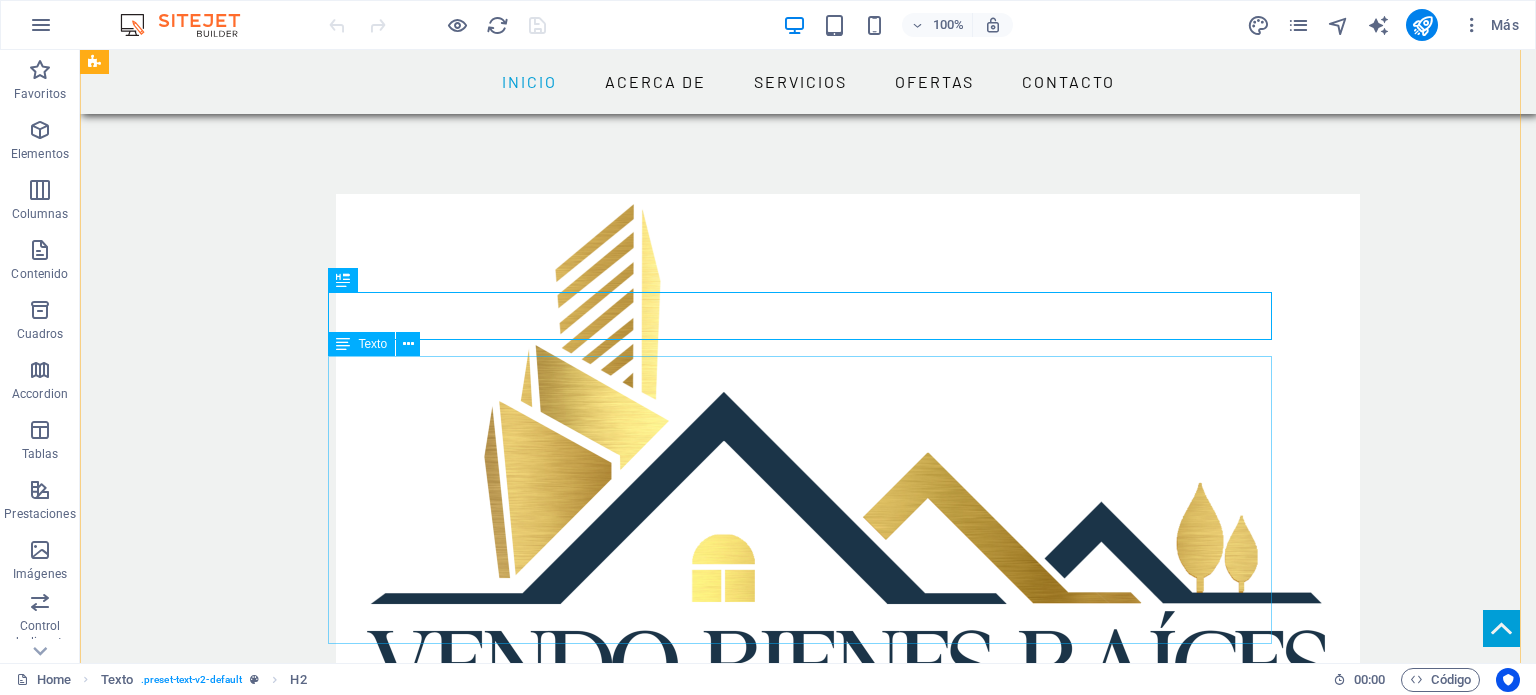 scroll, scrollTop: 472, scrollLeft: 0, axis: vertical 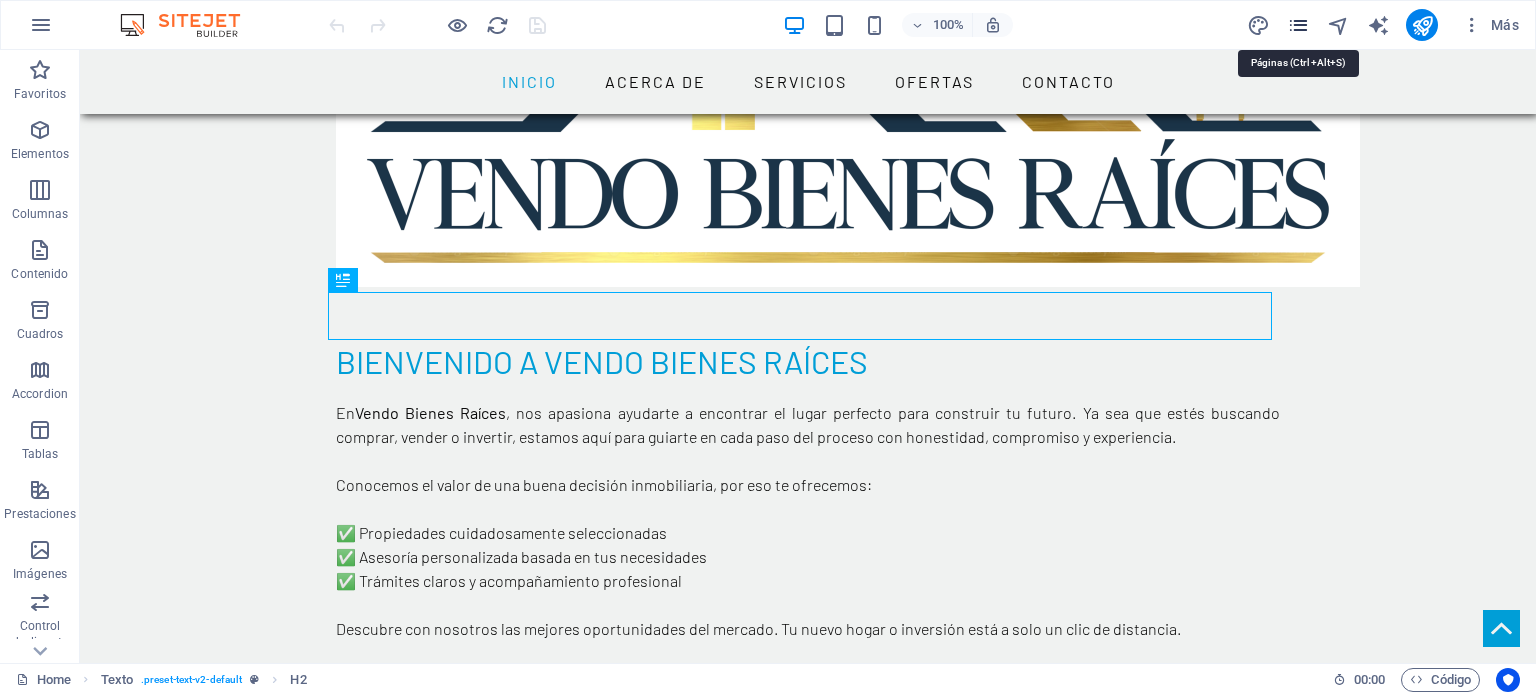 click at bounding box center (1298, 25) 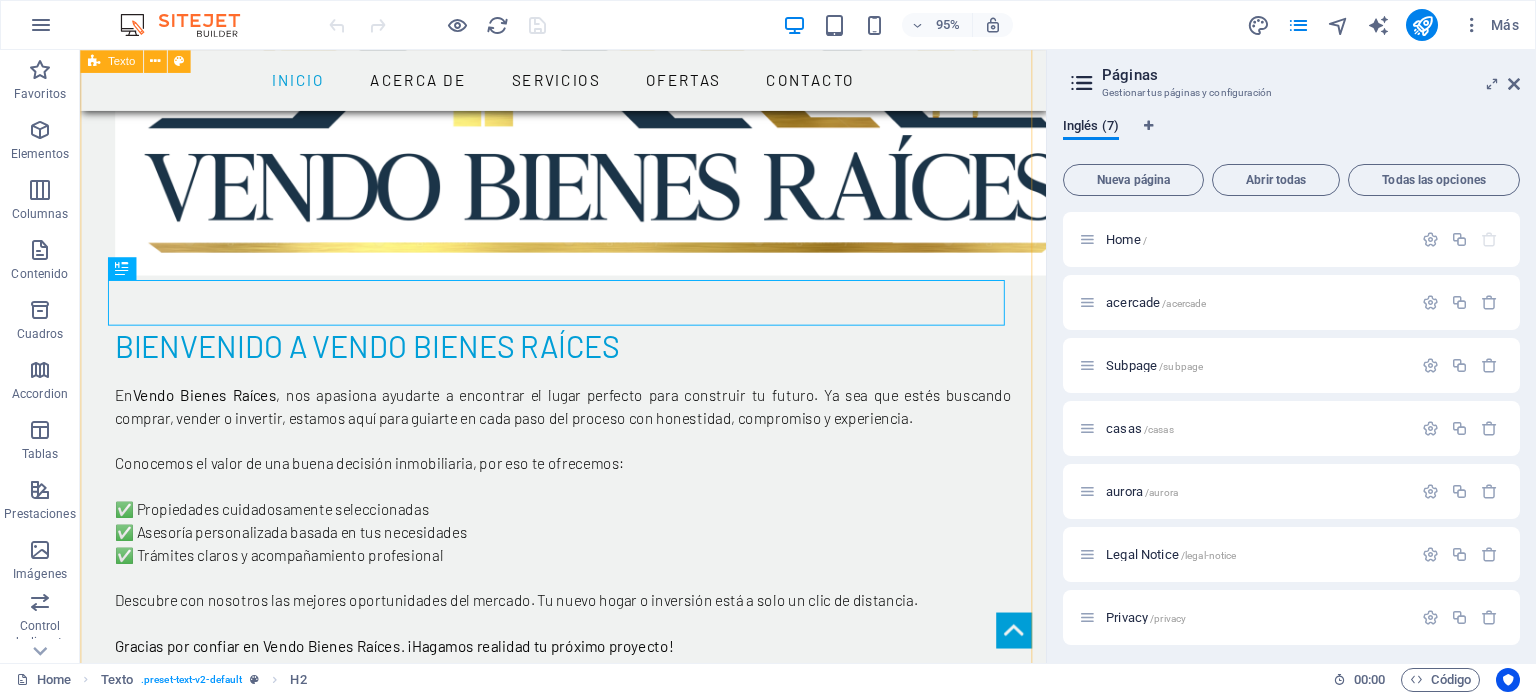 click on "bienvenido a vendo bienes raíces En  Vendo Bienes Raíces , nos apasiona ayudarte a encontrar el lugar perfecto para construir tu futuro. Ya sea que estés buscando comprar, vender o invertir, estamos aquí para guiarte en cada paso del proceso con honestidad, compromiso y experiencia. Conocemos el valor de una buena decisión inmobiliaria, por eso te ofrecemos: ✅ Propiedades cuidadosamente seleccionadas ✅ Asesoría personalizada basada en tus necesidades ✅ Trámites claros y acompañamiento profesional Descubre con nosotros las mejores oportunidades del mercado. Tu nuevo hogar o inversión está a solo un clic de distancia. Gracias por confiar en Vendo Bienes Raíces. ¡Hagamos realidad tu próximo proyecto!" at bounding box center [588, 205] 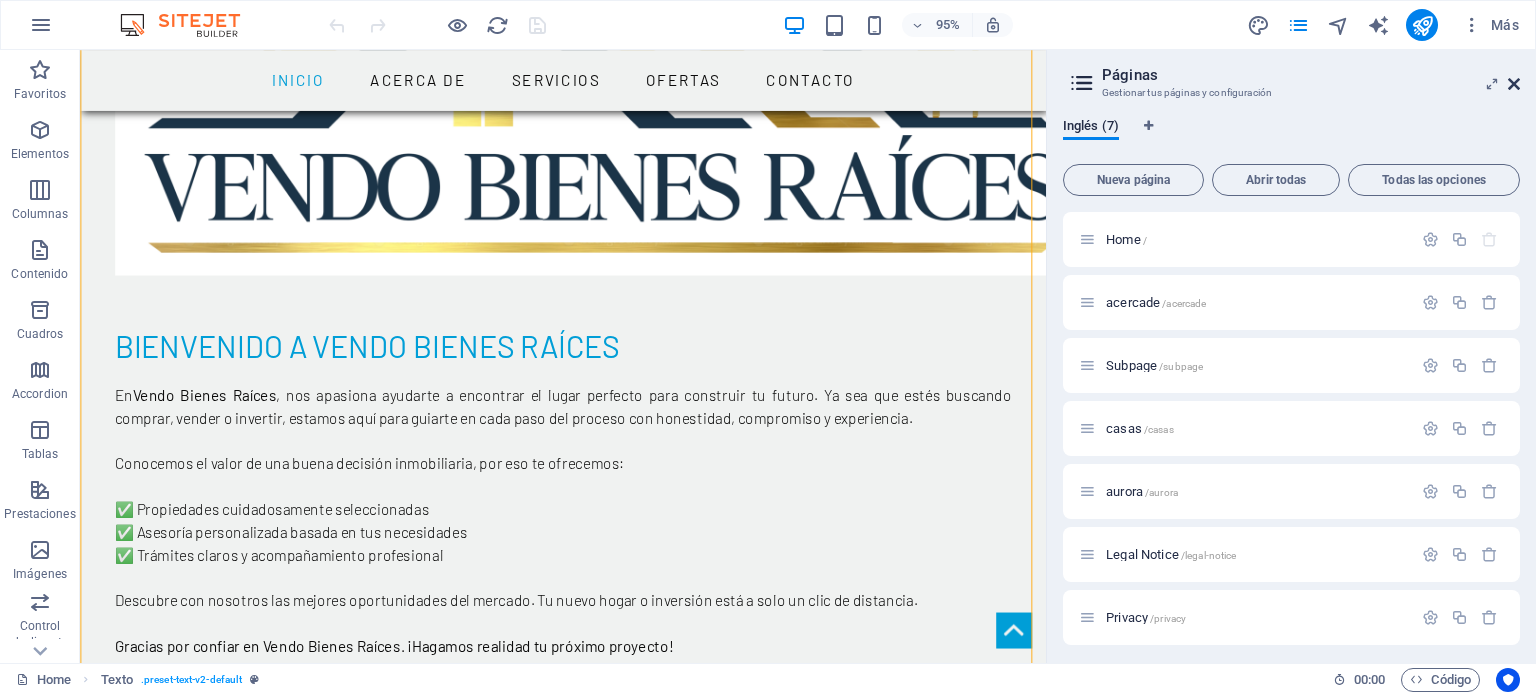click at bounding box center (1514, 84) 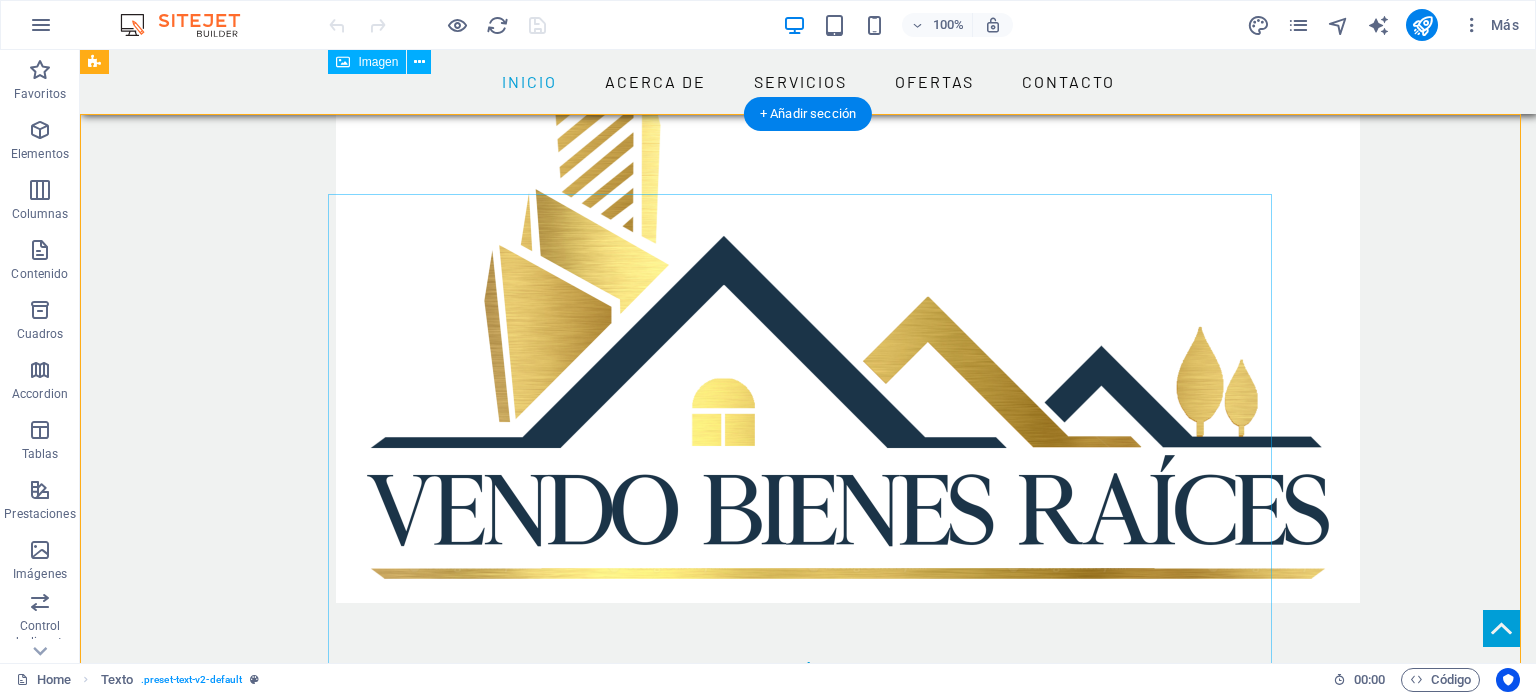 scroll, scrollTop: 0, scrollLeft: 0, axis: both 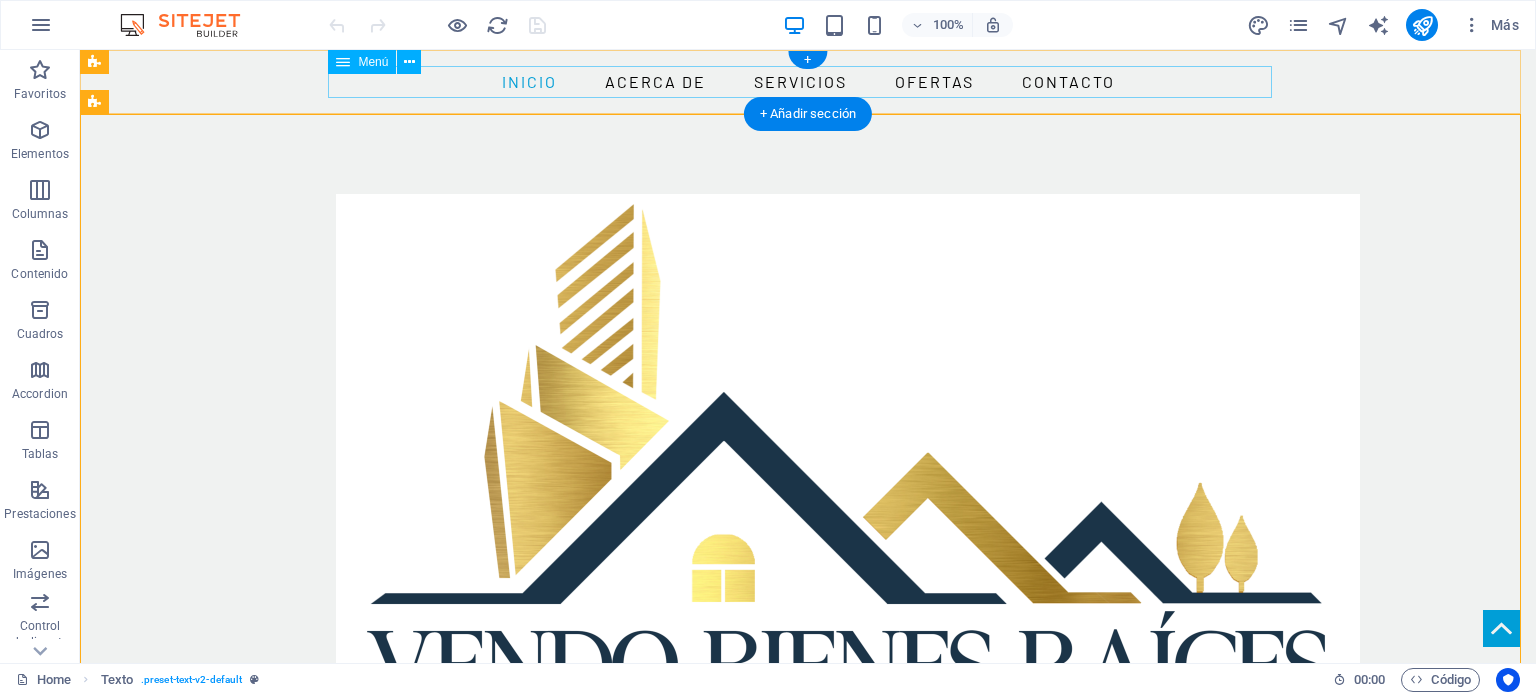 click on "Inicio ACERCA DE Servicios Ofertas Contacto" at bounding box center [808, 82] 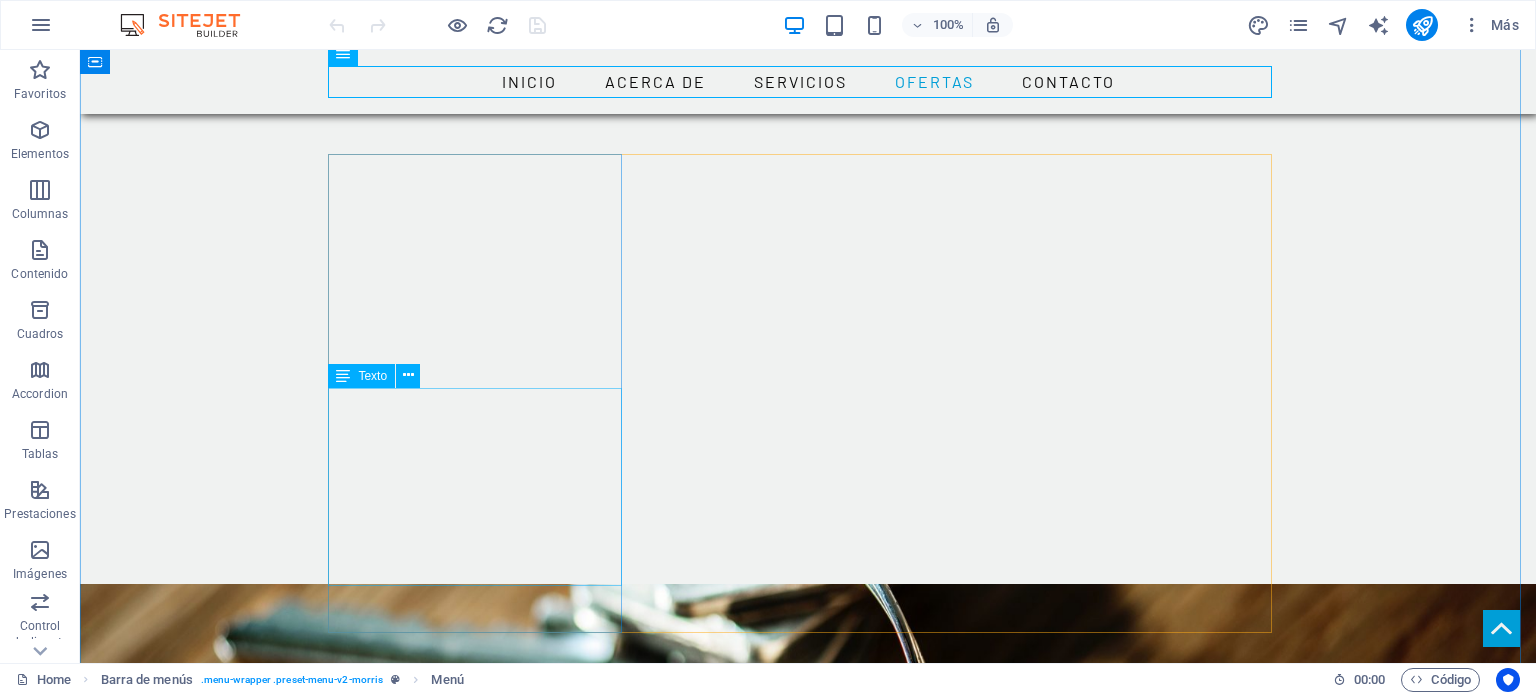scroll, scrollTop: 2400, scrollLeft: 0, axis: vertical 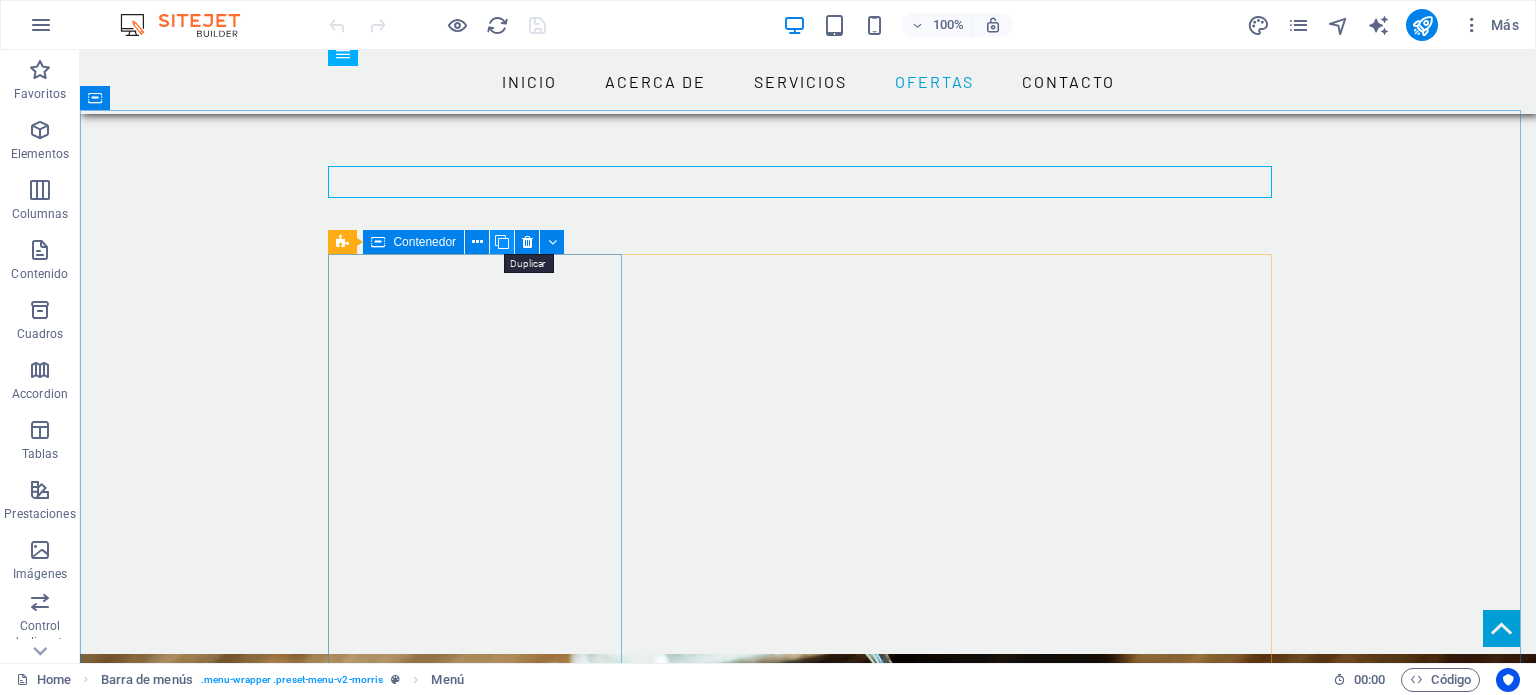 click at bounding box center (502, 242) 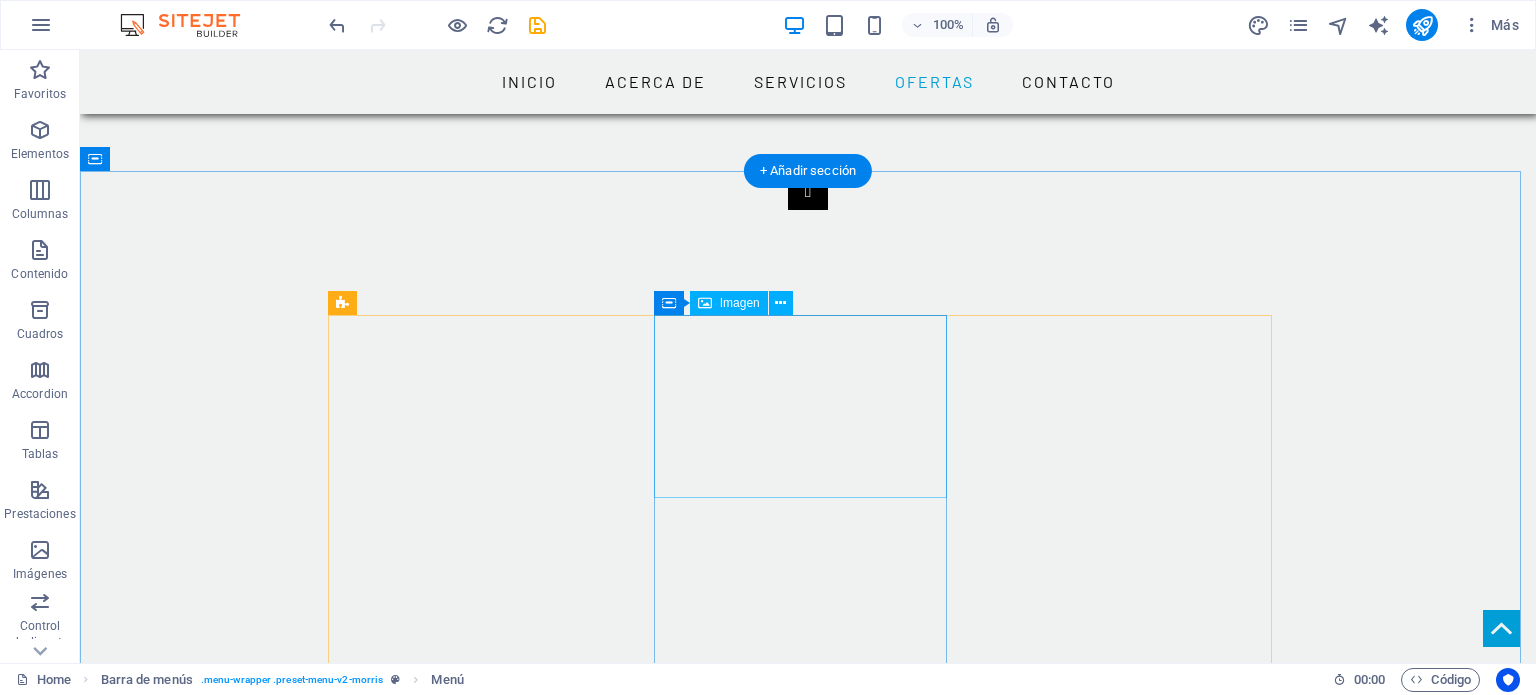 scroll, scrollTop: 2400, scrollLeft: 0, axis: vertical 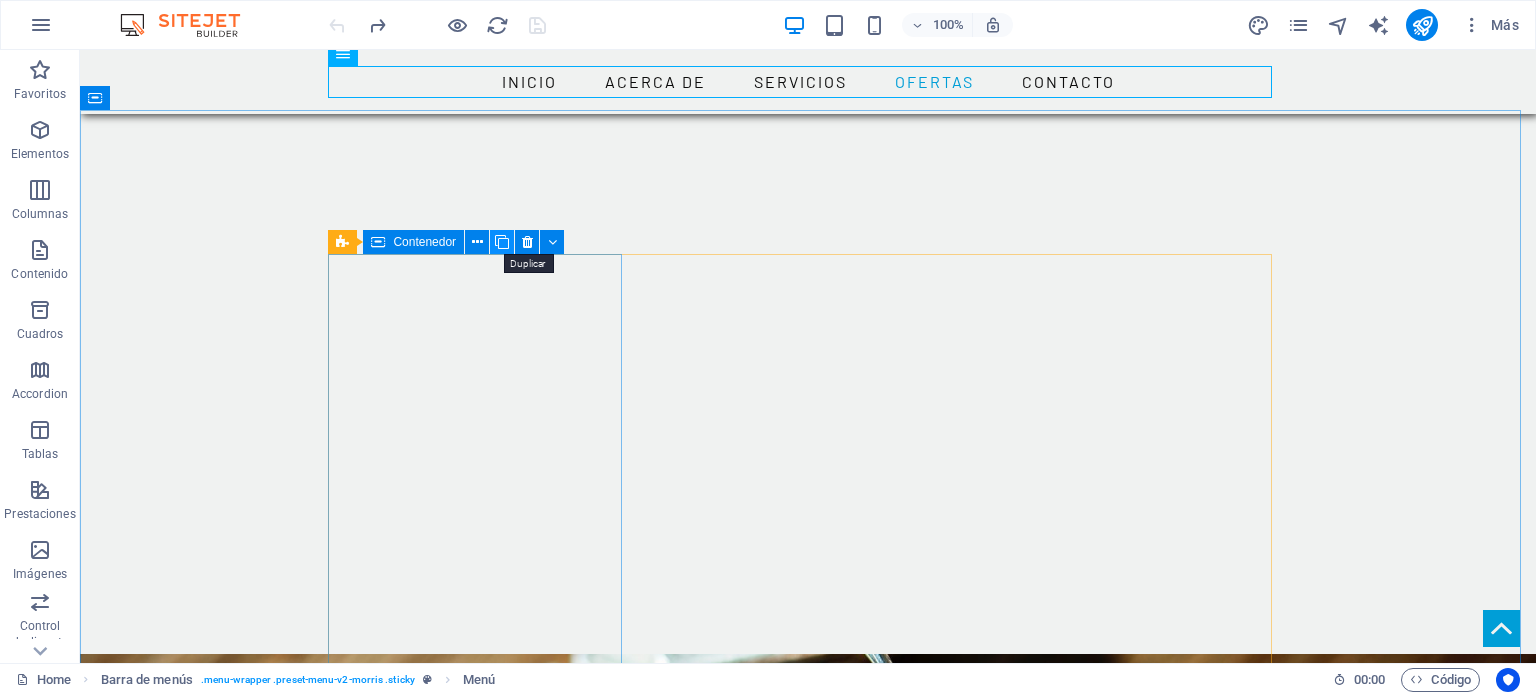 click at bounding box center [502, 242] 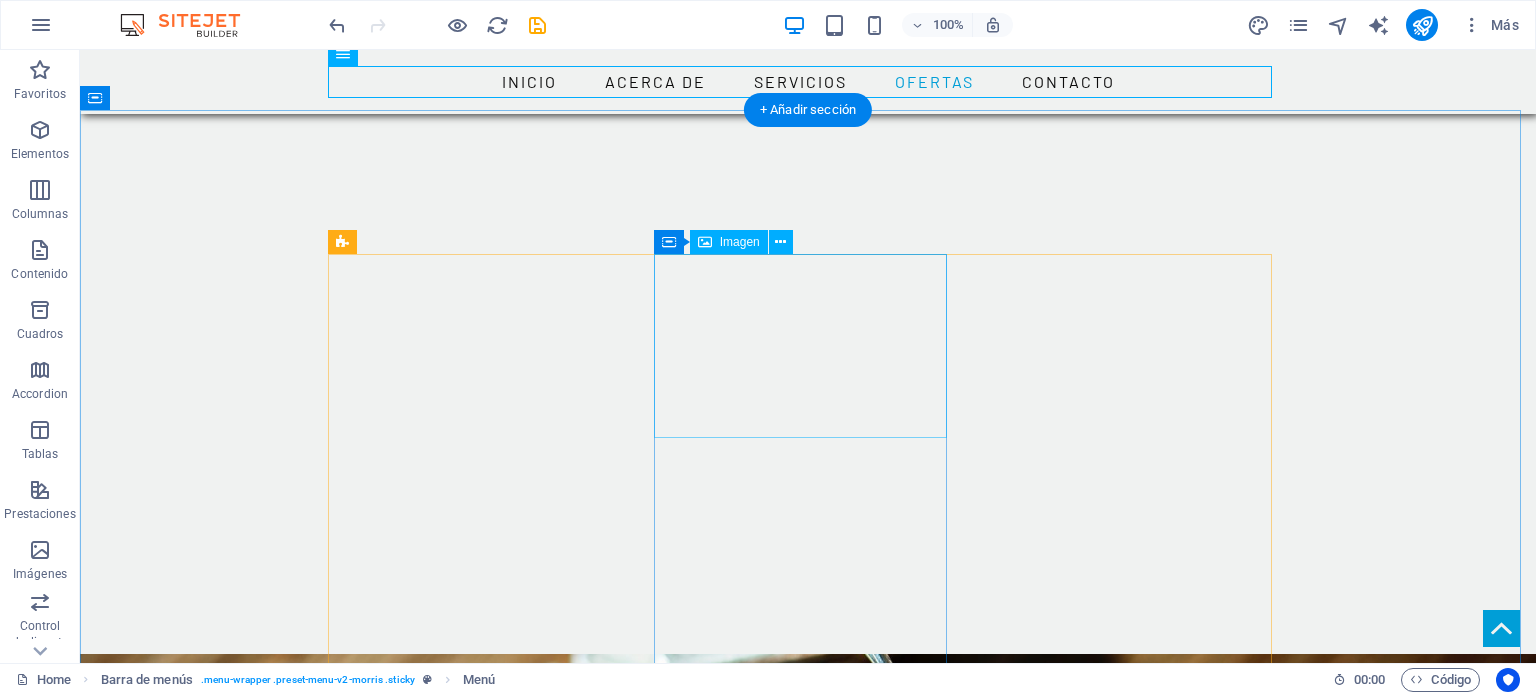 click at bounding box center (482, 1978) 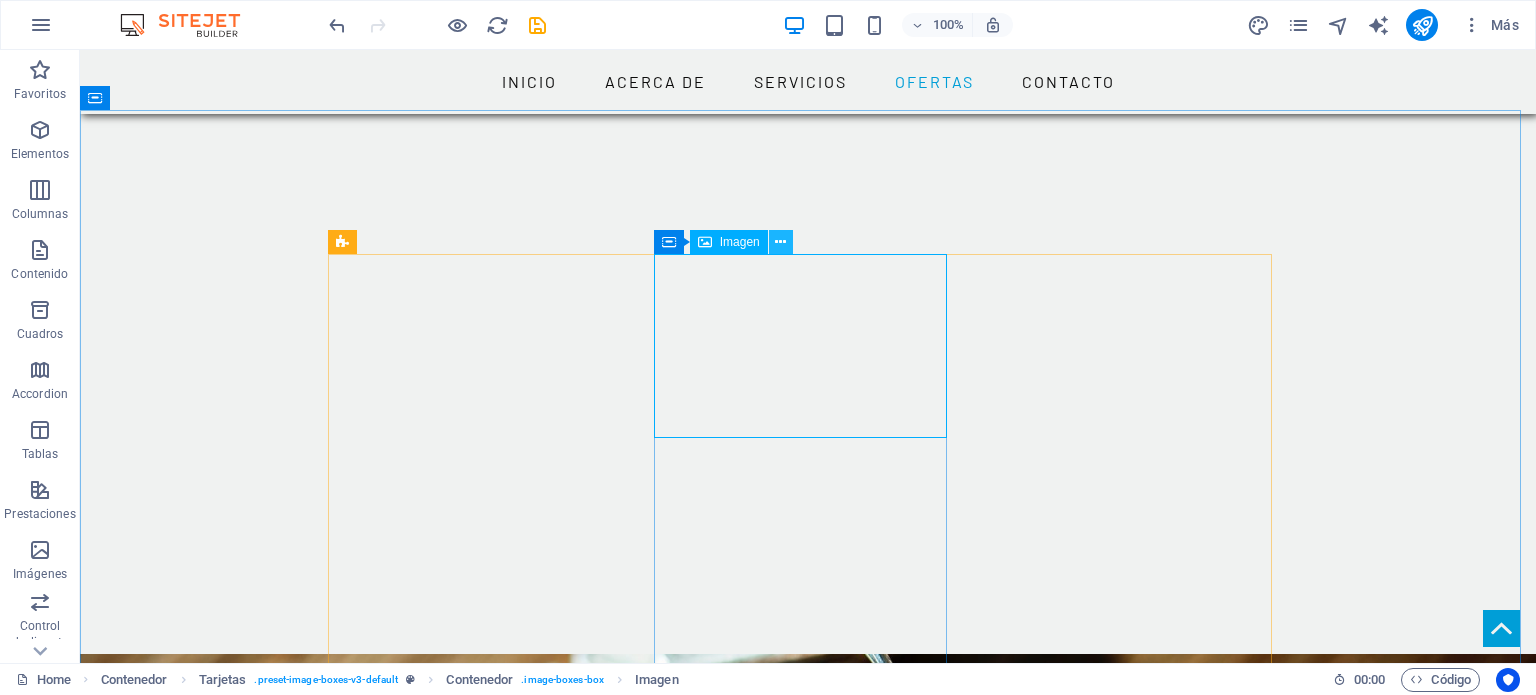 click at bounding box center (780, 242) 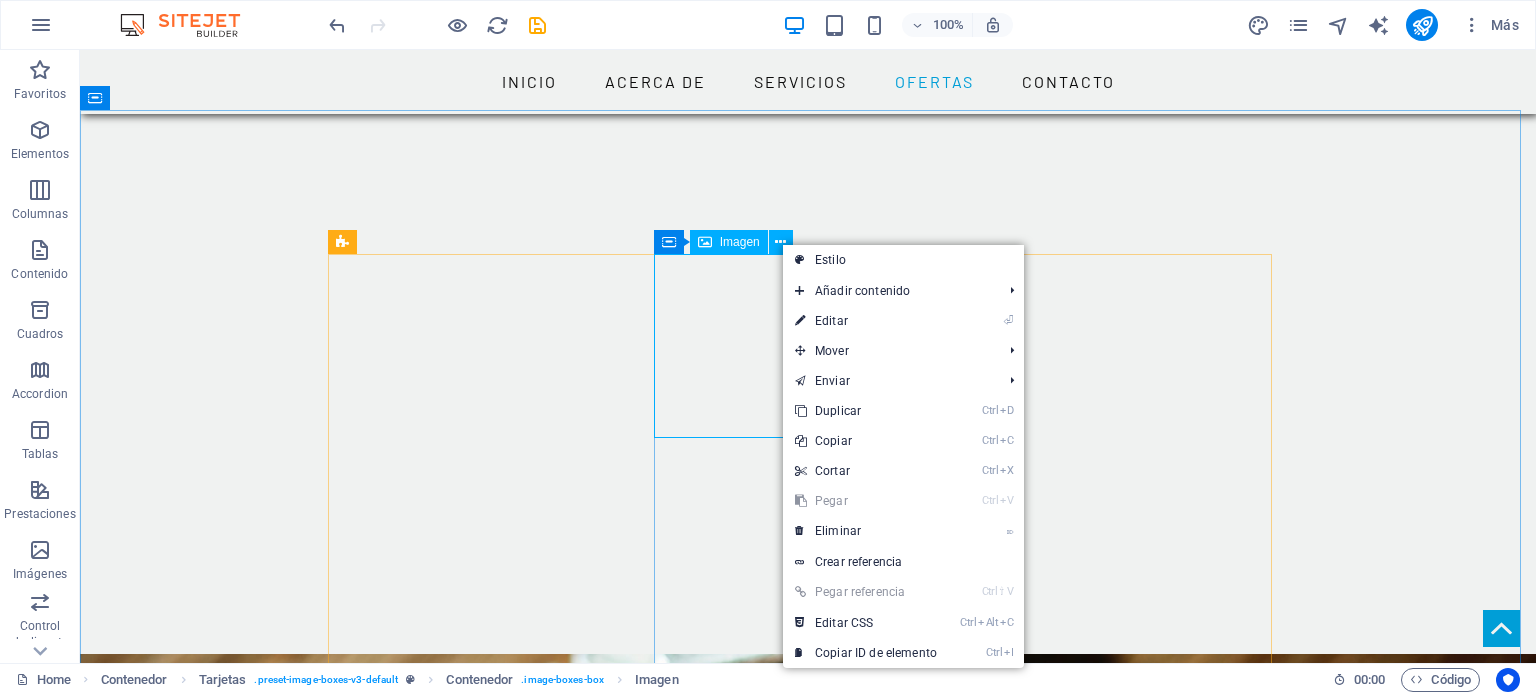 click on "Imagen" at bounding box center (740, 242) 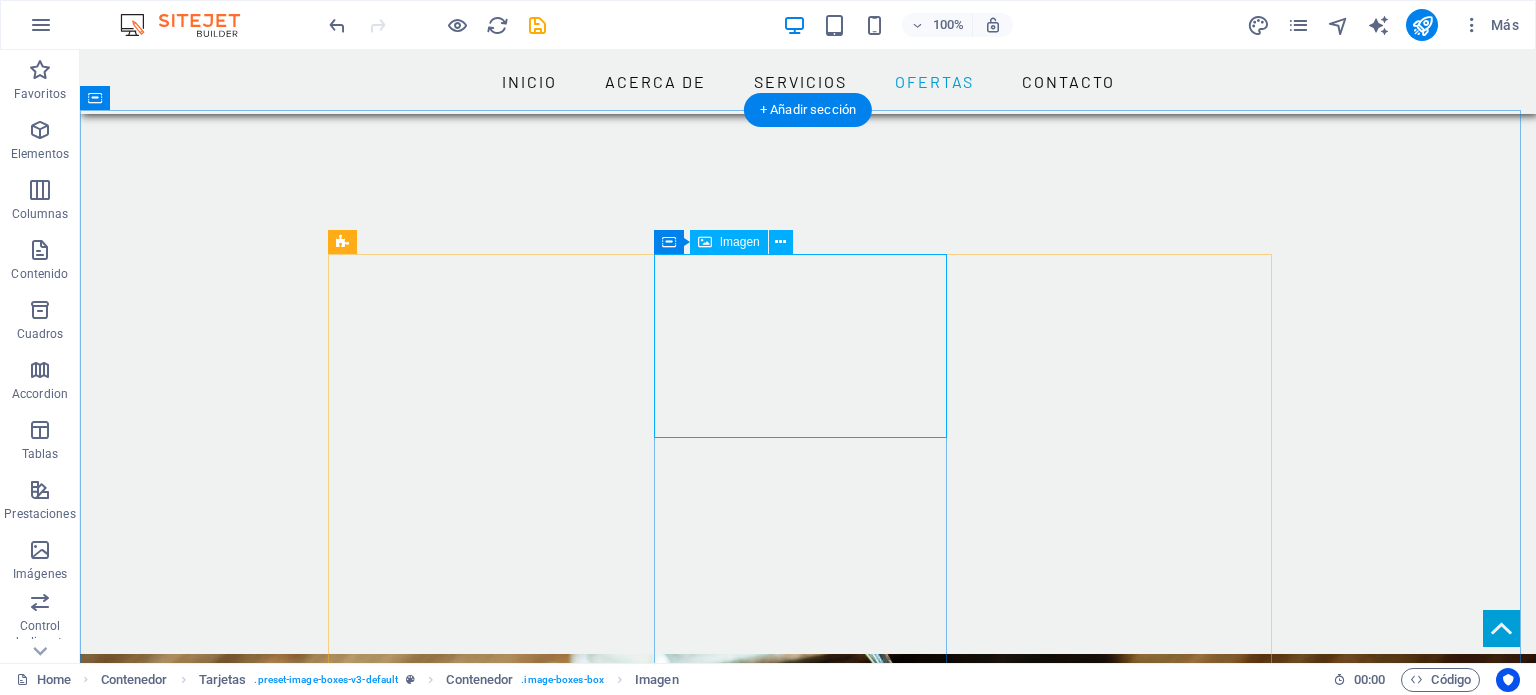 click at bounding box center [482, 1978] 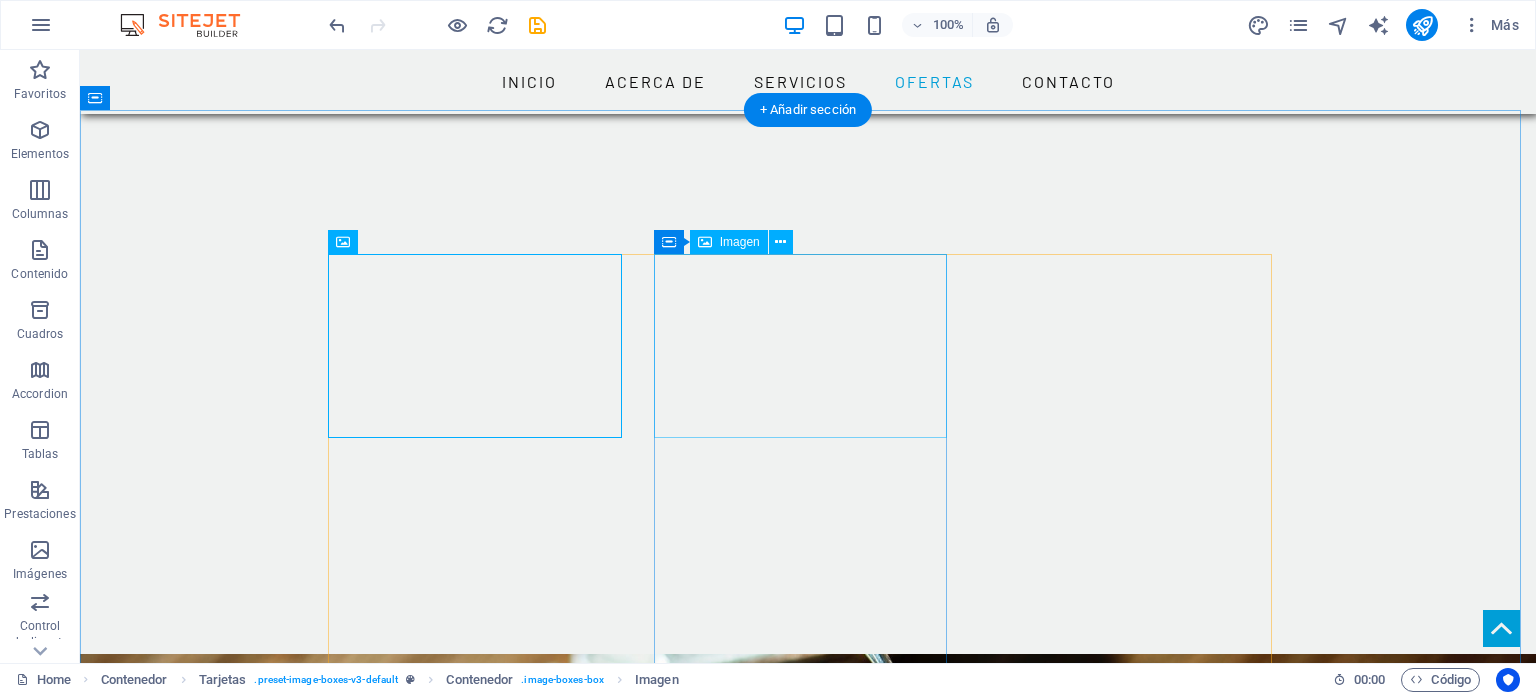 click at bounding box center (482, 1978) 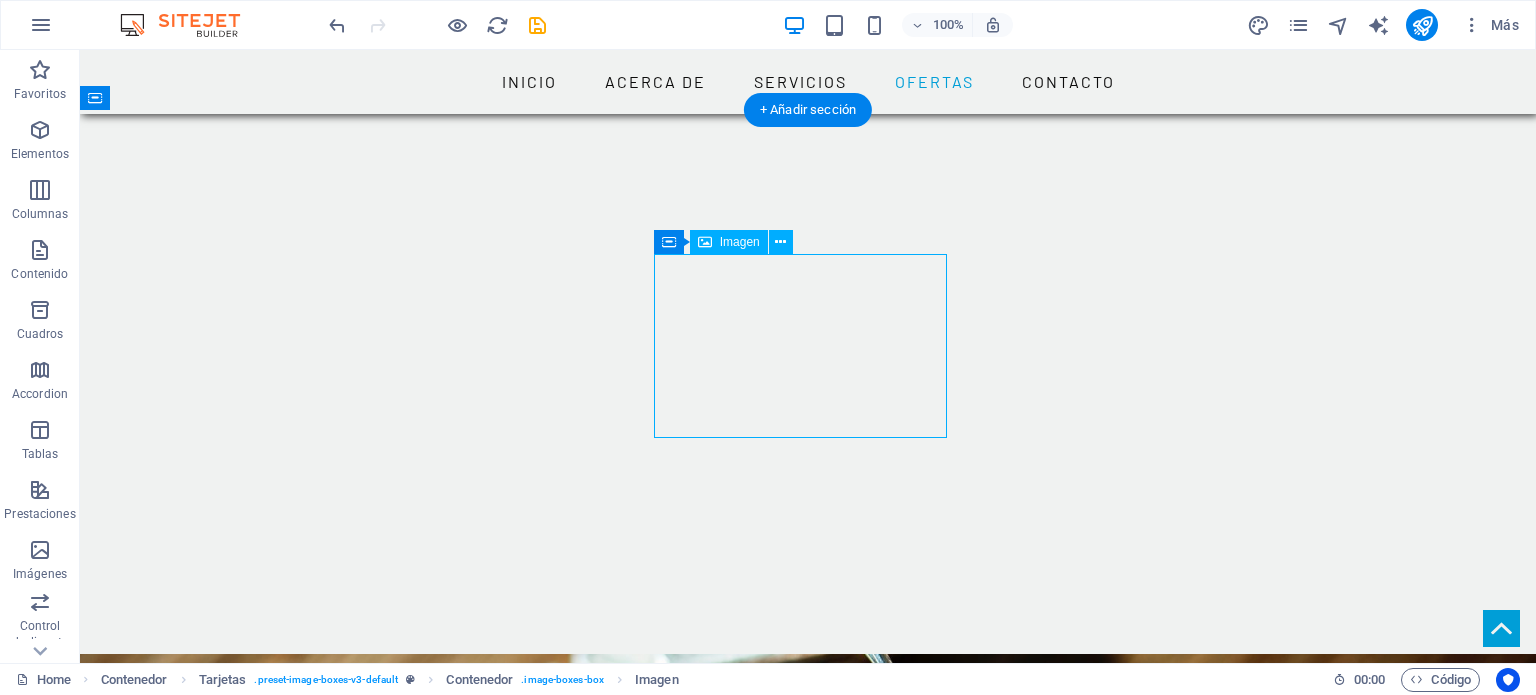 click at bounding box center (482, 1978) 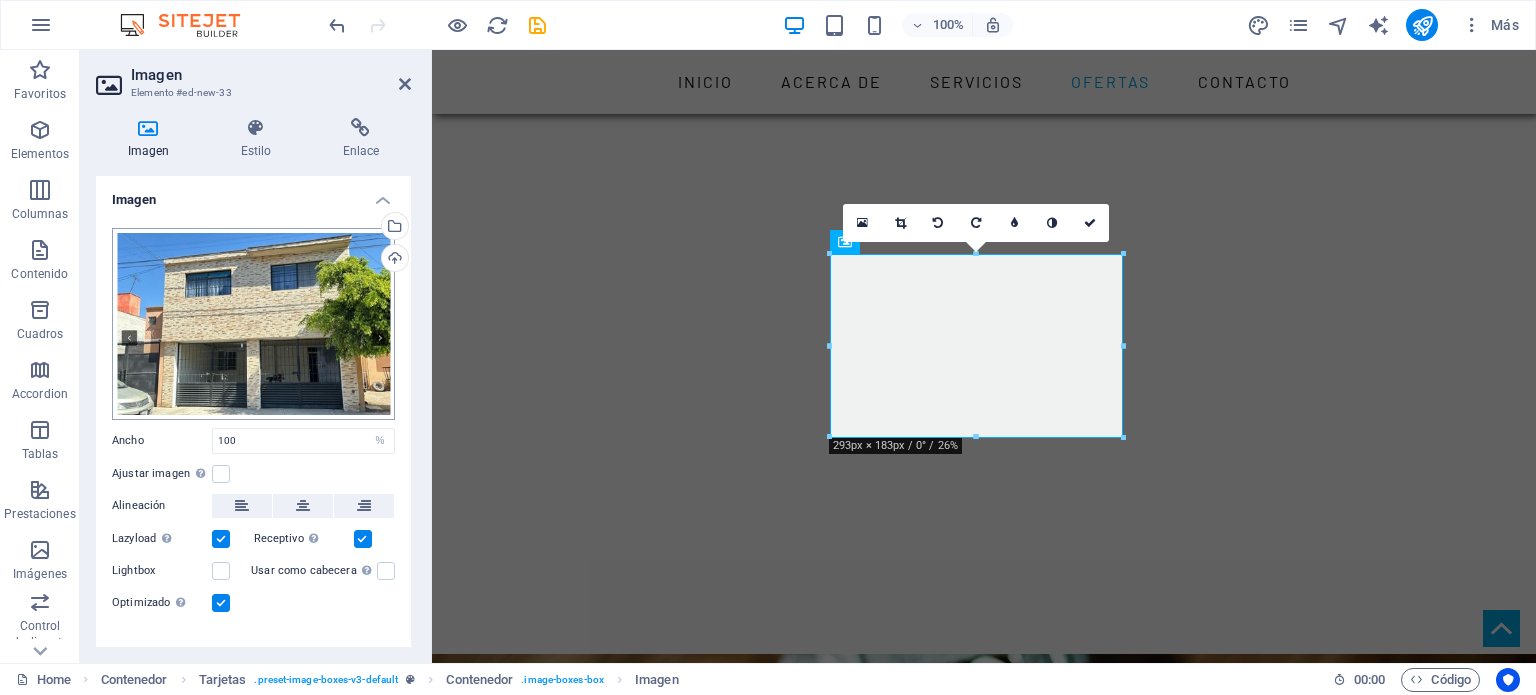 scroll, scrollTop: 28, scrollLeft: 0, axis: vertical 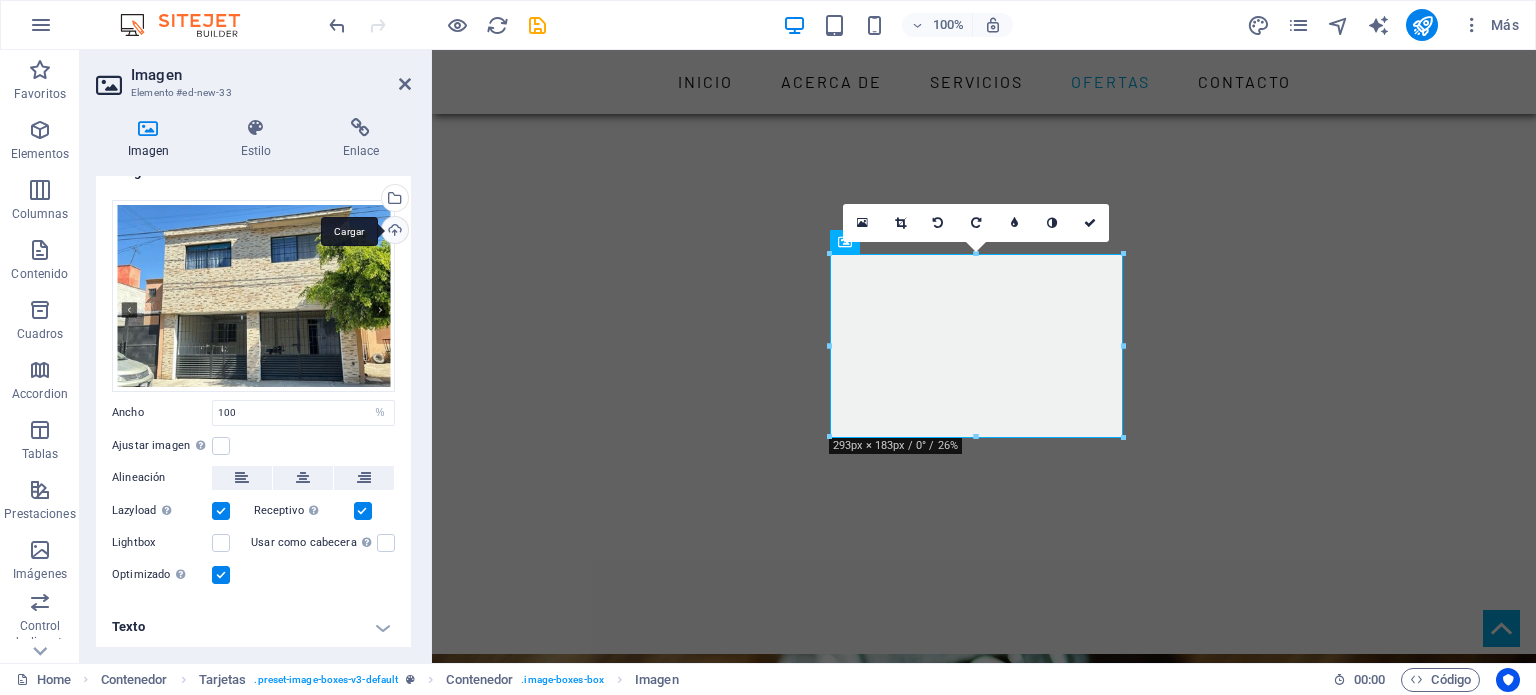 click on "Cargar" at bounding box center (393, 232) 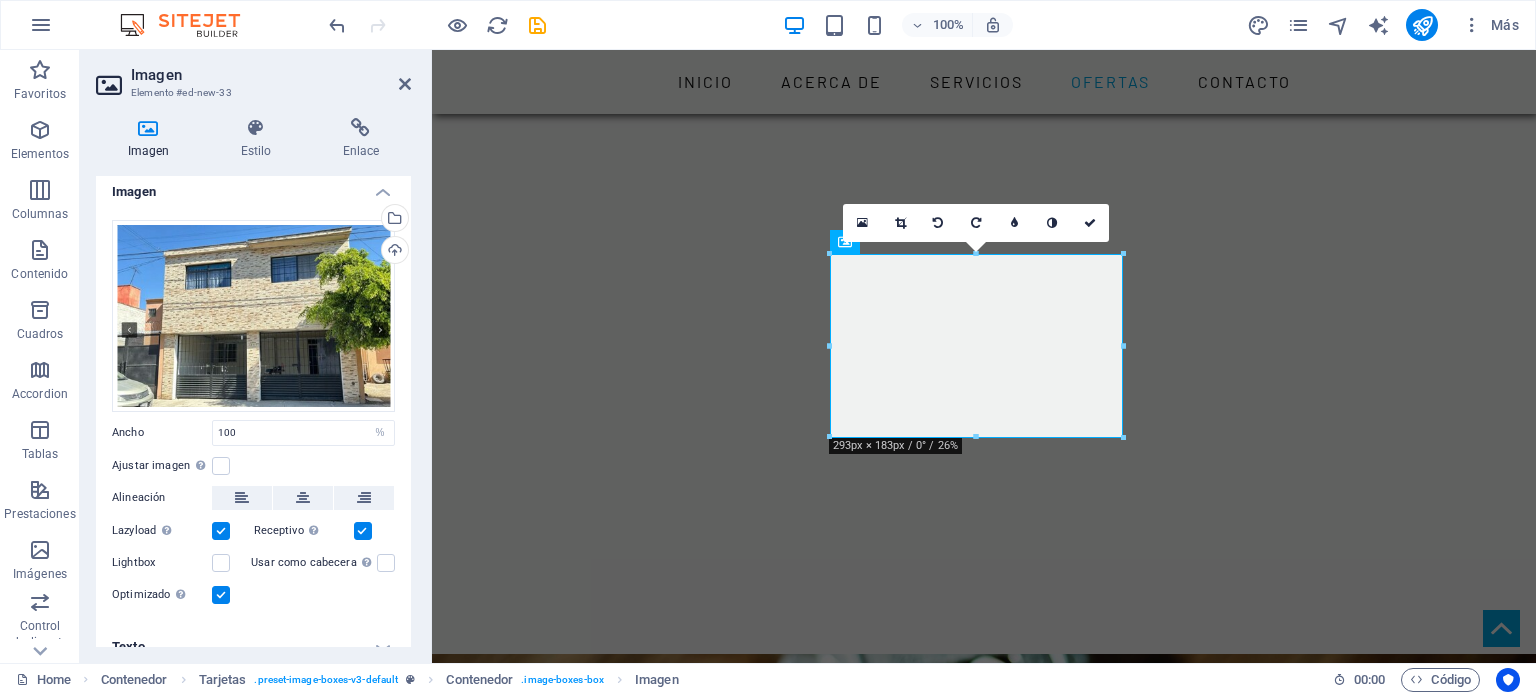 scroll, scrollTop: 0, scrollLeft: 0, axis: both 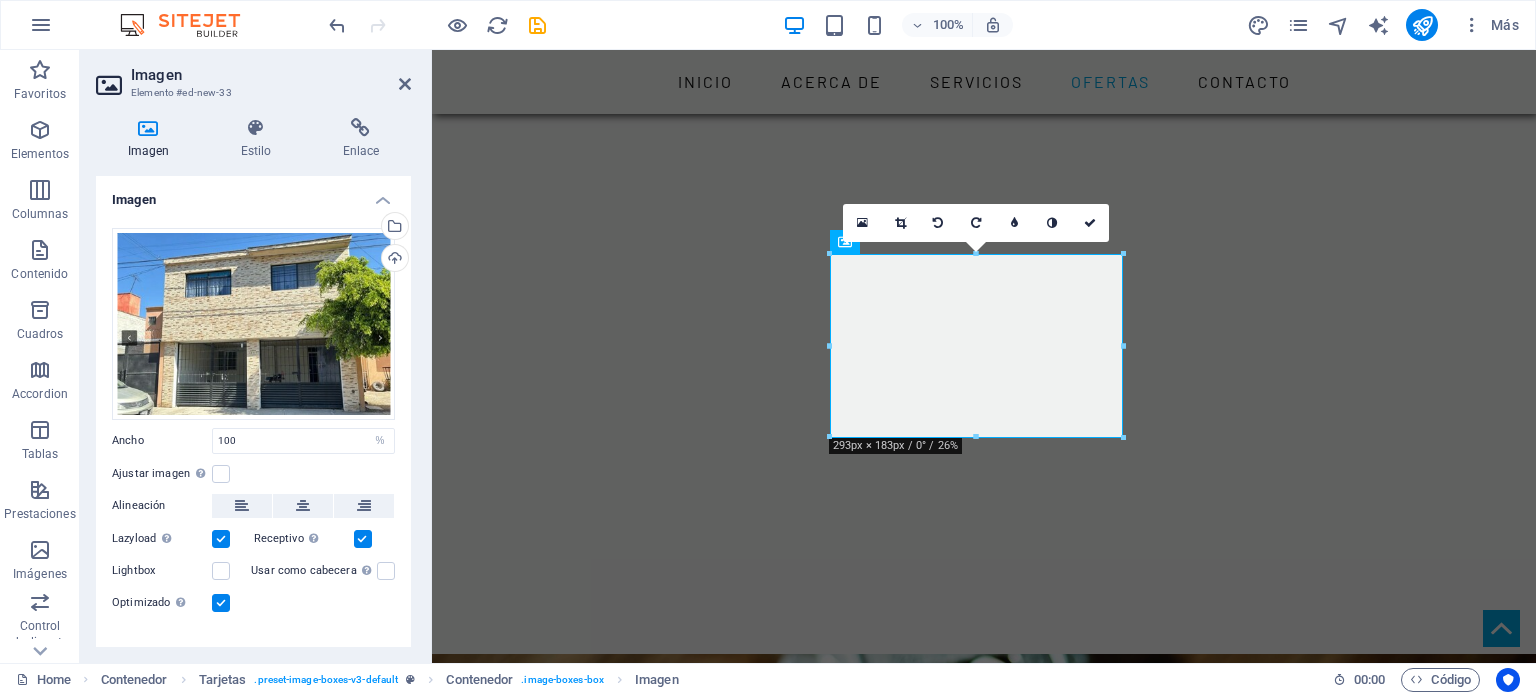 click at bounding box center (148, 128) 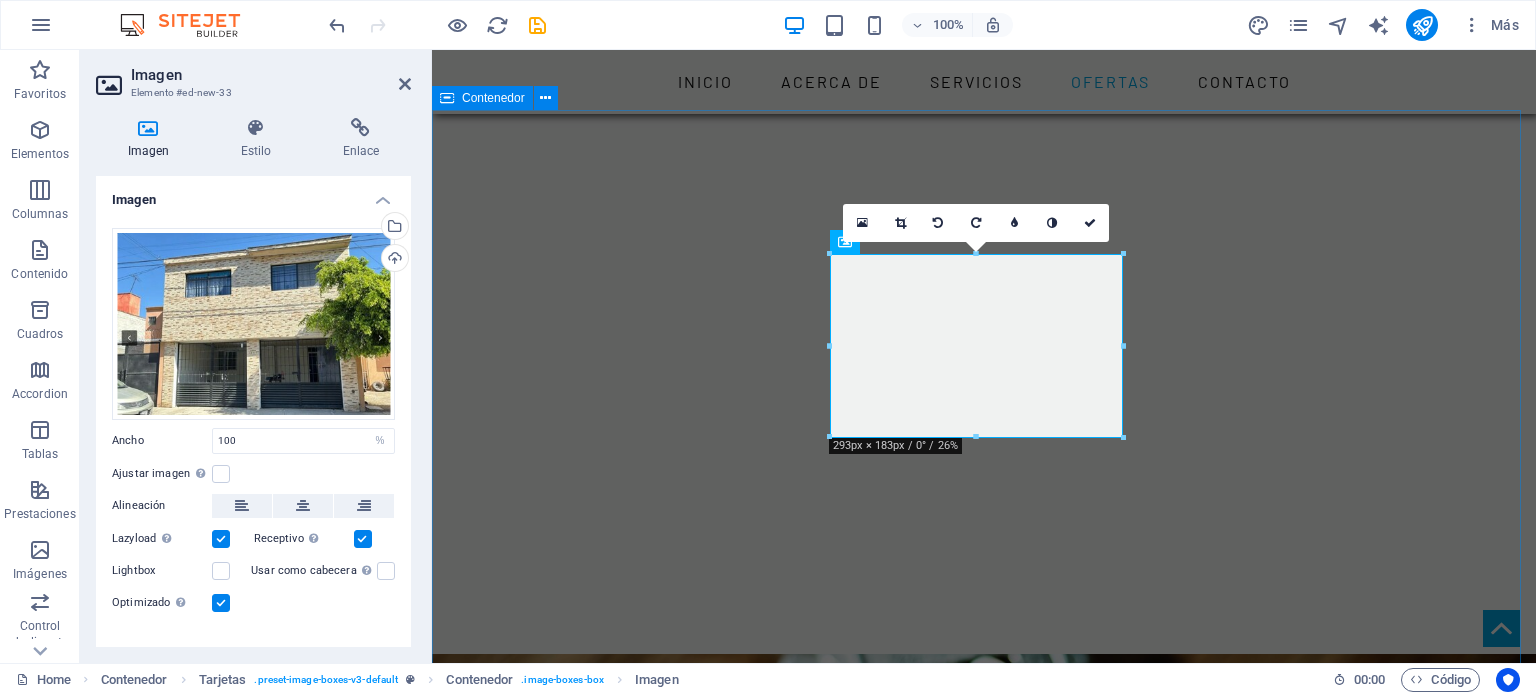 click on "NUESTRAS OFERTAS CASA AURORA Casa en Venta de dos plantas , ubicada en Col. La Aurora, Santa María Magdalena, Querétaro. Muy cerca del Puente de Tlacote, de la Universidad Autónoma de Querétaro (UAQ), del IMSS de Zaragoza, a diez minutos del Centro Histórico, Ver más .. CASA AURORA Casa en Venta de dos plantas , ubicada en Col. La Aurora, Santa María Magdalena, Querétaro. Muy cerca del Puente de Tlacote, de la Universidad Autónoma de Querétaro (UAQ), del IMSS de Zaragoza, a diez minutos del Centro Histórico, Ver más .. CASA SONTERRA EN CONSTRUCCION CASA VIÑEDOS EN CONSTRUCCION" at bounding box center [984, 2135] 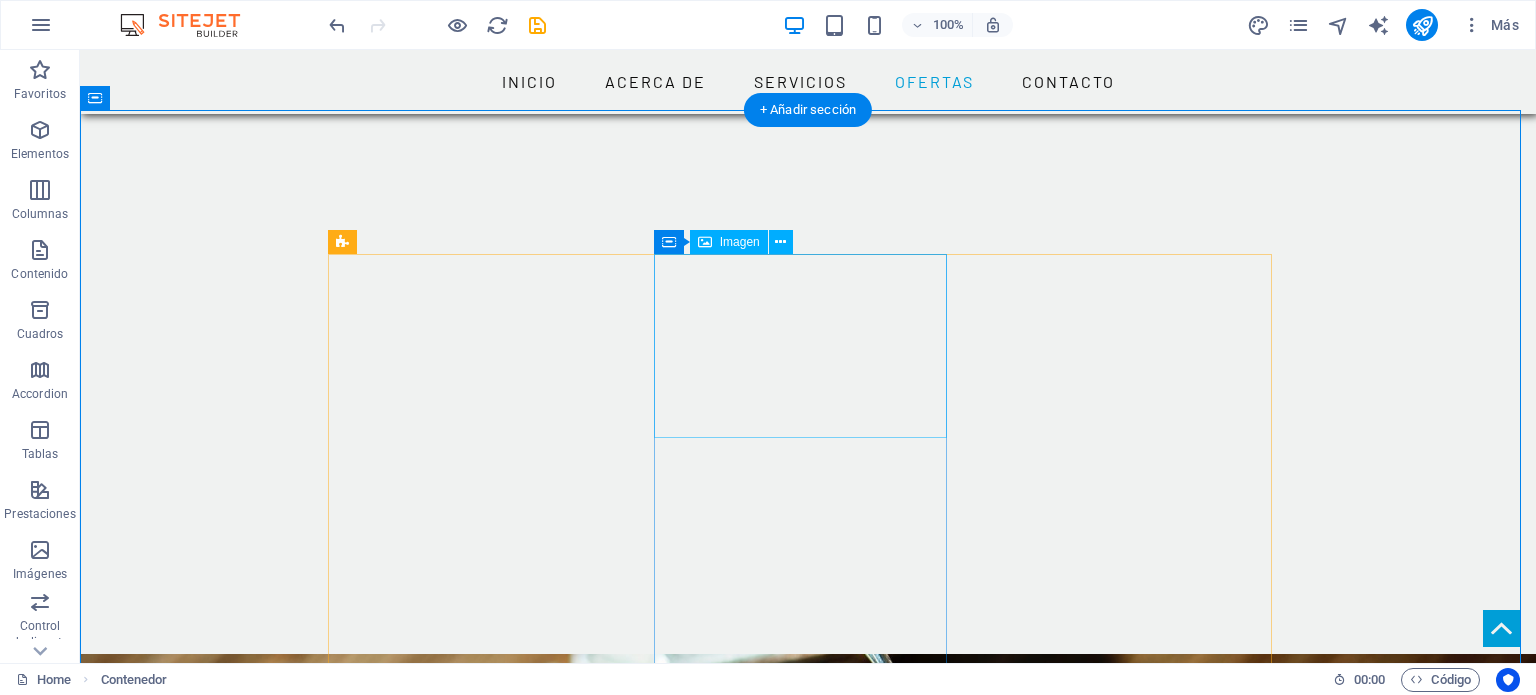 click at bounding box center (482, 1978) 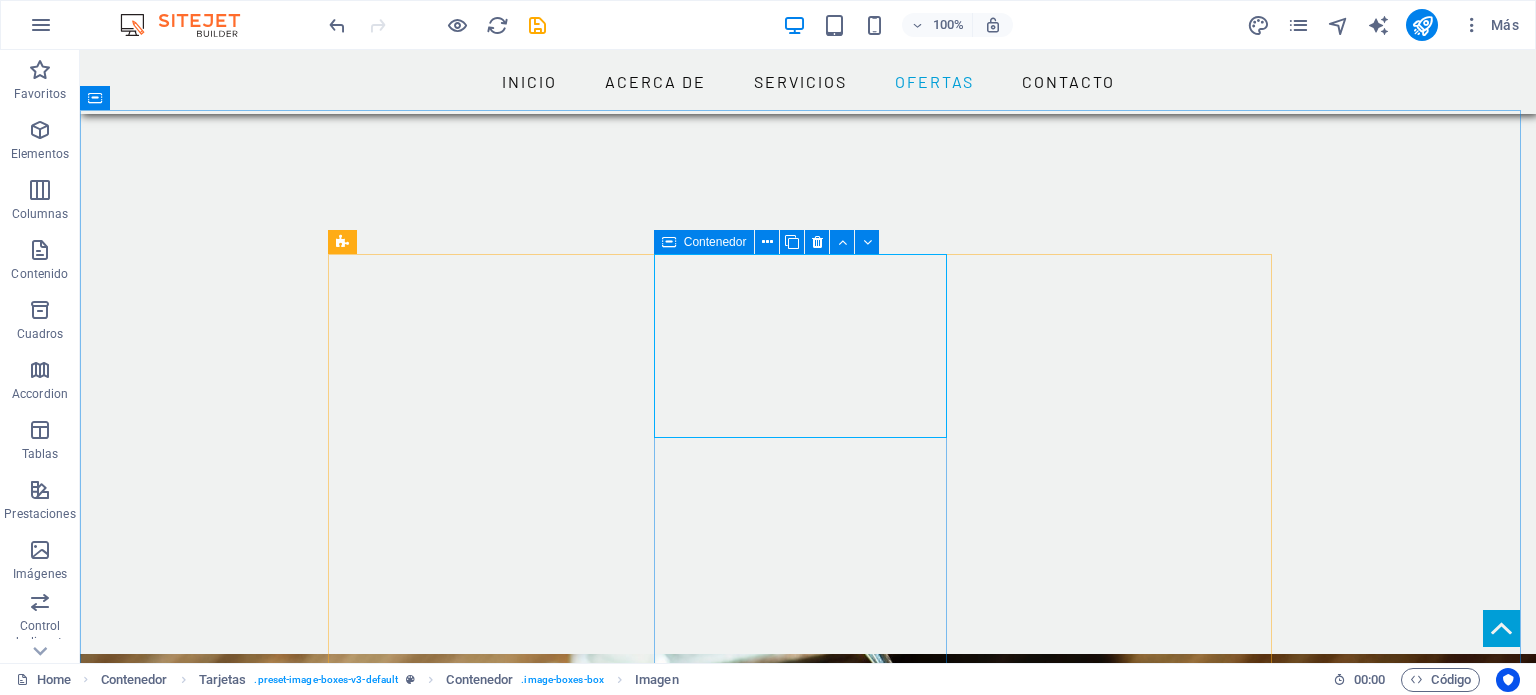 click on "Contenedor" at bounding box center (715, 242) 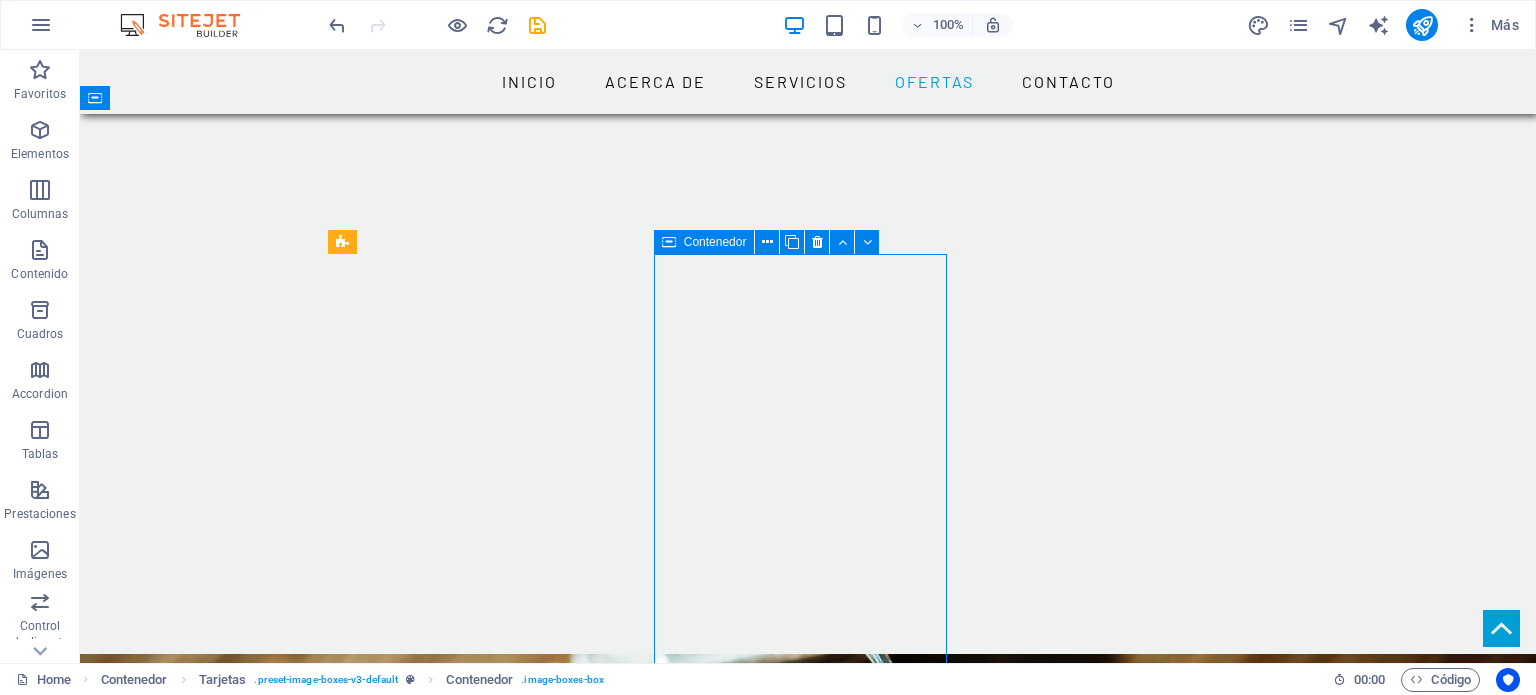 click on "Contenedor" at bounding box center (715, 242) 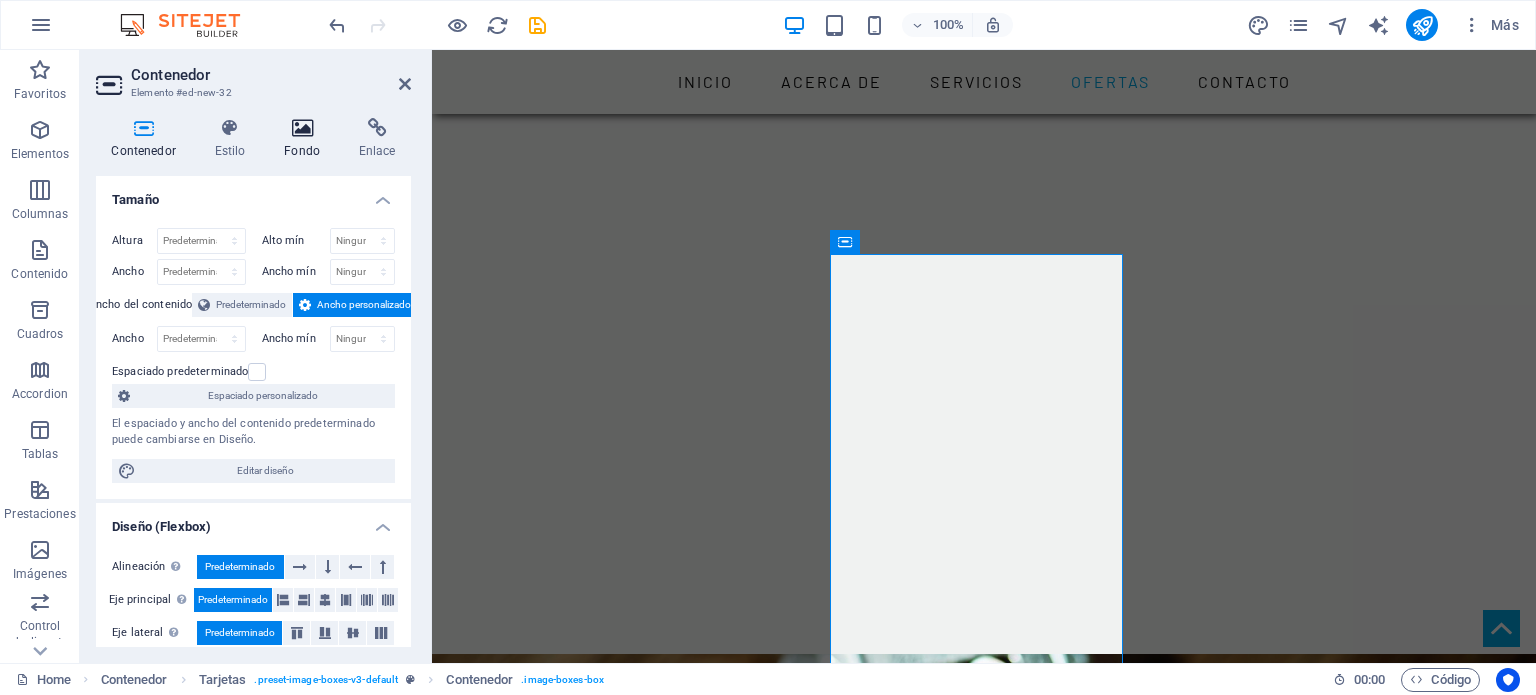 click on "Fondo" at bounding box center [306, 139] 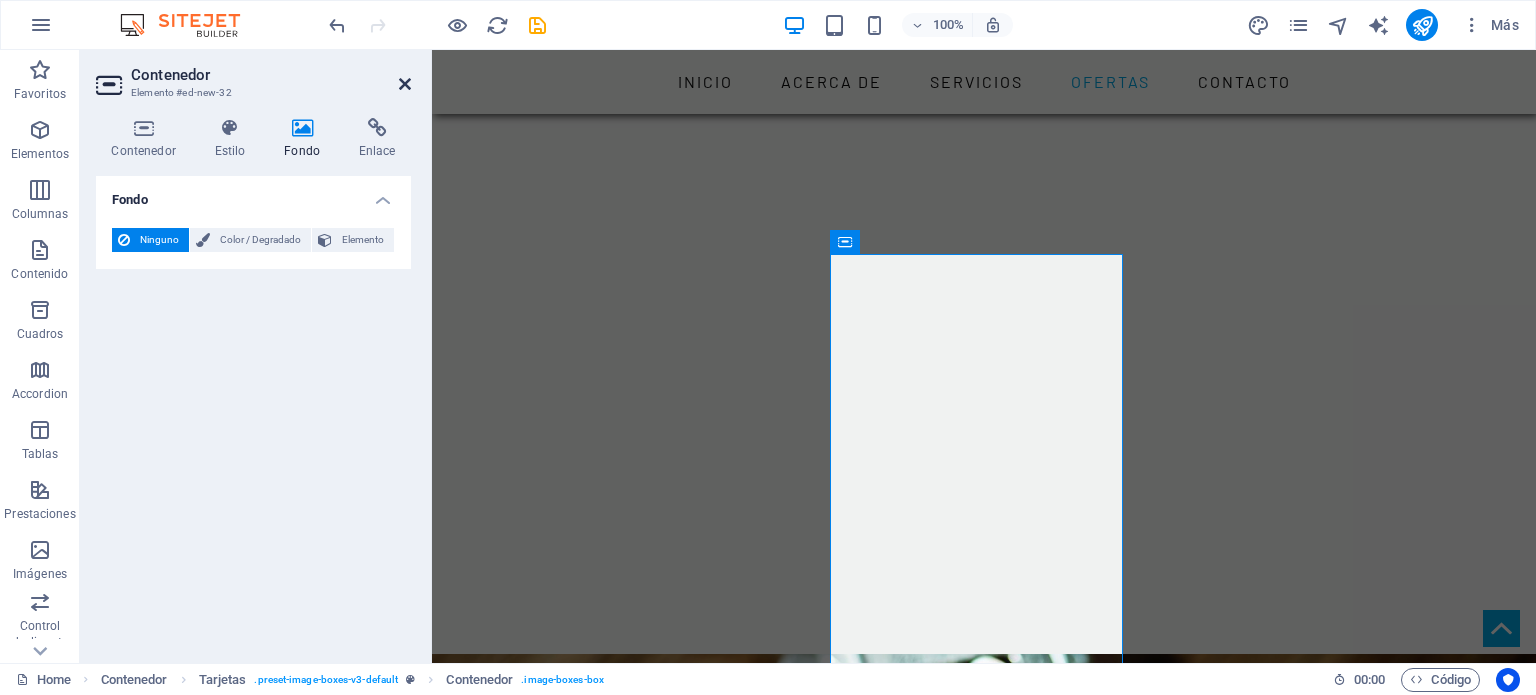 click at bounding box center [405, 84] 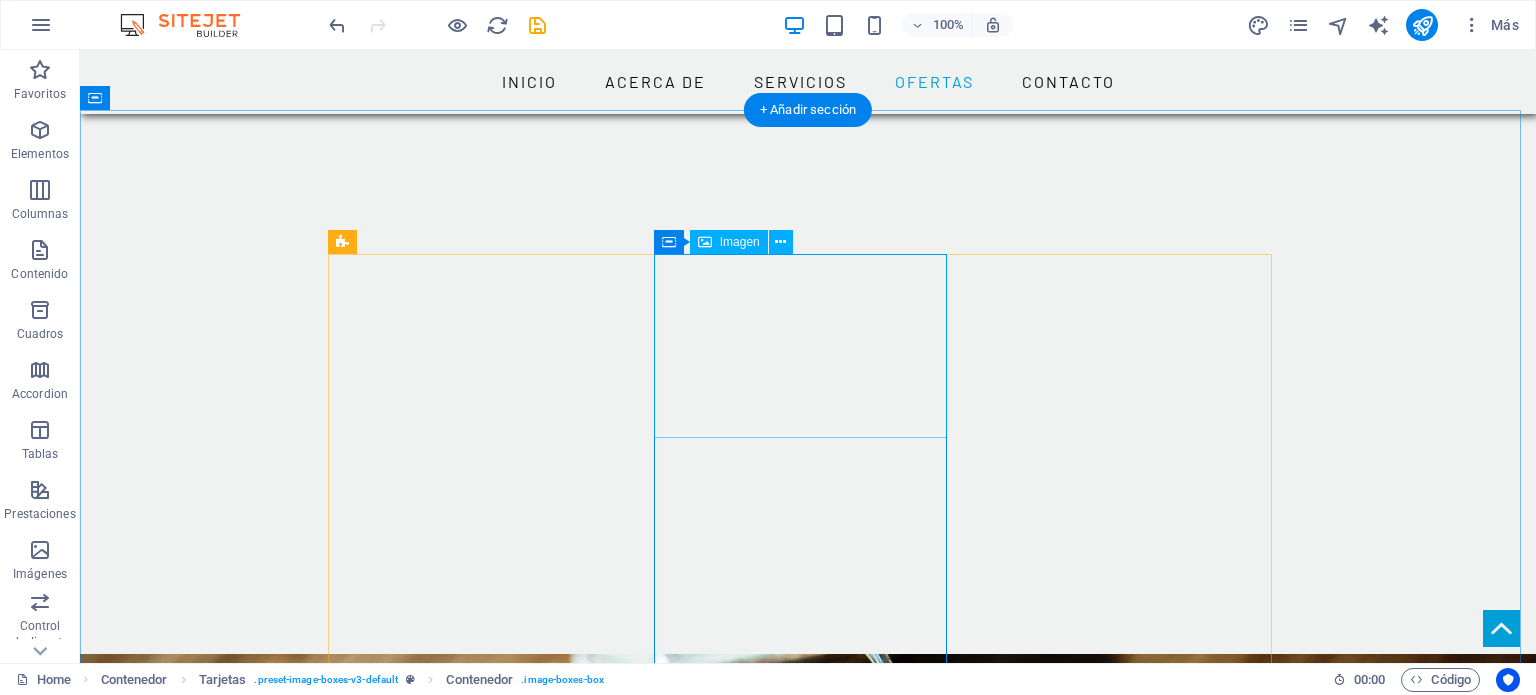 click at bounding box center [482, 1978] 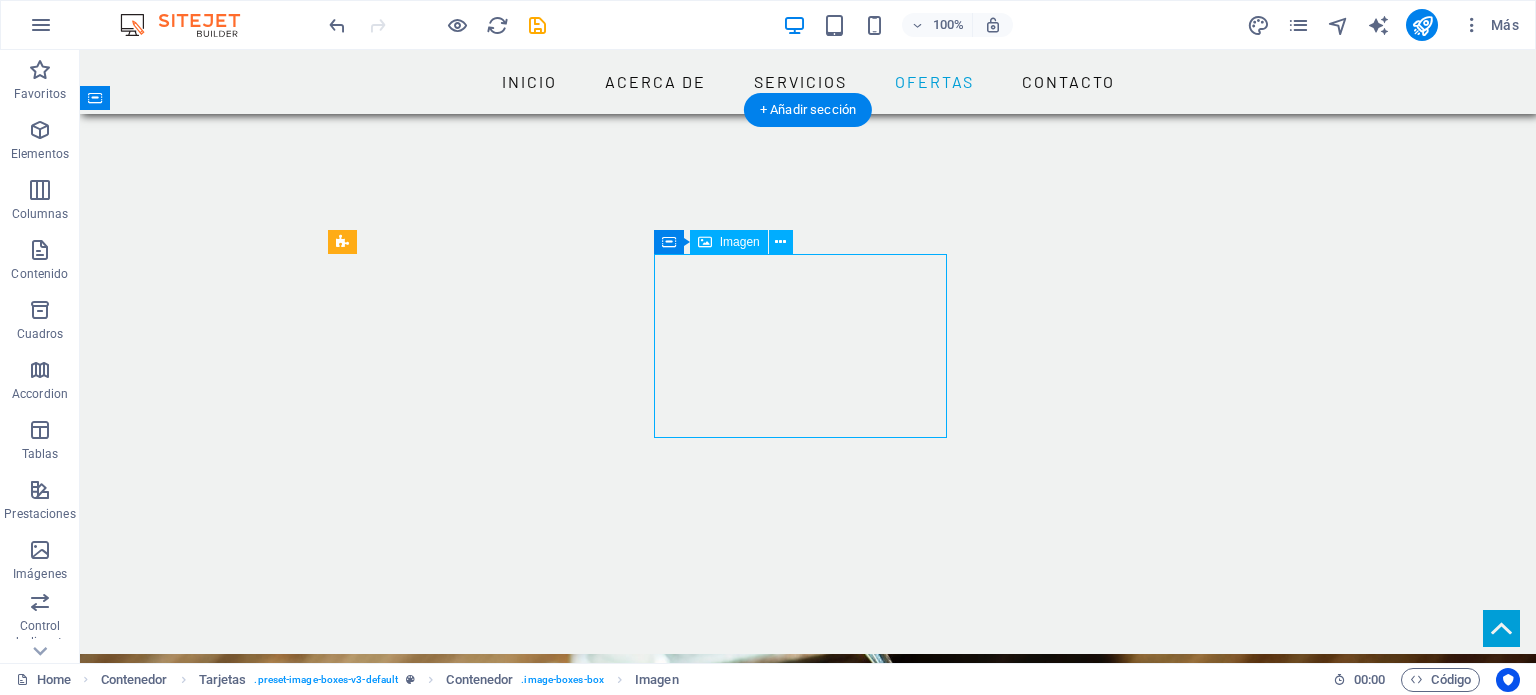 click at bounding box center [482, 1978] 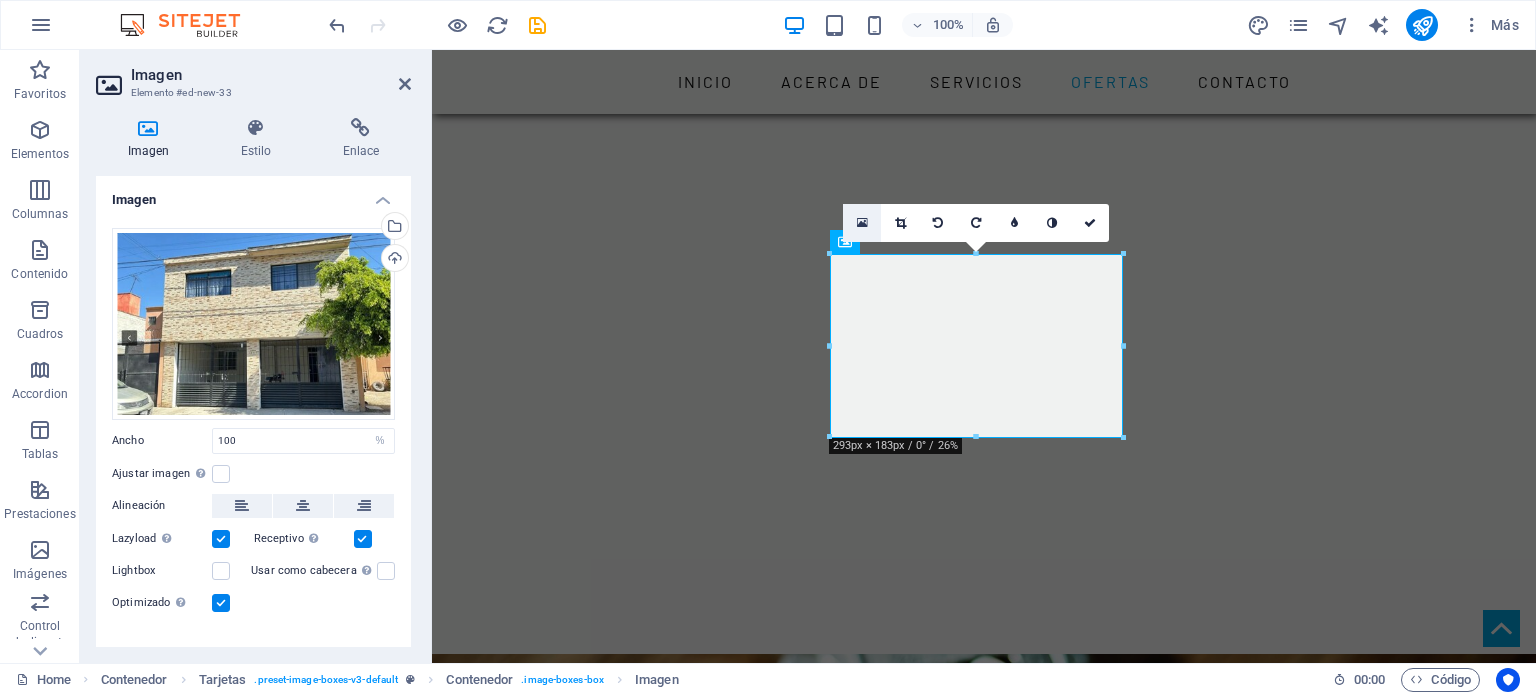 click at bounding box center [862, 223] 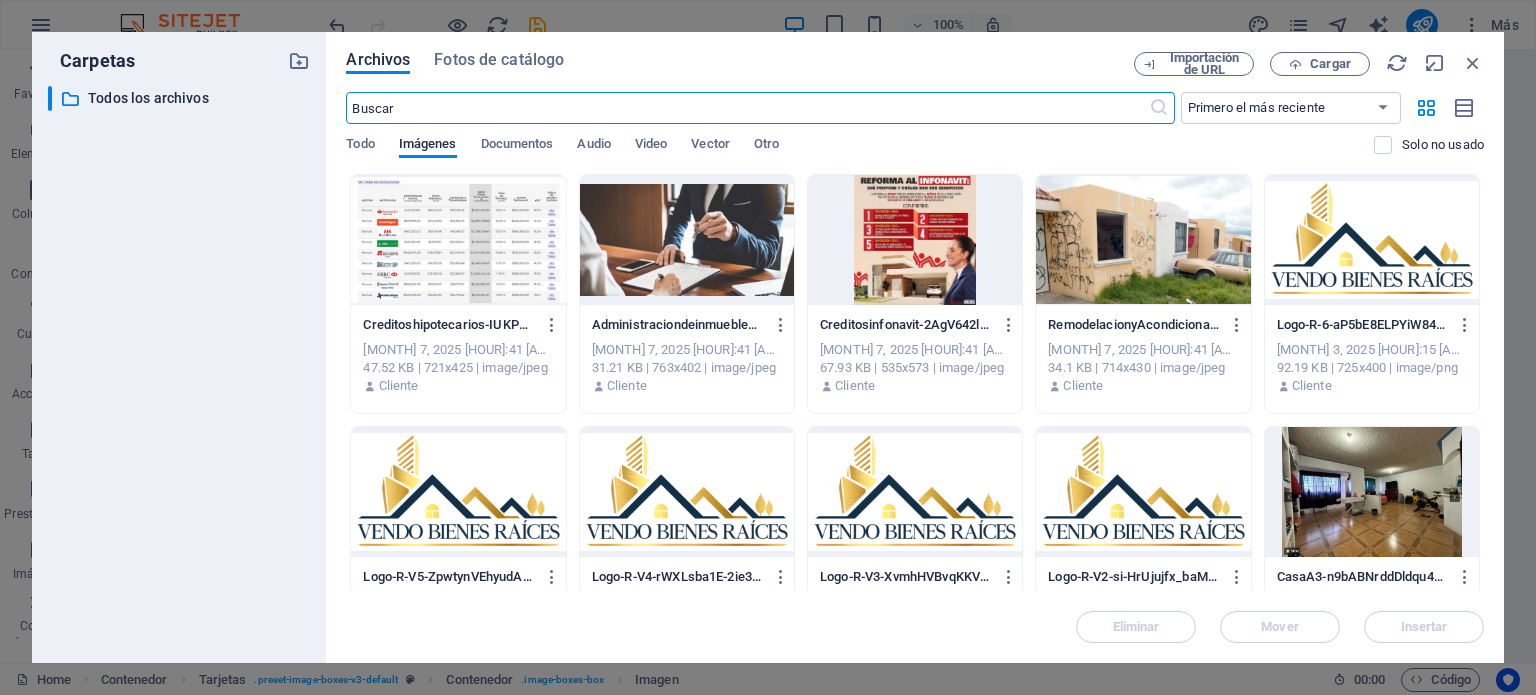 scroll, scrollTop: 2448, scrollLeft: 0, axis: vertical 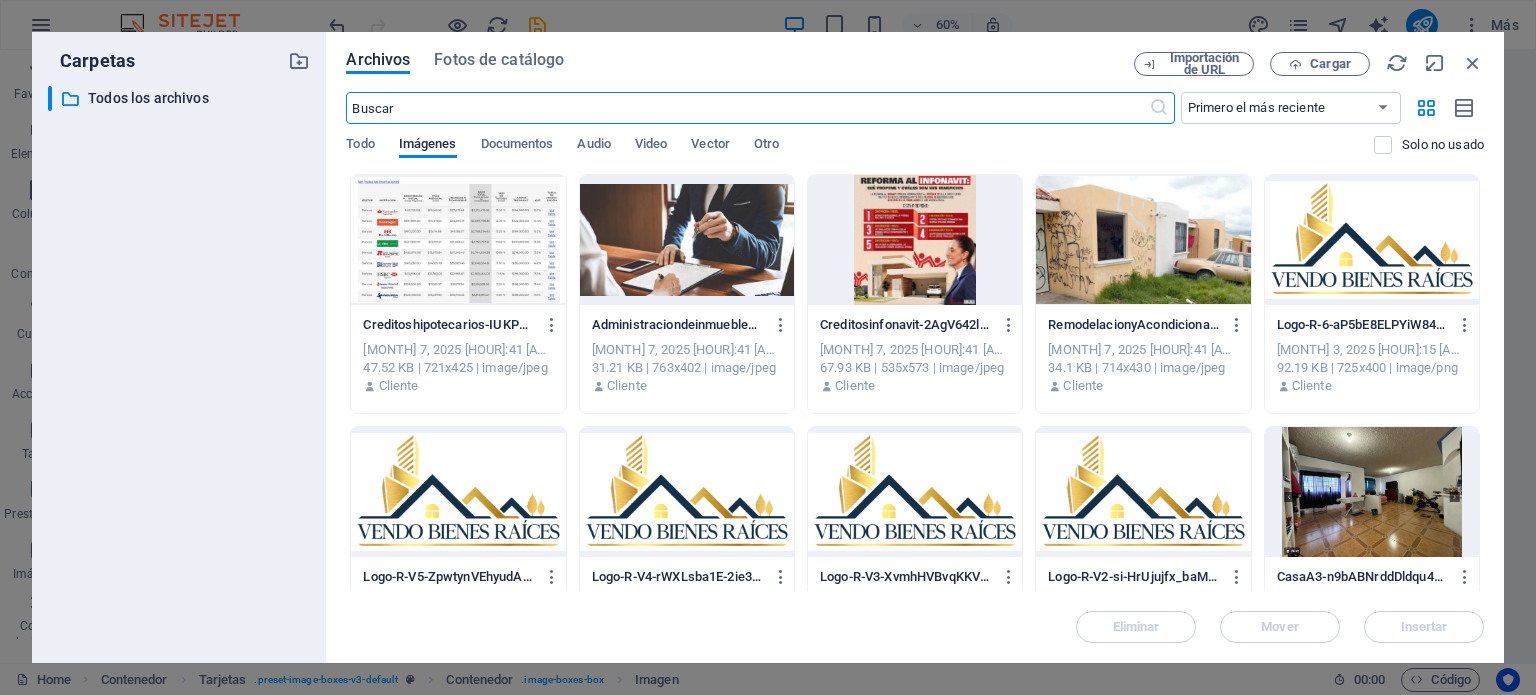 click at bounding box center (1143, 240) 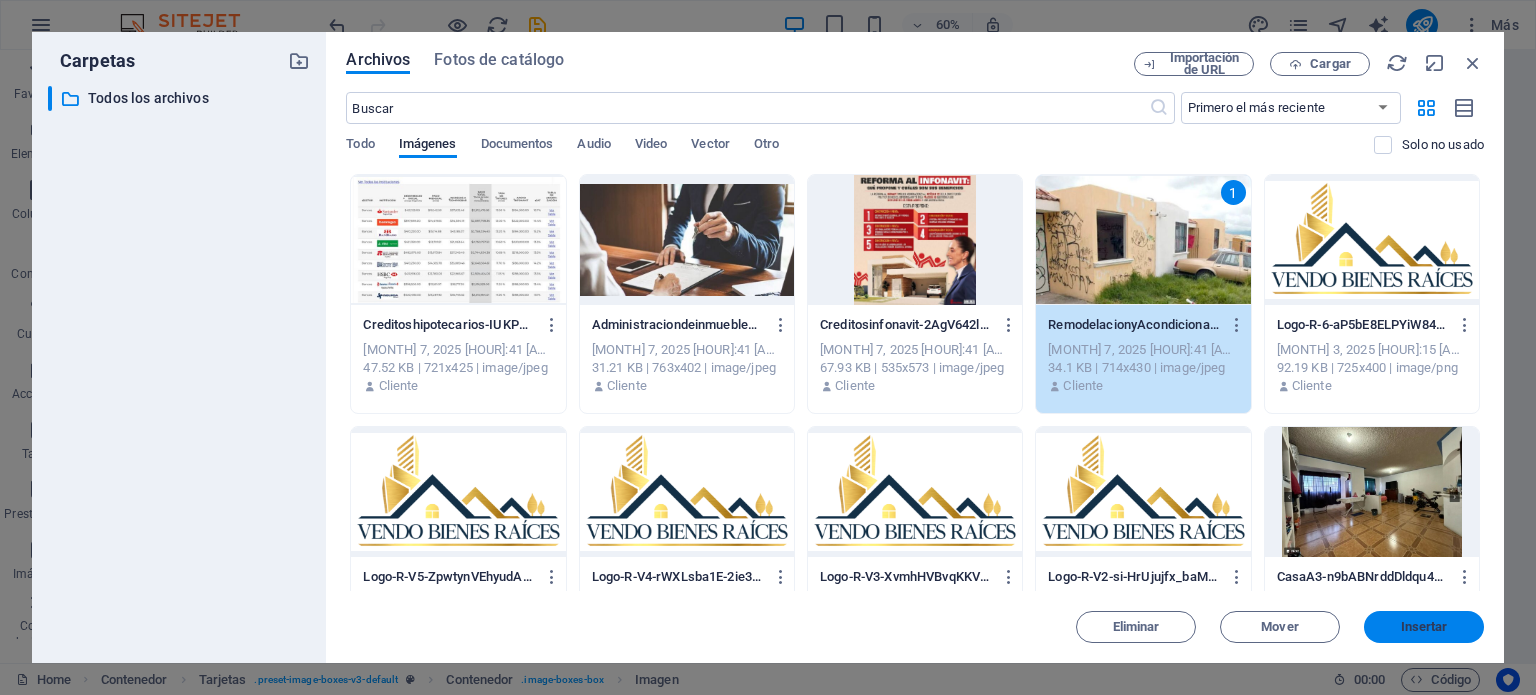 click on "Insertar" at bounding box center [1424, 627] 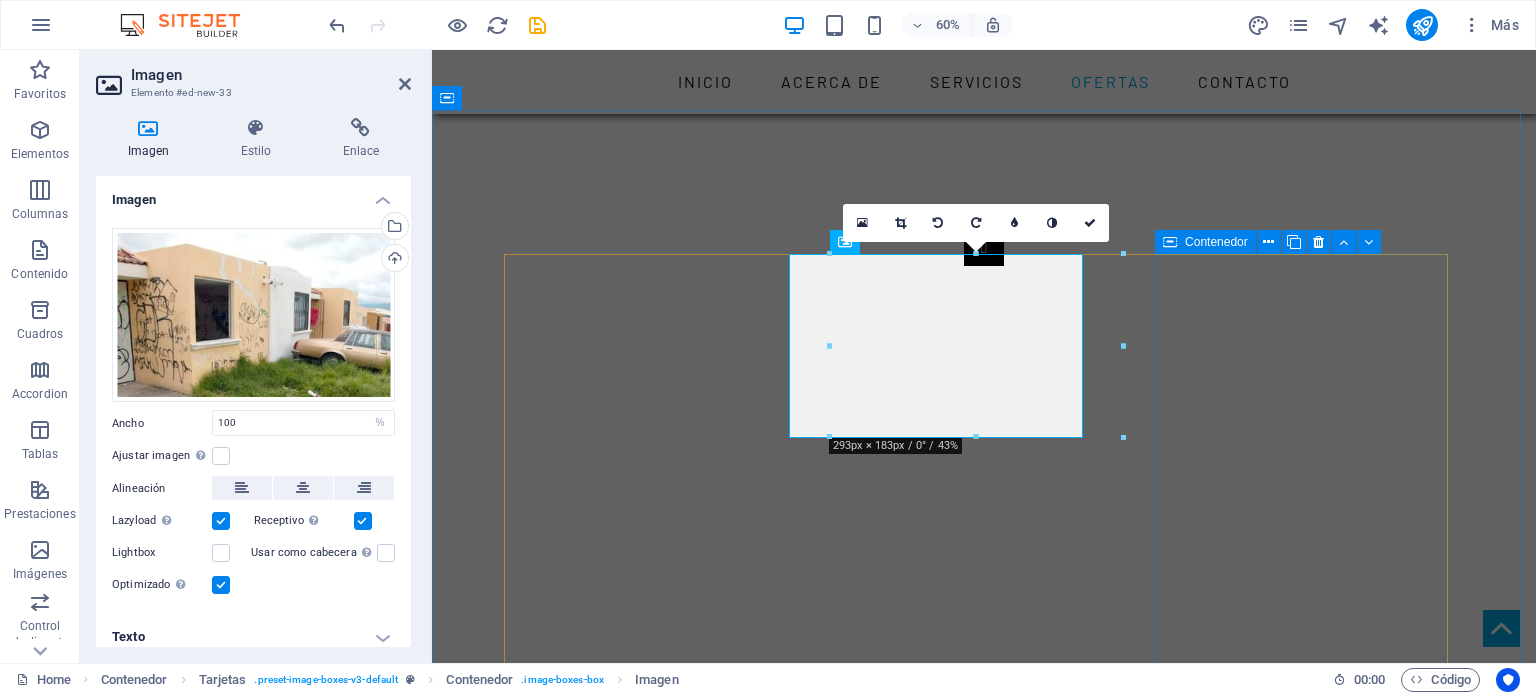 scroll, scrollTop: 2400, scrollLeft: 0, axis: vertical 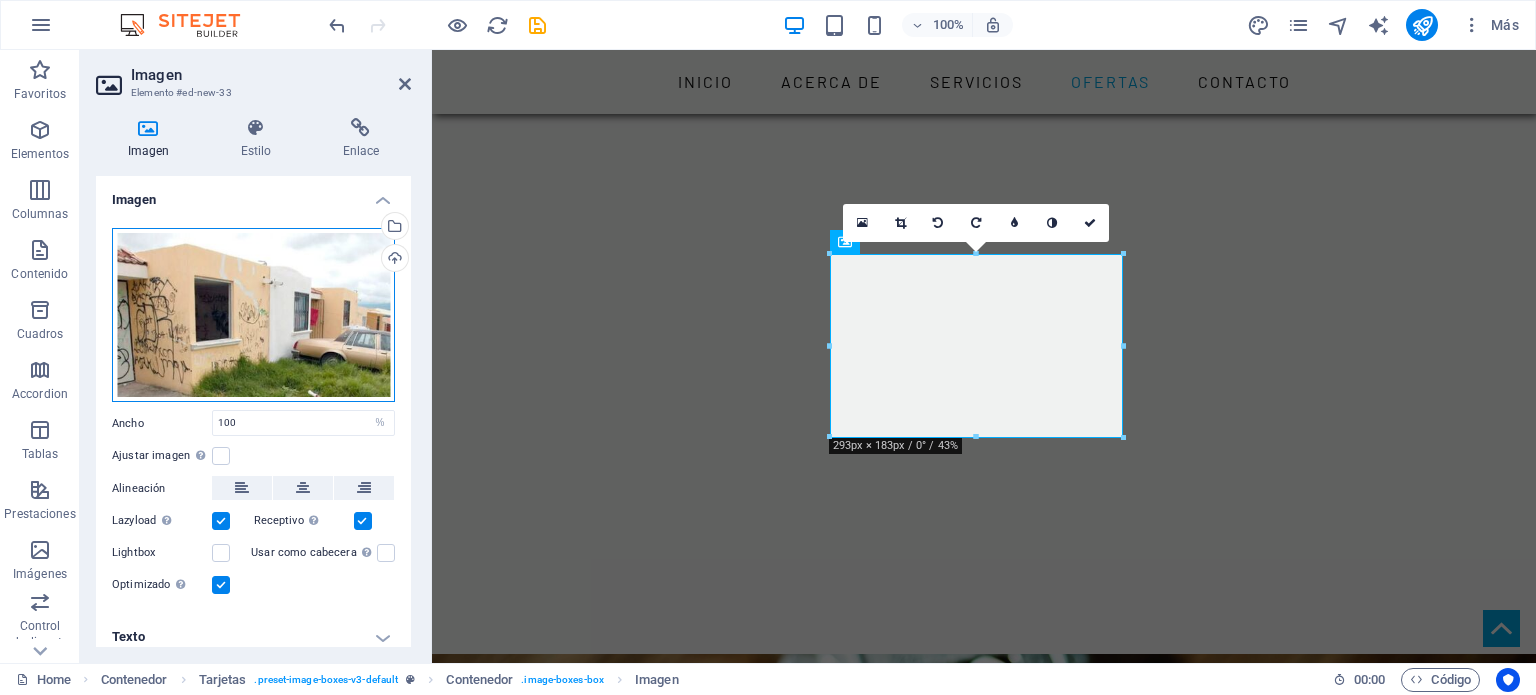 click on "Arrastra archivos aquí, haz clic para escoger archivos o  selecciona archivos de Archivos o de nuestra galería gratuita de fotos y vídeos" at bounding box center (253, 315) 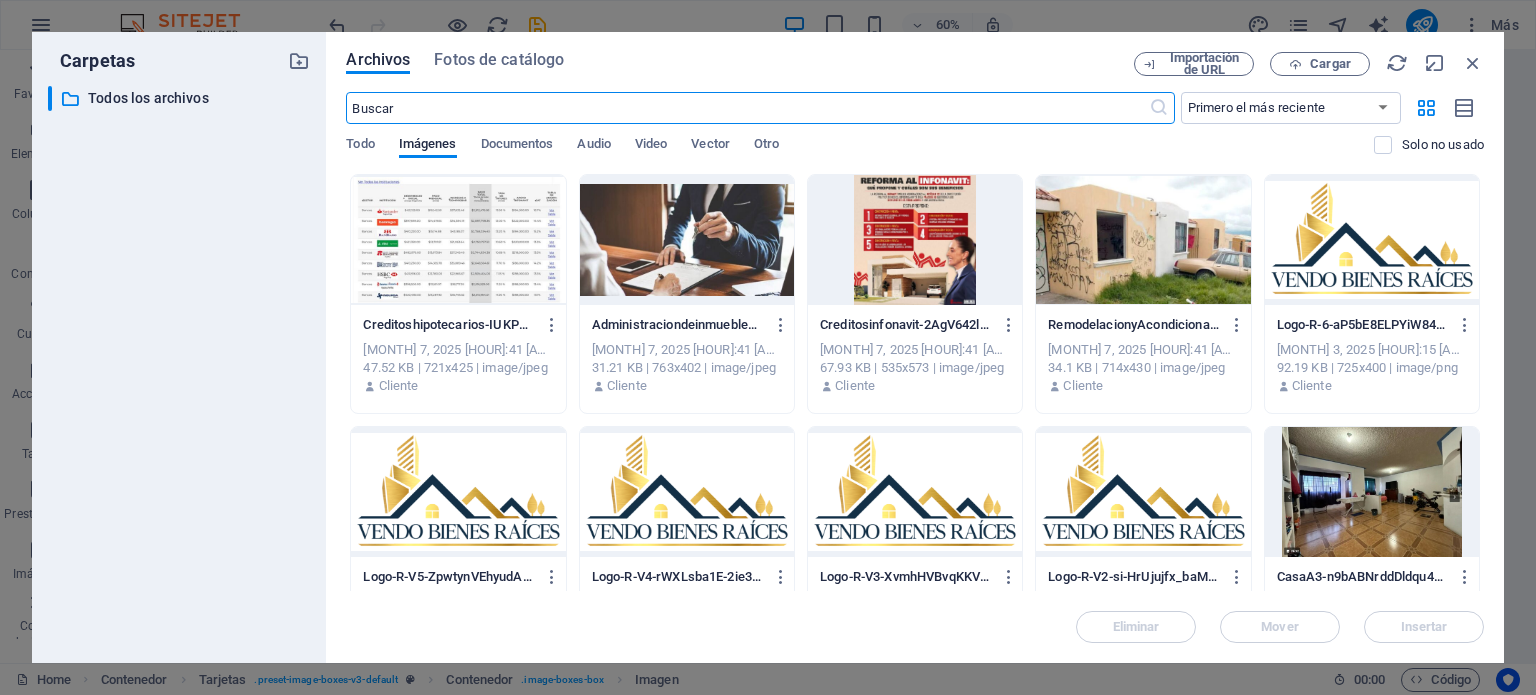 scroll, scrollTop: 2448, scrollLeft: 0, axis: vertical 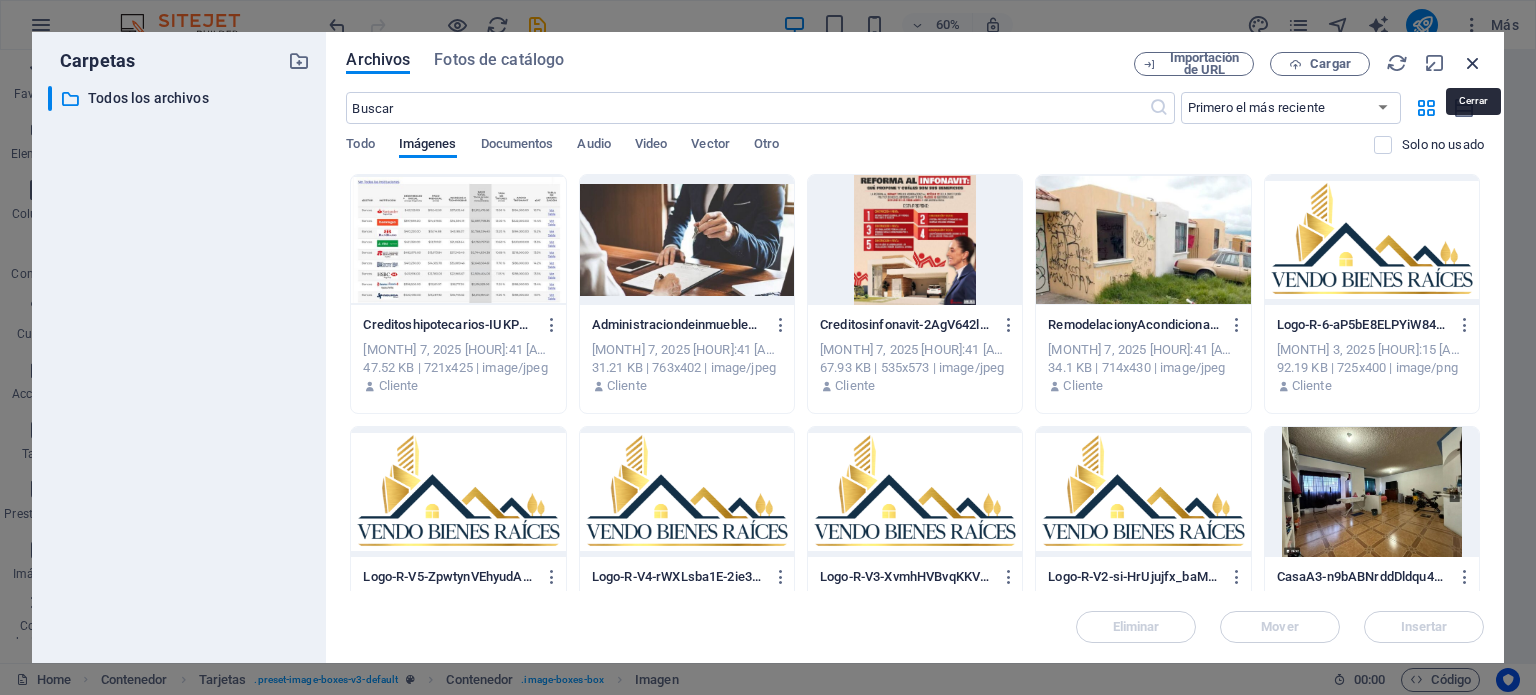 drag, startPoint x: 1483, startPoint y: 63, endPoint x: 1048, endPoint y: 13, distance: 437.86414 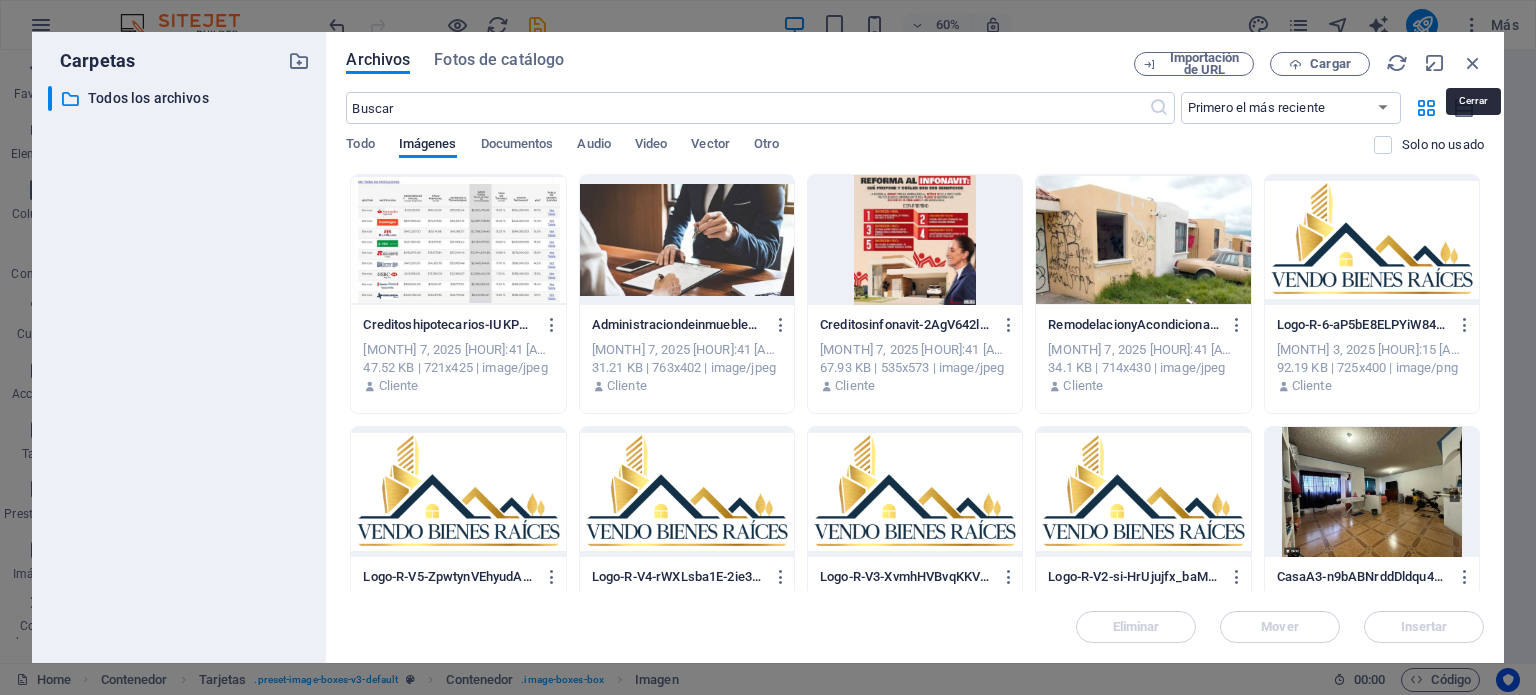 scroll, scrollTop: 2400, scrollLeft: 0, axis: vertical 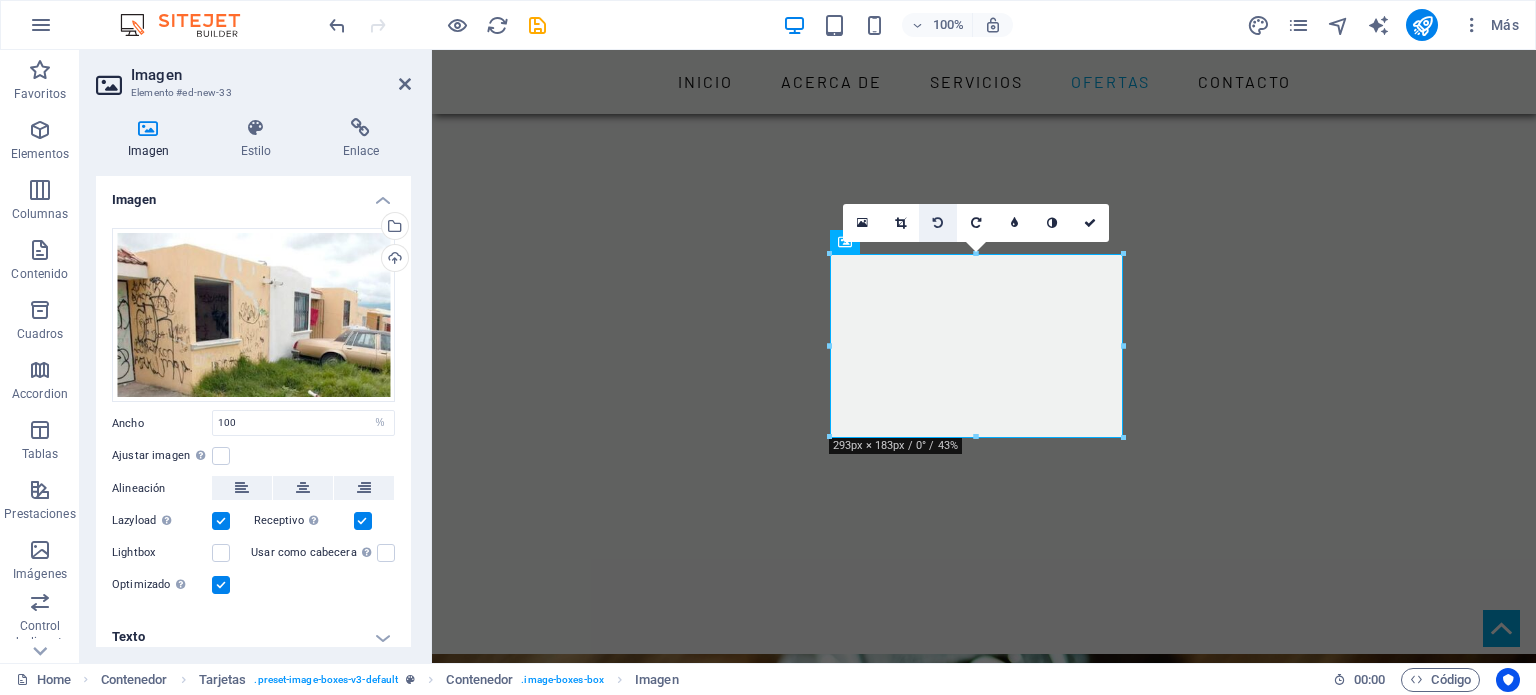 click at bounding box center (938, 223) 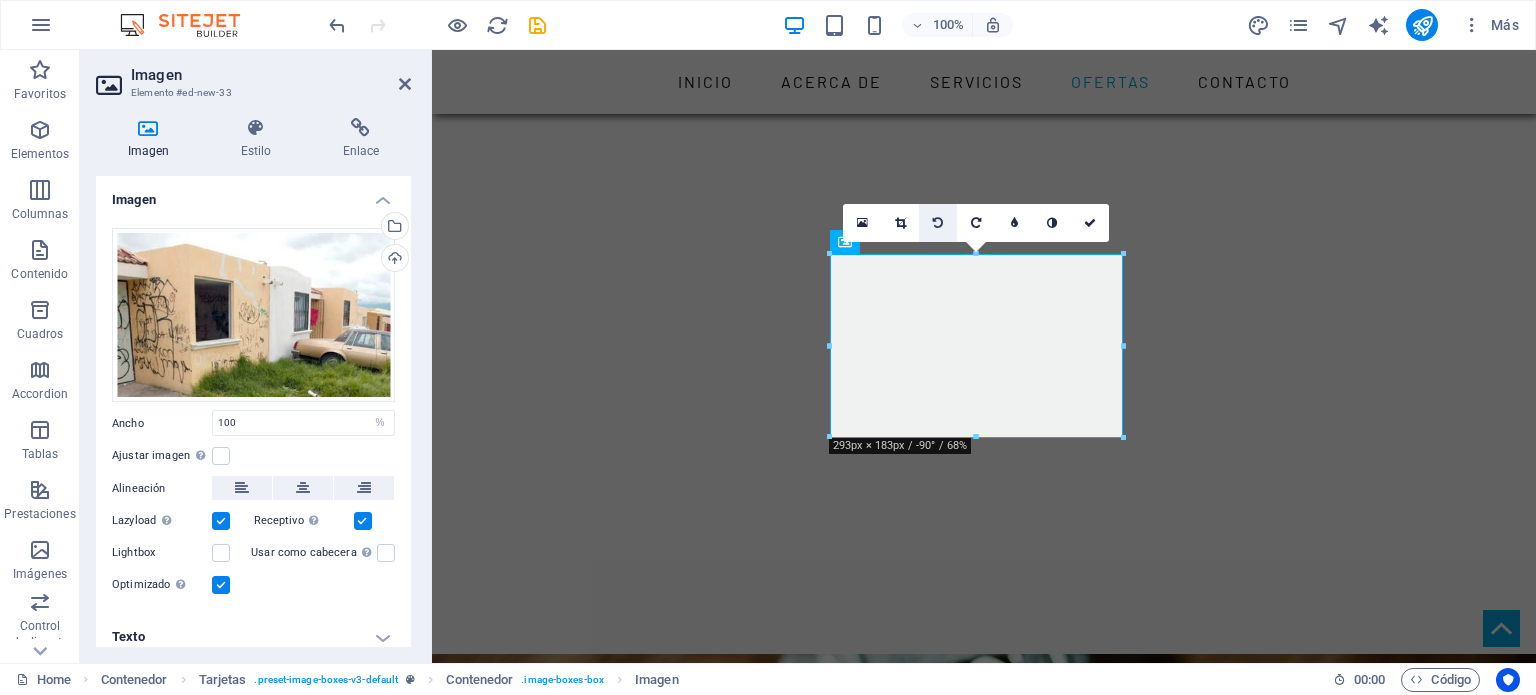 click at bounding box center (938, 223) 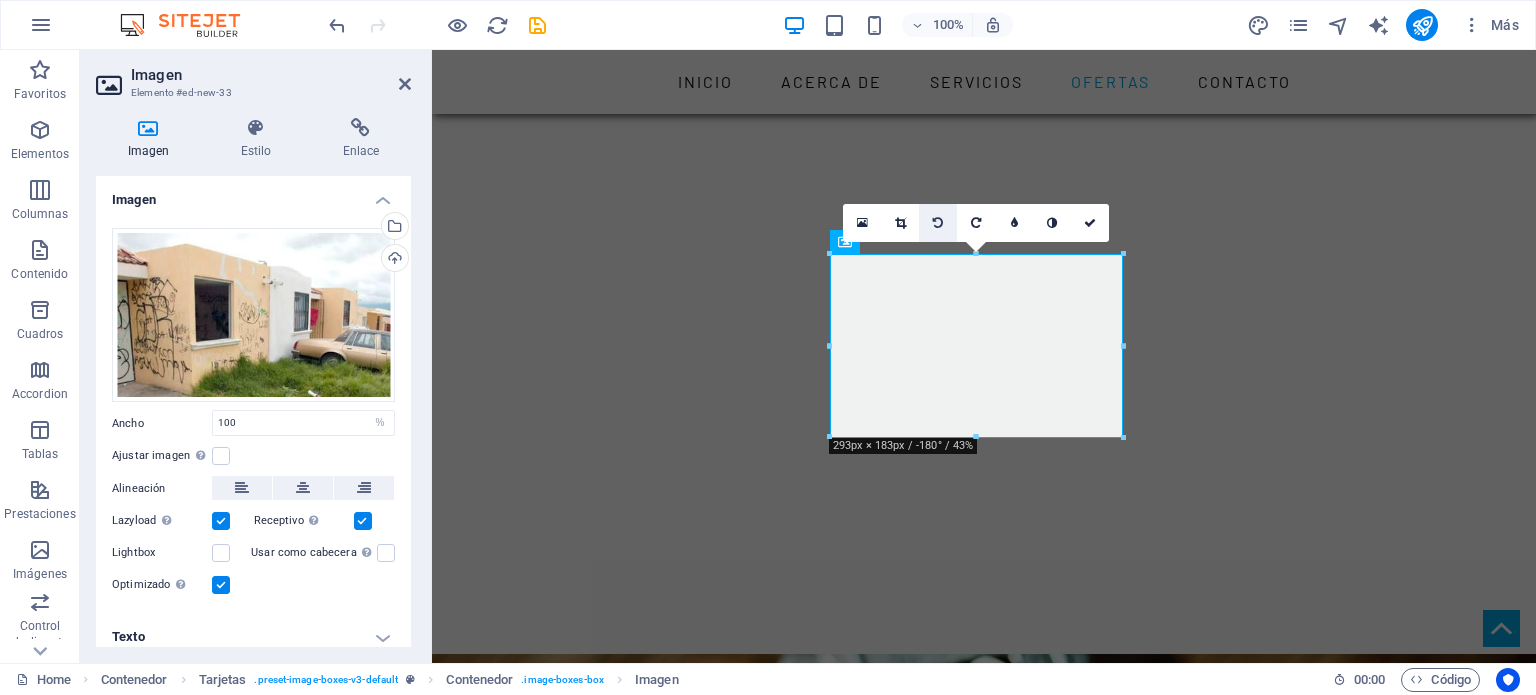 click at bounding box center (938, 223) 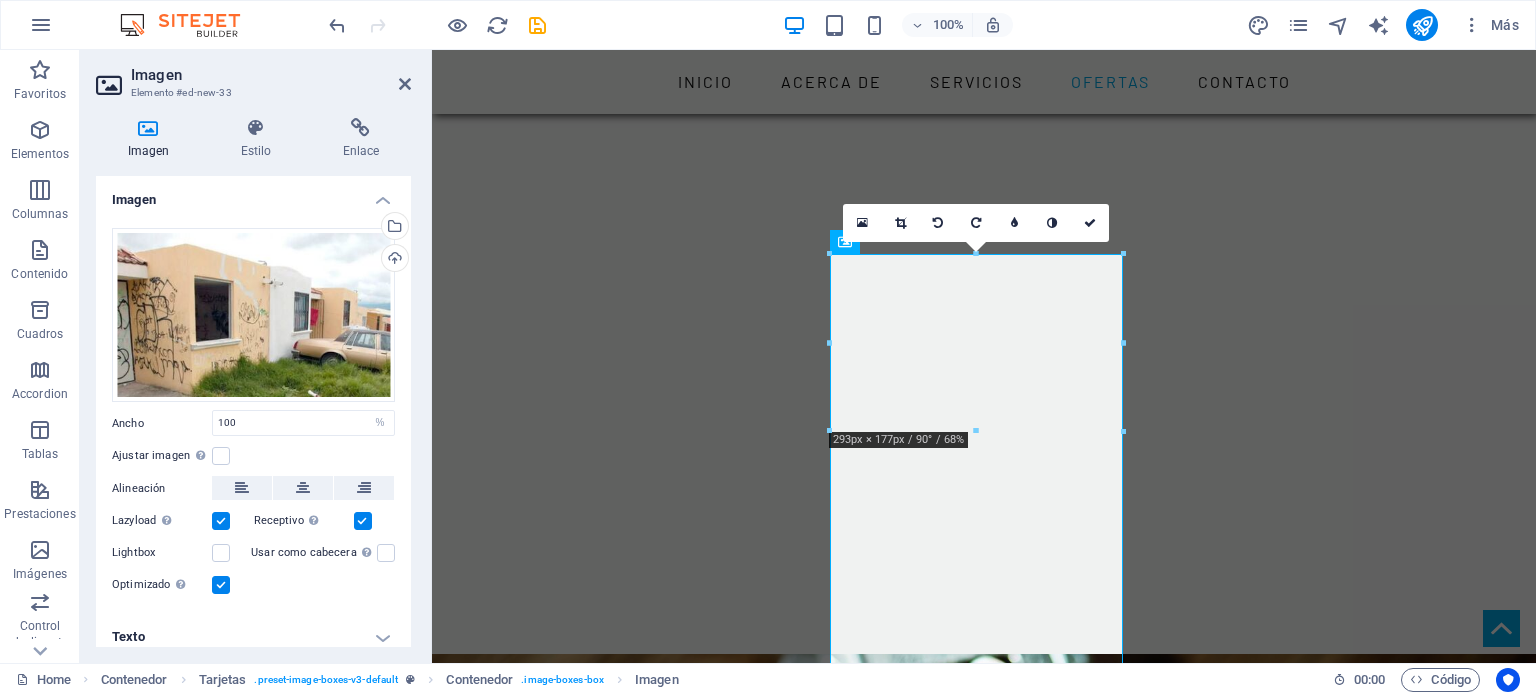 click at bounding box center (938, 223) 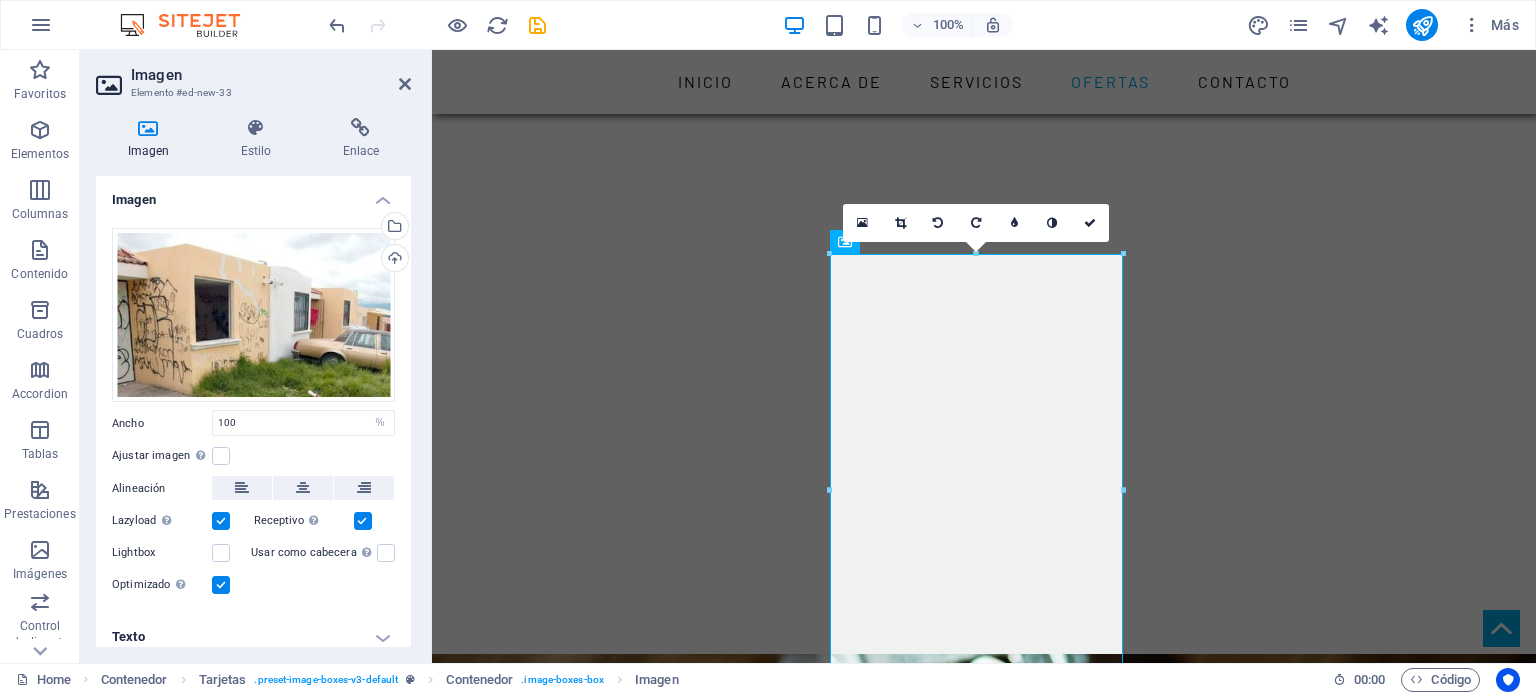click at bounding box center [938, 223] 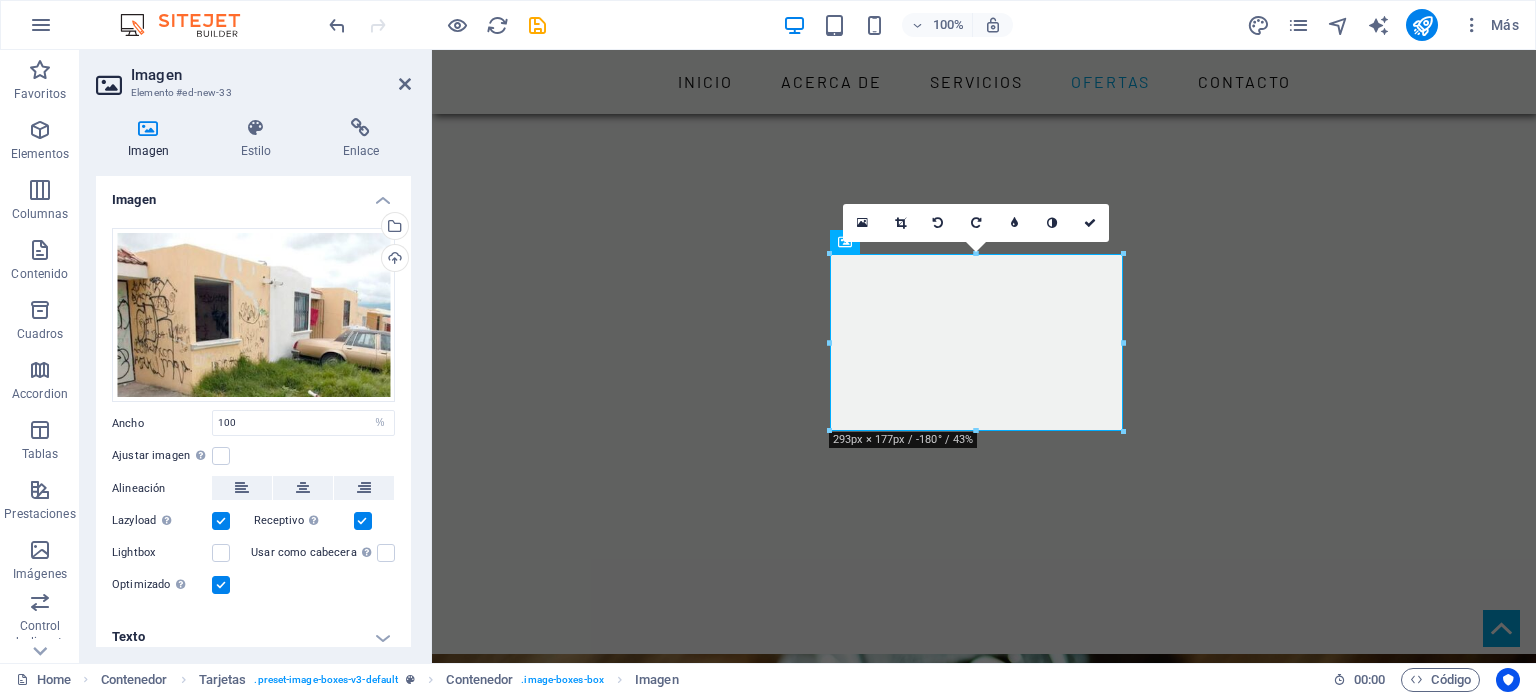 click at bounding box center [938, 223] 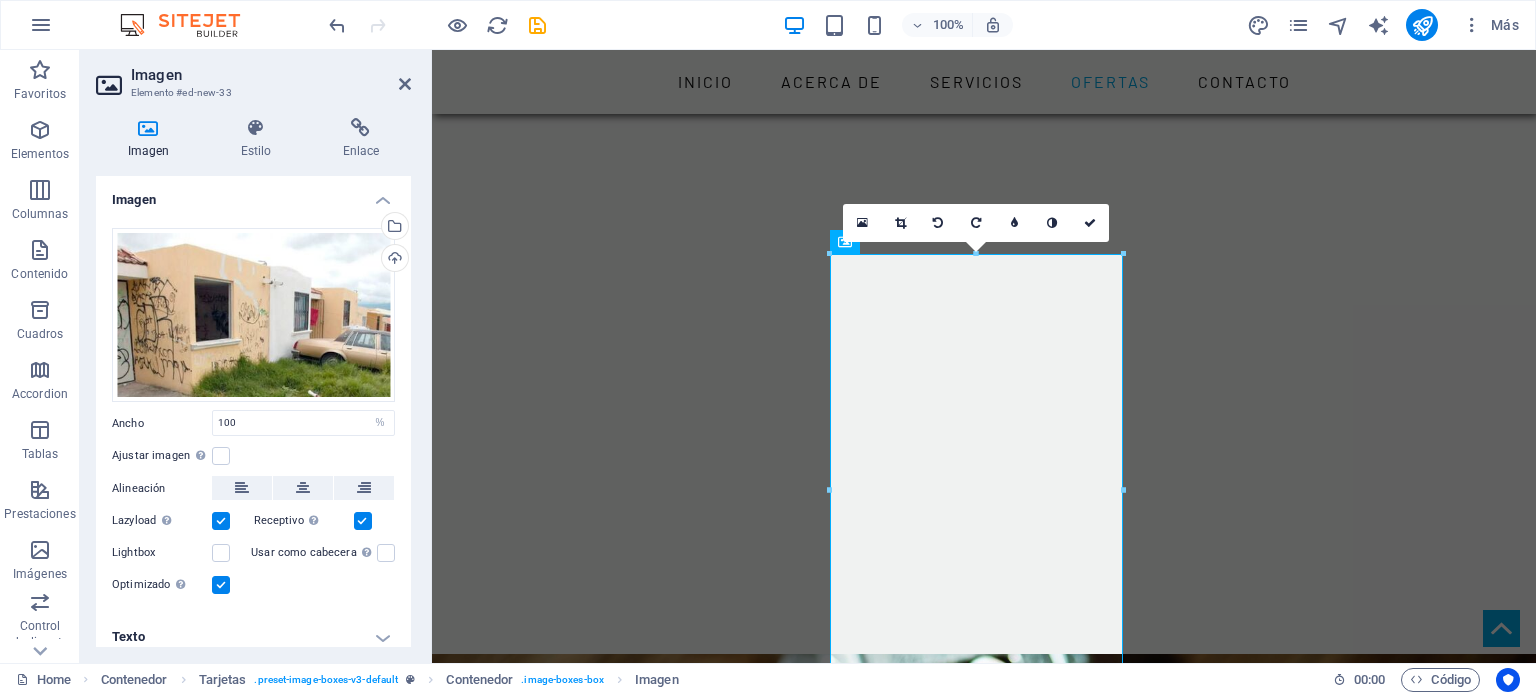 click at bounding box center [938, 223] 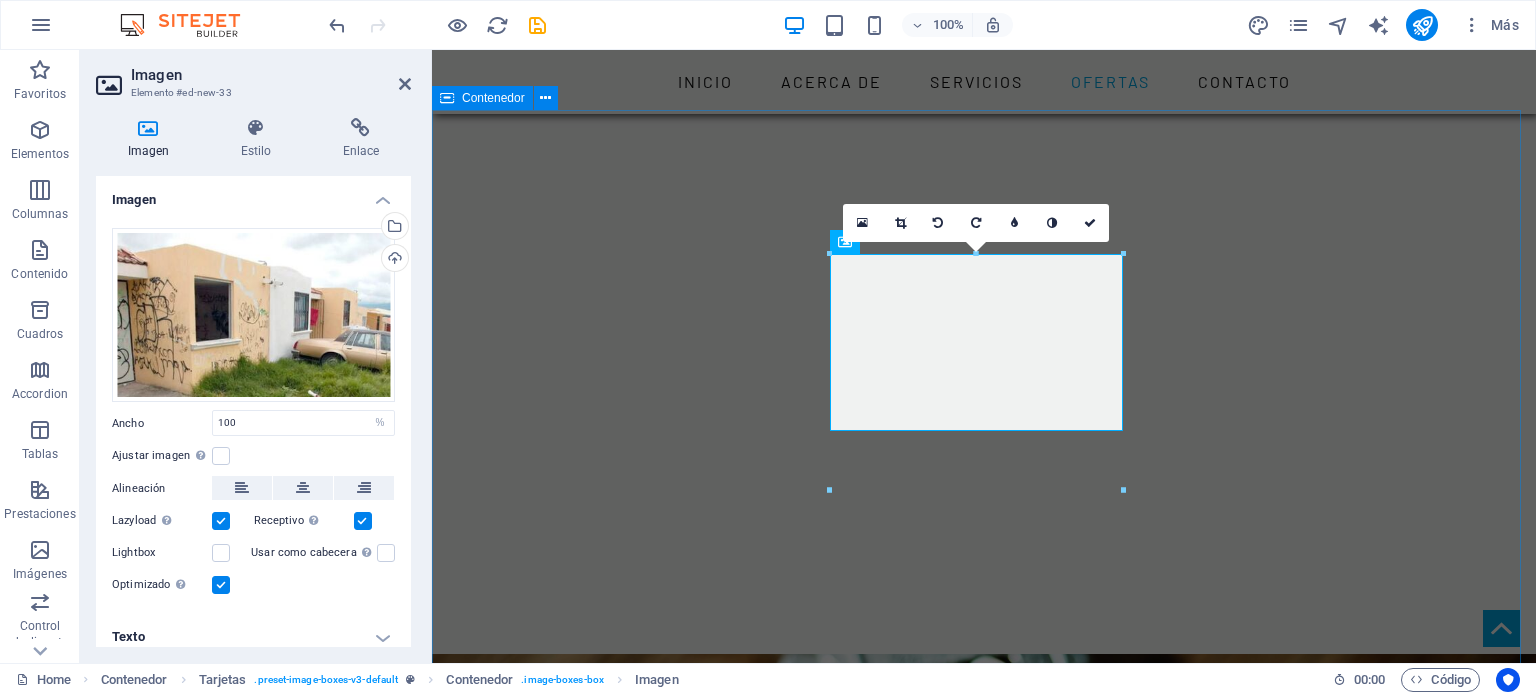 click on "NUESTRAS OFERTAS CASA AURORA Casa en Venta de dos plantas , ubicada en Col. La Aurora, Santa María Magdalena, Querétaro. Muy cerca del Puente de Tlacote, de la Universidad Autónoma de Querétaro (UAQ), del IMSS de Zaragoza, a diez minutos del Centro Histórico, Ver más .. CASA AURORA Casa en Venta de dos plantas , ubicada en Col. La Aurora, Santa María Magdalena, Querétaro. Muy cerca del Puente de Tlacote, de la Universidad Autónoma de Querétaro (UAQ), del IMSS de Zaragoza, a diez minutos del Centro Histórico, Ver más .. CASA SONTERRA EN CONSTRUCCION CASA VIÑEDOS EN CONSTRUCCION" at bounding box center [984, 2132] 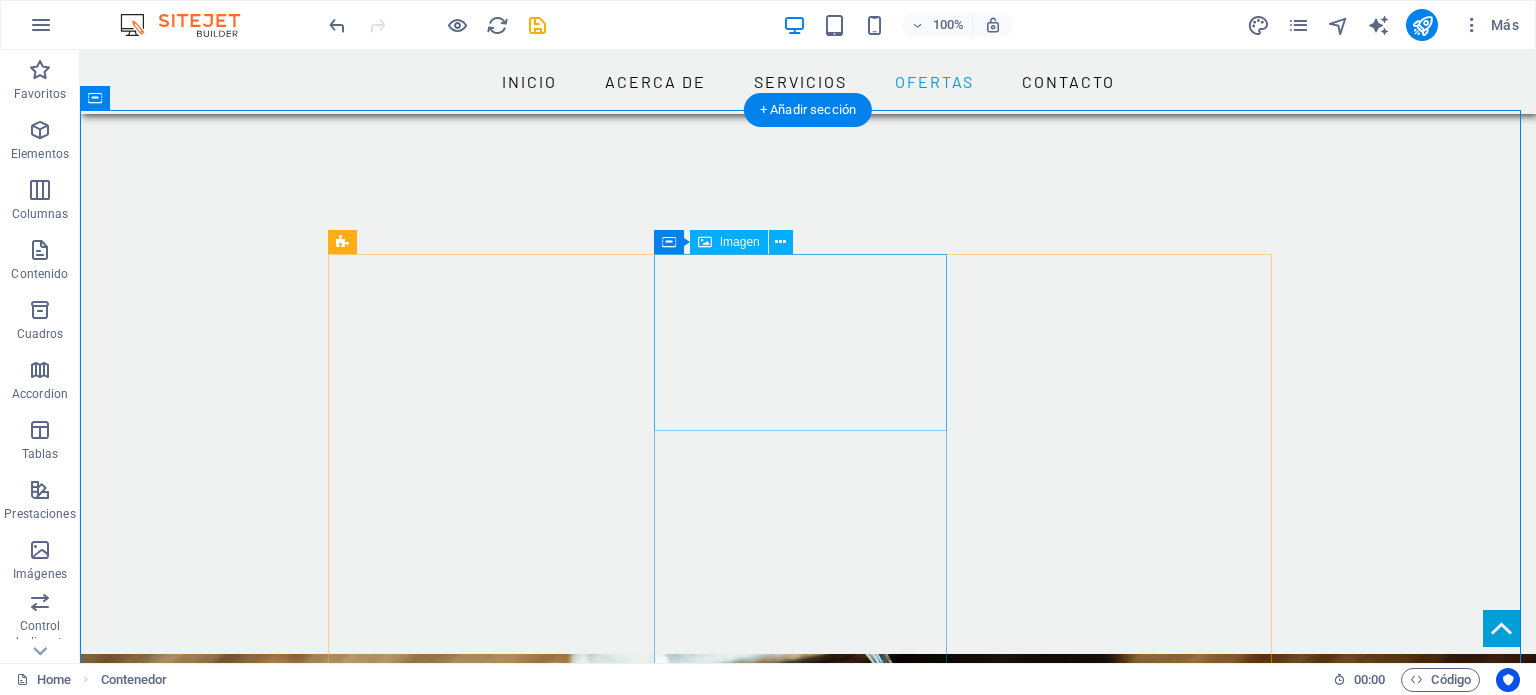 click at bounding box center [482, 1975] 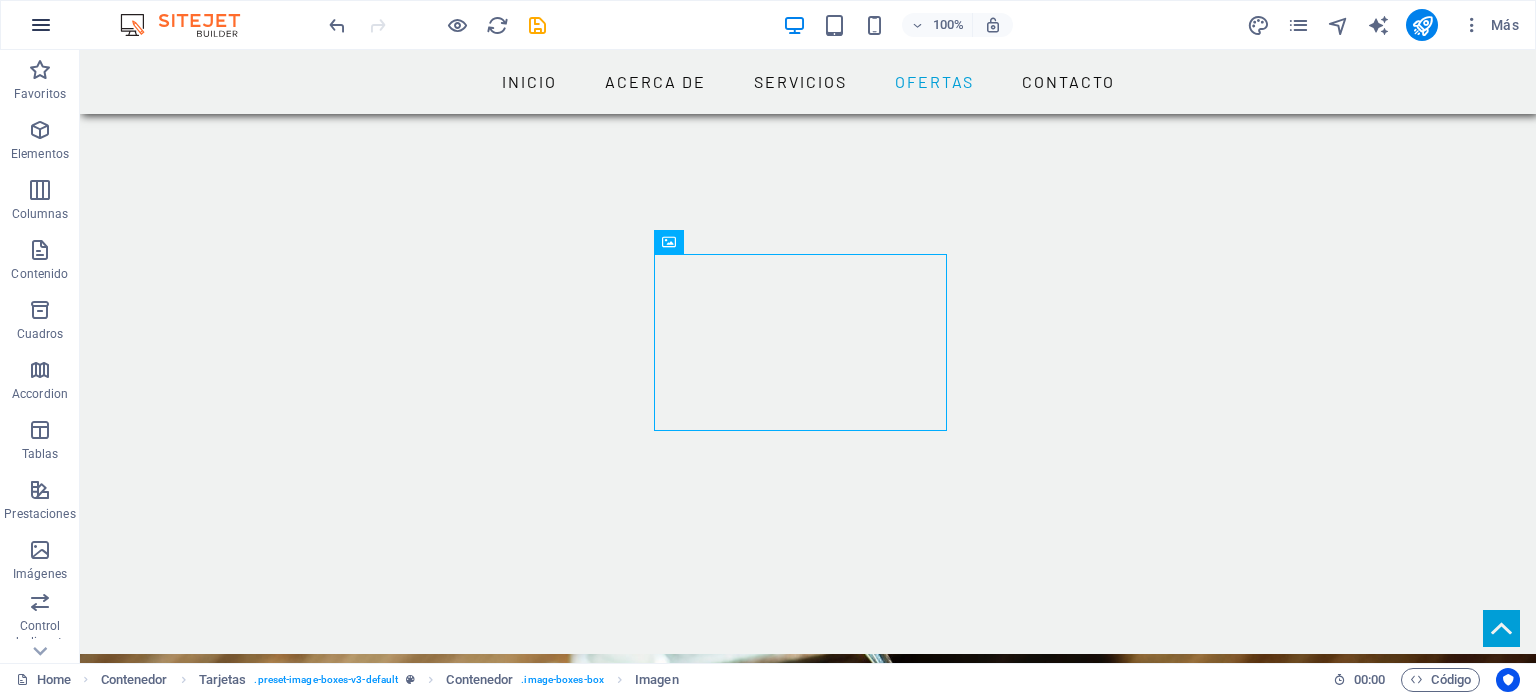 click at bounding box center (41, 25) 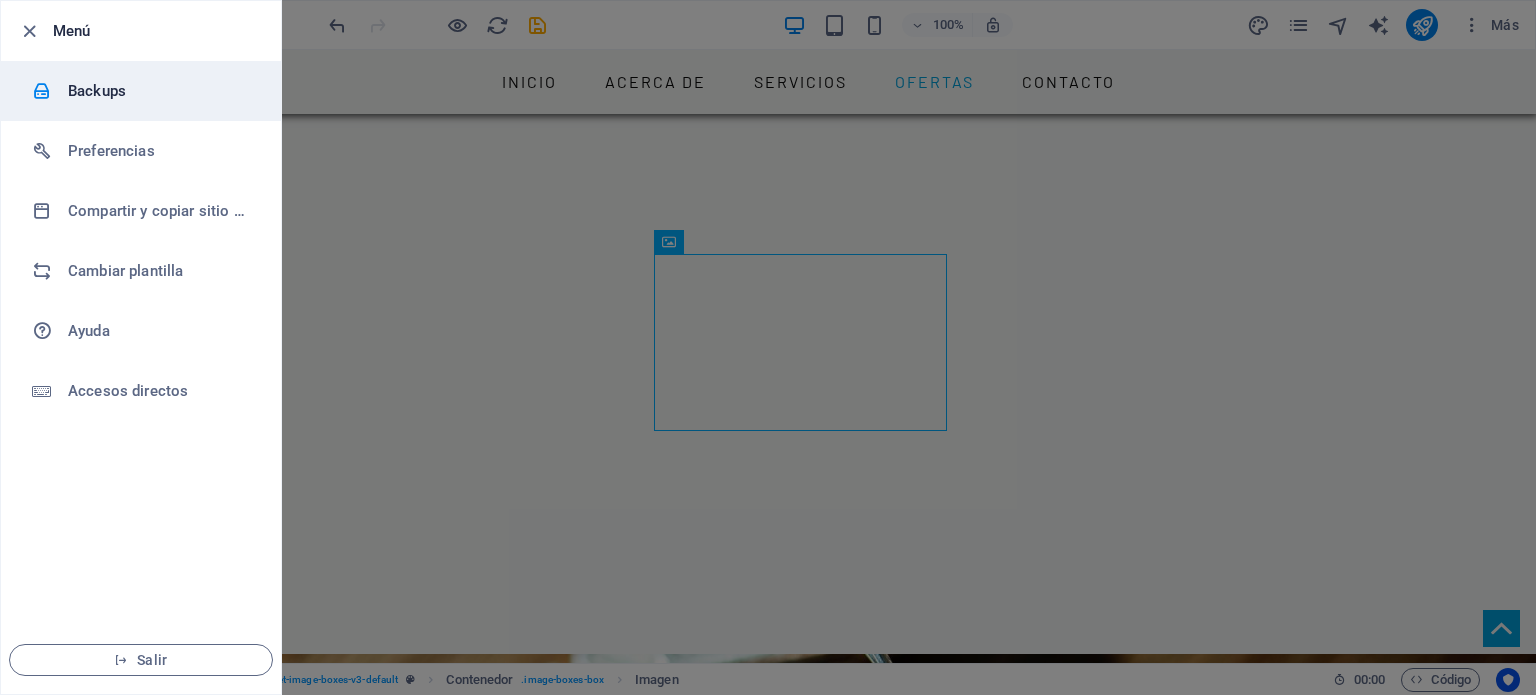 click on "Backups" at bounding box center [160, 91] 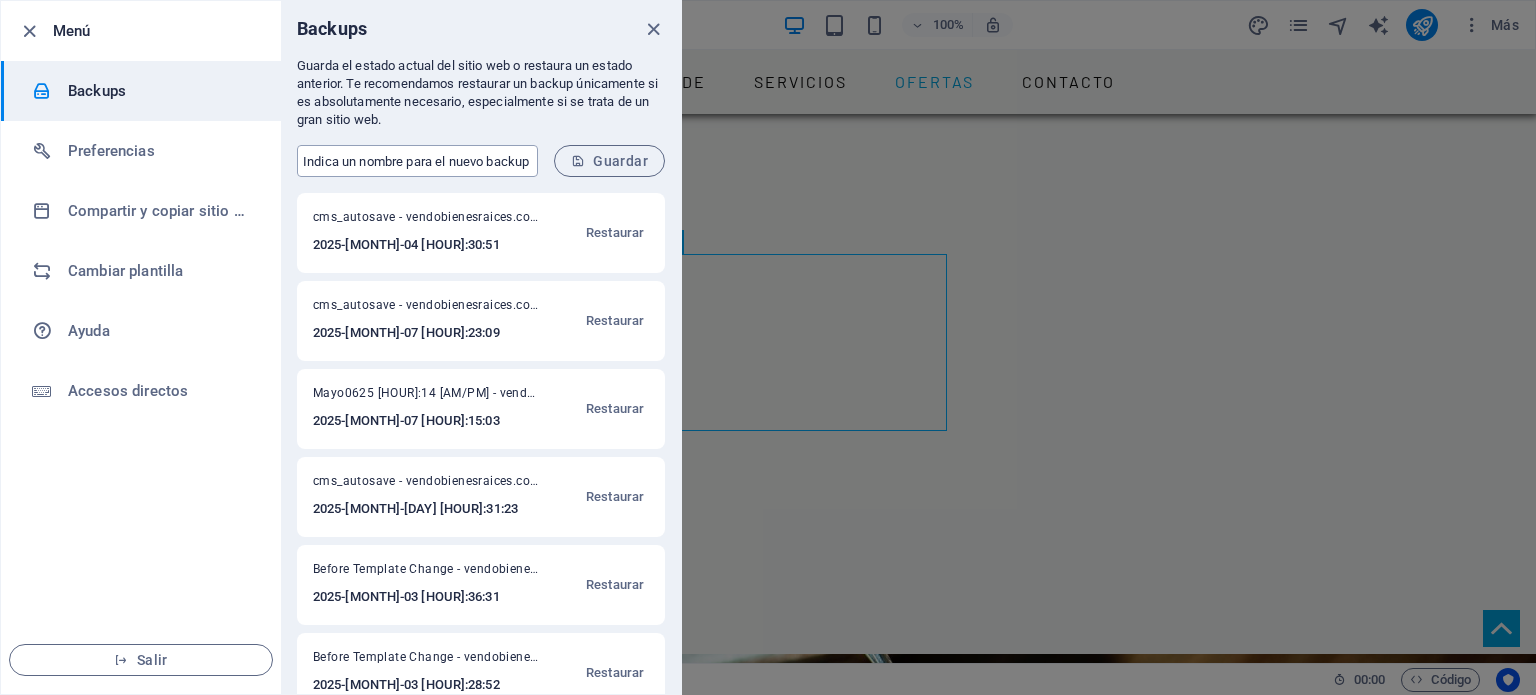 click at bounding box center (417, 161) 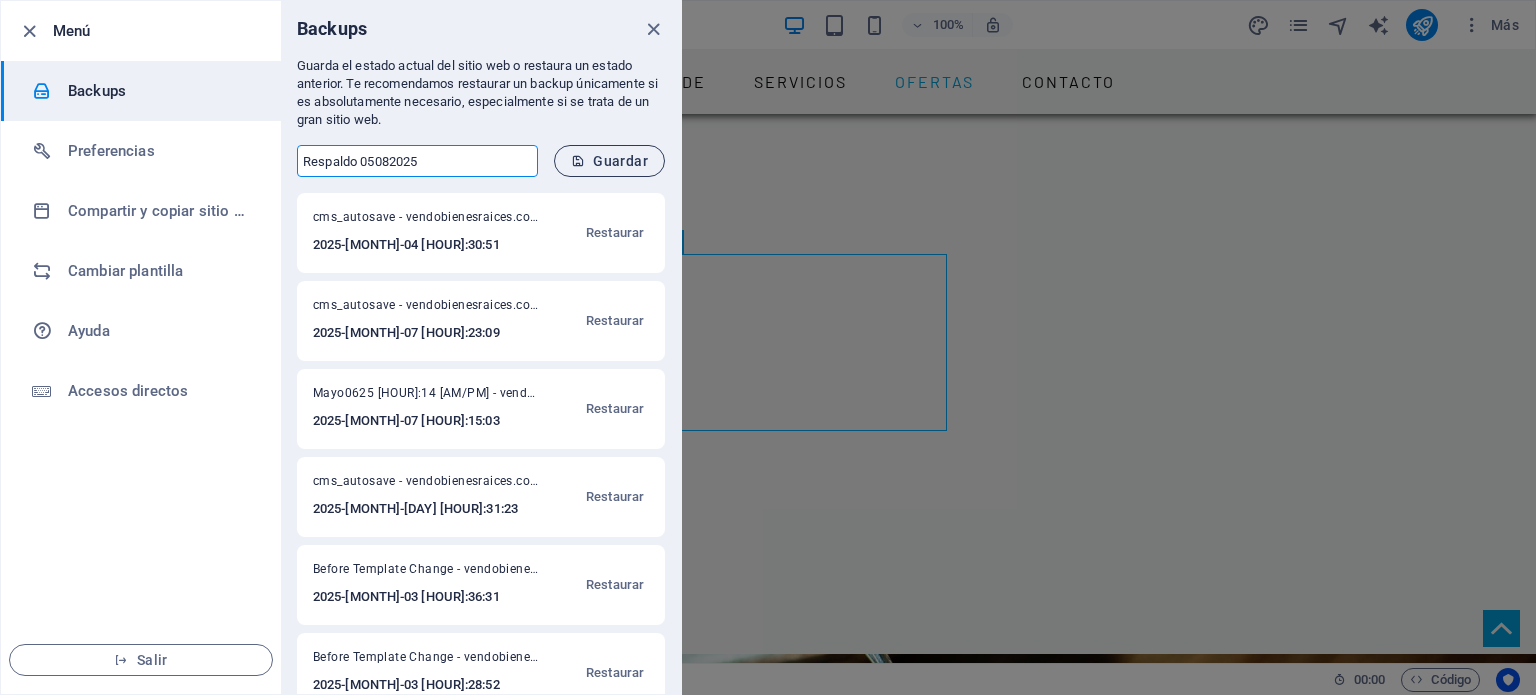 type on "Respaldo 05082025" 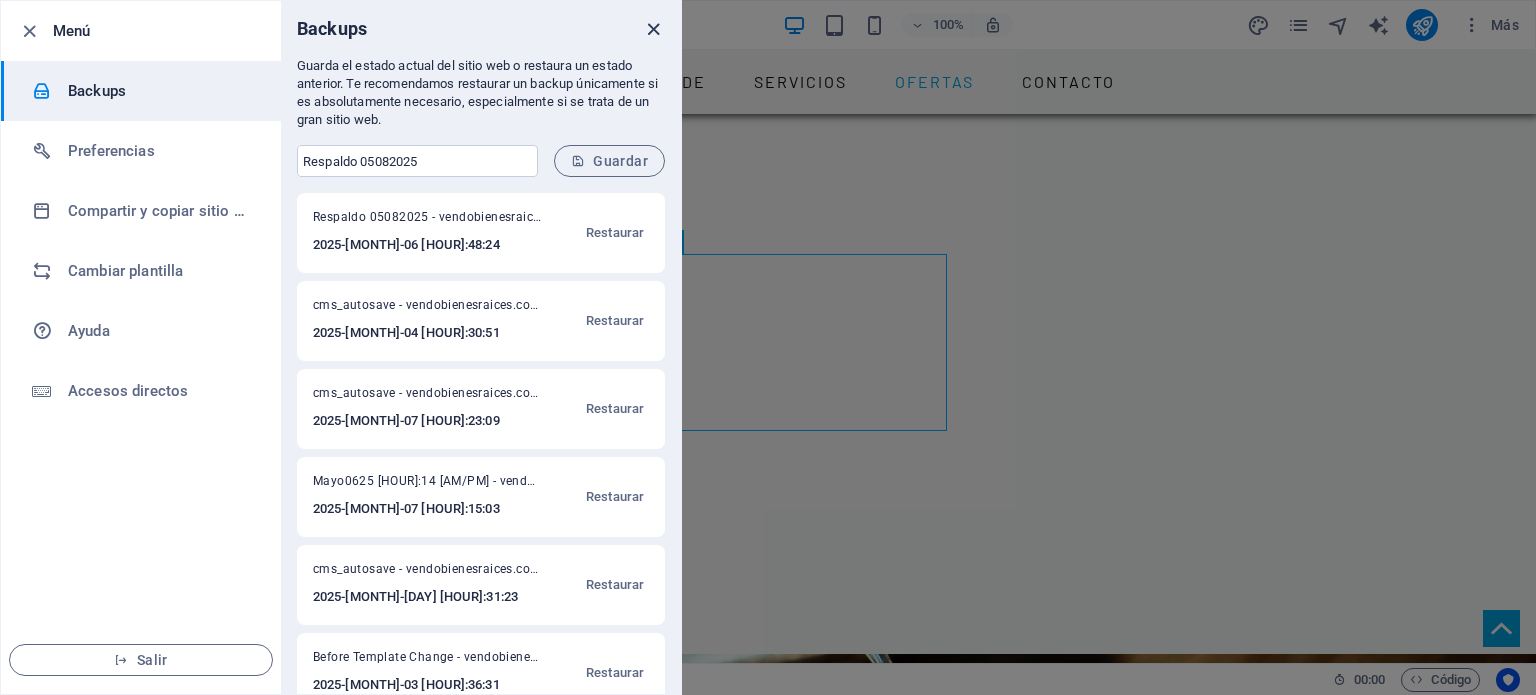 click at bounding box center [653, 29] 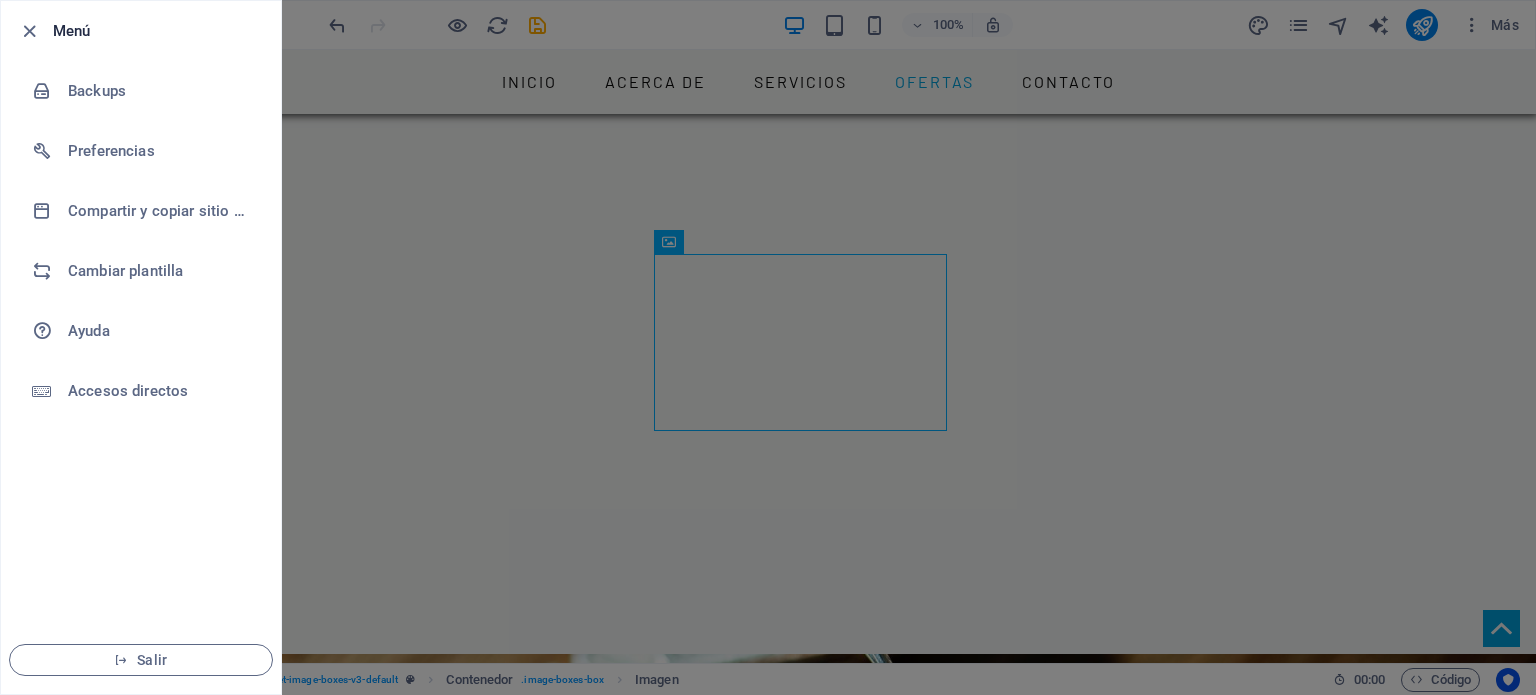 click at bounding box center [768, 347] 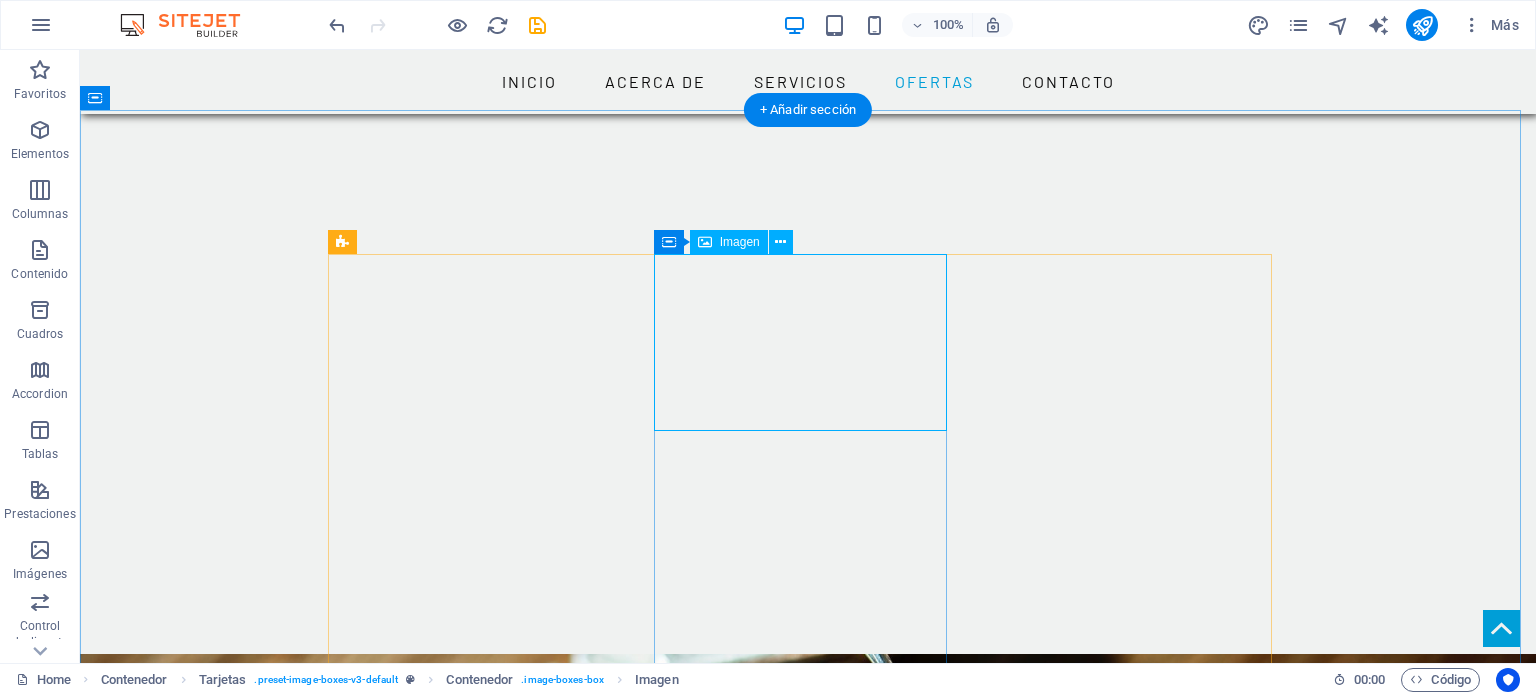 click at bounding box center (482, 1975) 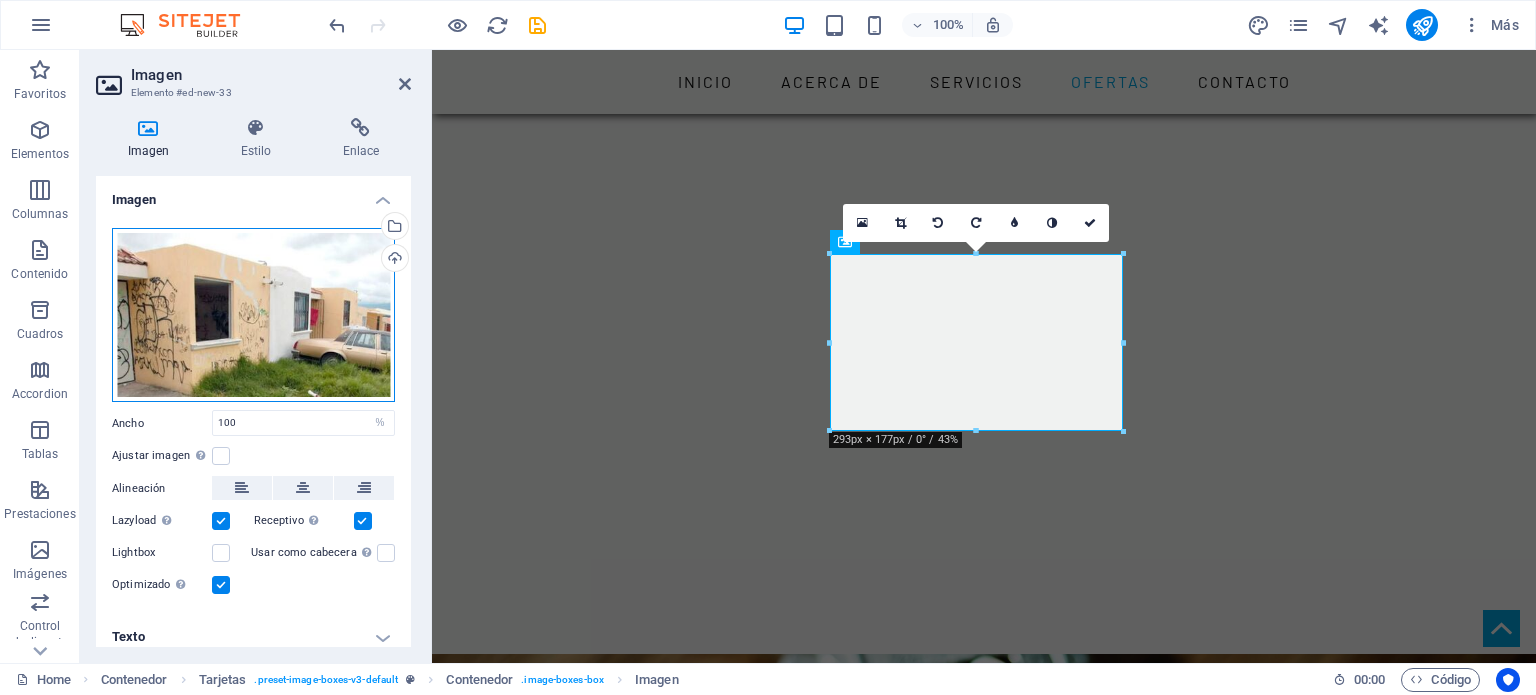click on "Arrastra archivos aquí, haz clic para escoger archivos o  selecciona archivos de Archivos o de nuestra galería gratuita de fotos y vídeos" at bounding box center (253, 315) 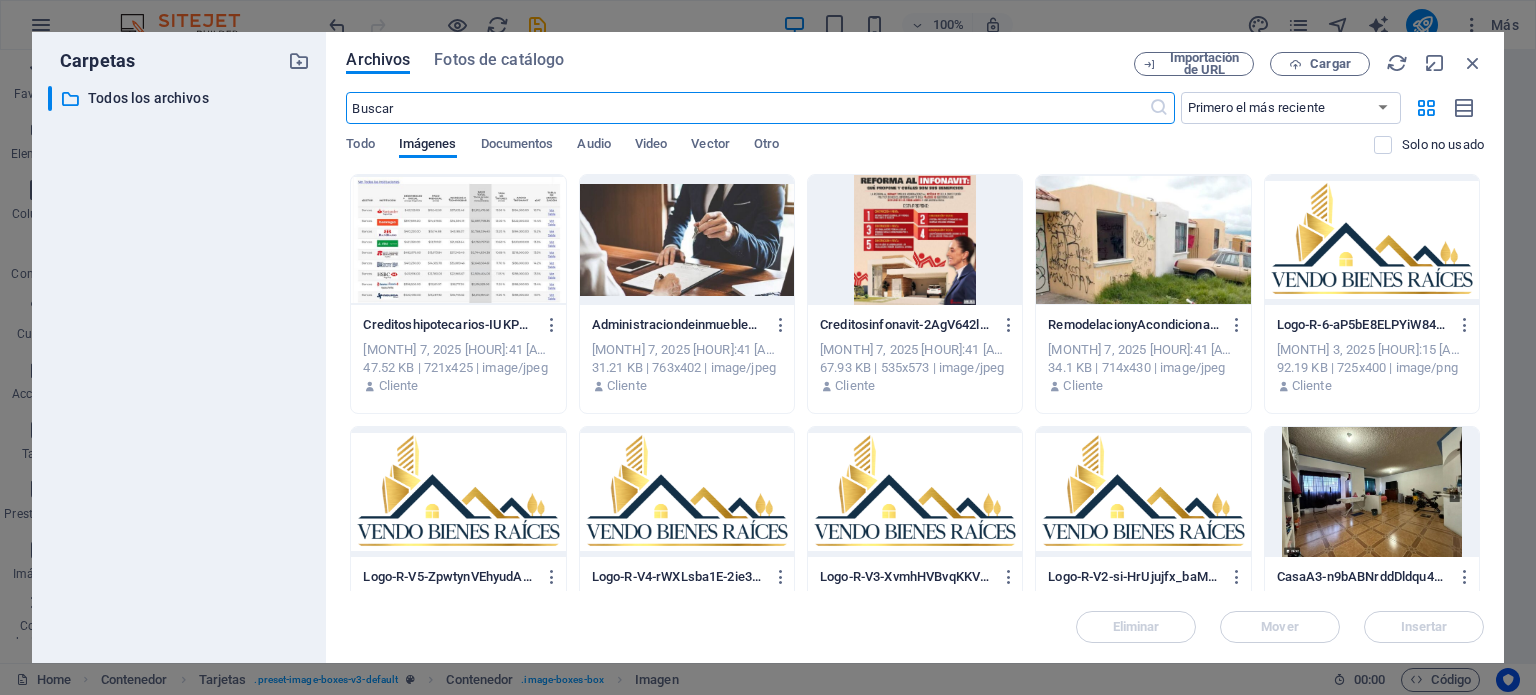 scroll, scrollTop: 2448, scrollLeft: 0, axis: vertical 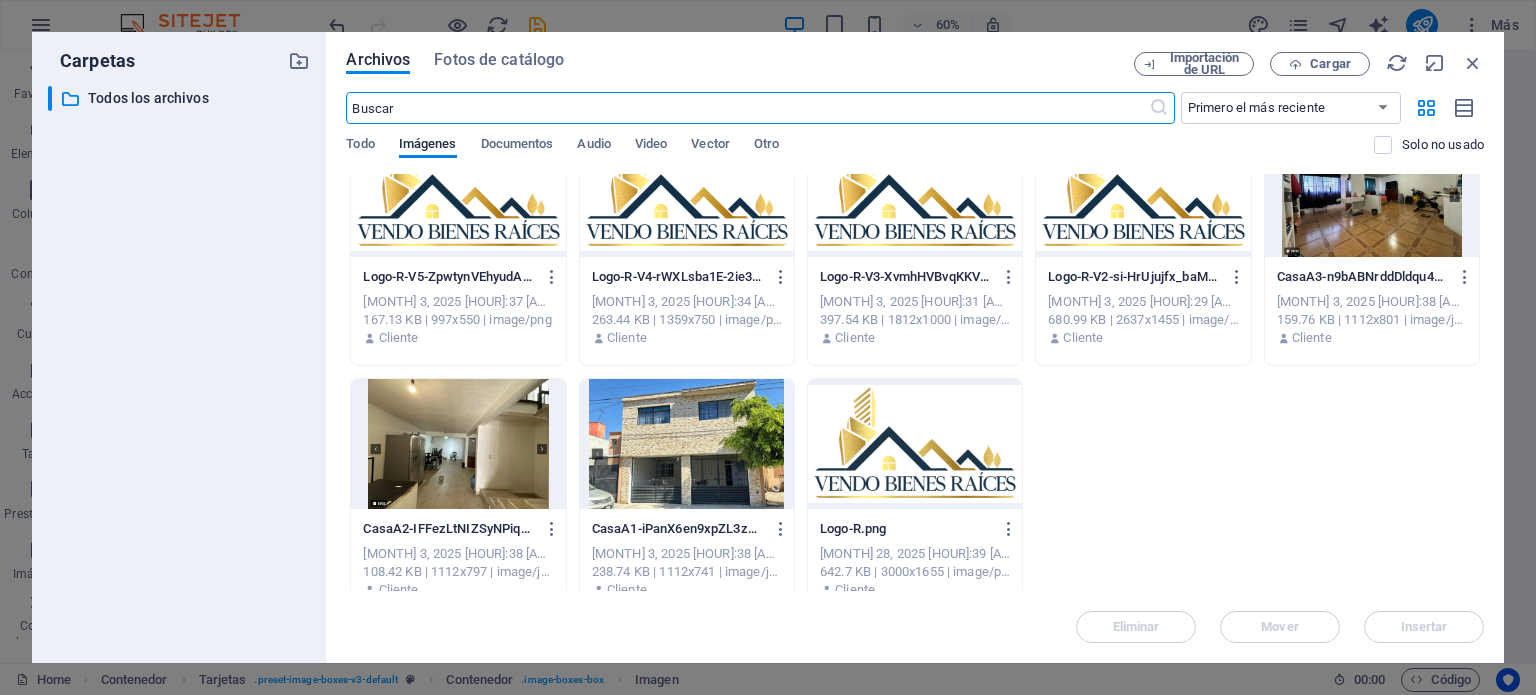 click at bounding box center (687, 444) 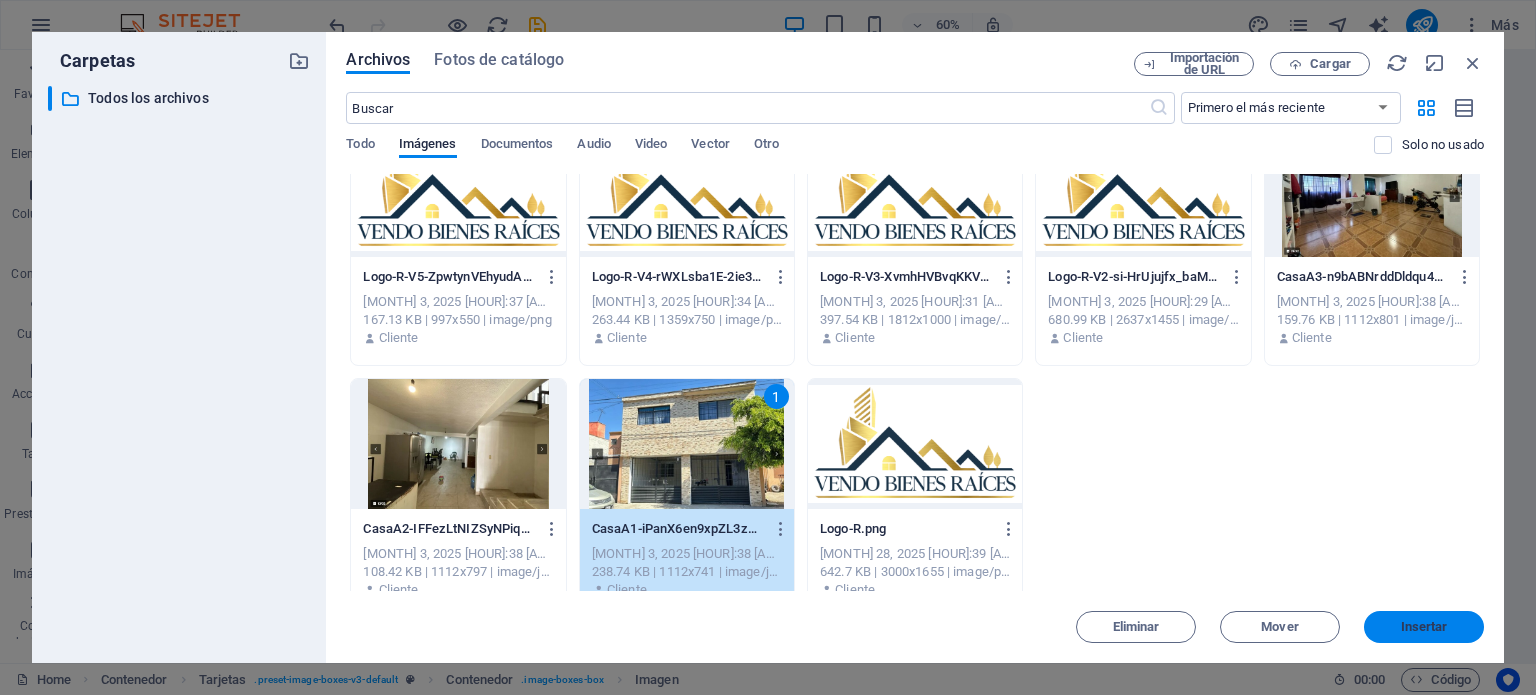 drag, startPoint x: 1392, startPoint y: 633, endPoint x: 940, endPoint y: 581, distance: 454.98132 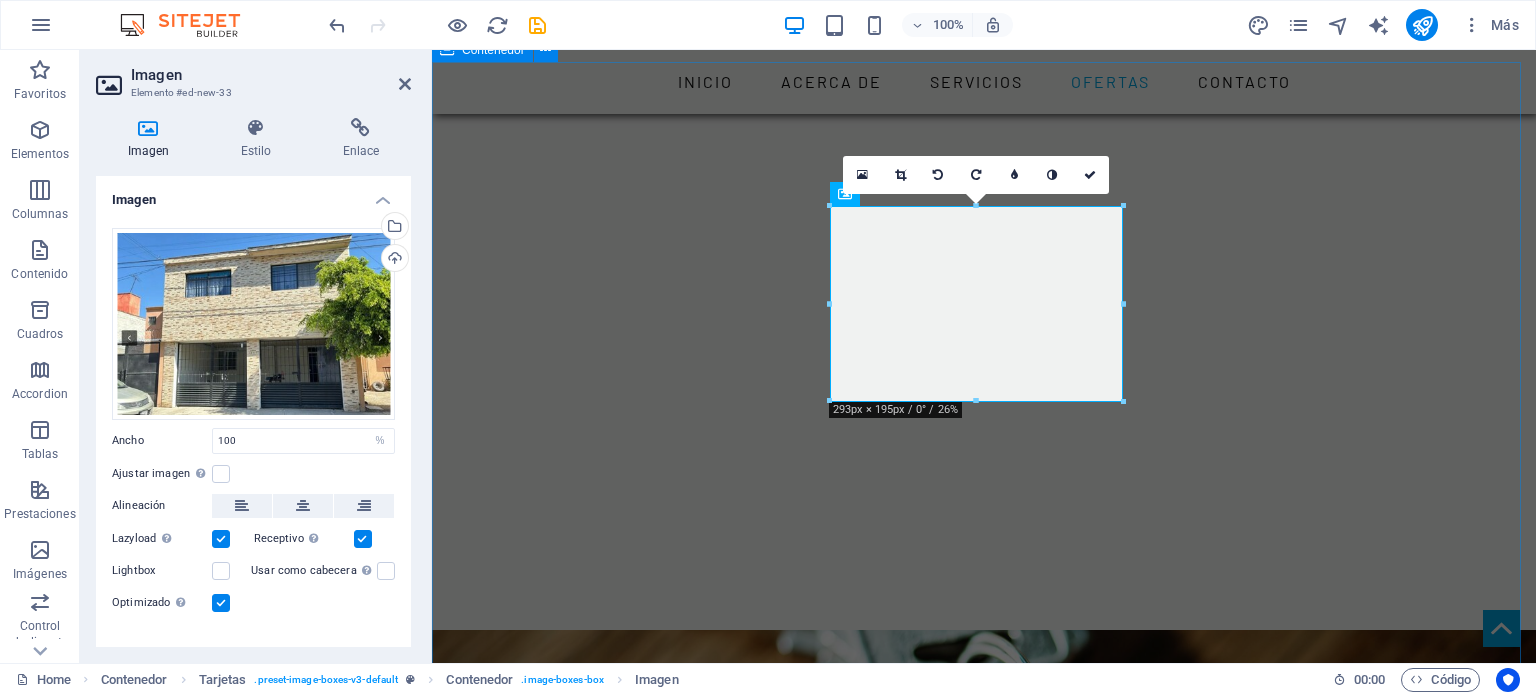 click on "NUESTRAS OFERTAS CASA AURORA Casa en Venta de dos plantas , ubicada en Col. La Aurora, Santa María Magdalena, Querétaro. Muy cerca del Puente de Tlacote, de la Universidad Autónoma de Querétaro (UAQ), del IMSS de Zaragoza, a diez minutos del Centro Histórico, Ver más .. CASA AURORA Casa en Venta de dos plantas , ubicada en Col. La Aurora, Santa María Magdalena, Querétaro. Muy cerca del Puente de Tlacote, de la Universidad Autónoma de Querétaro (UAQ), del IMSS de Zaragoza, a diez minutos del Centro Histórico, Ver más .. CASA SONTERRA EN CONSTRUCCION CASA VIÑEDOS EN CONSTRUCCION" at bounding box center (984, 2093) 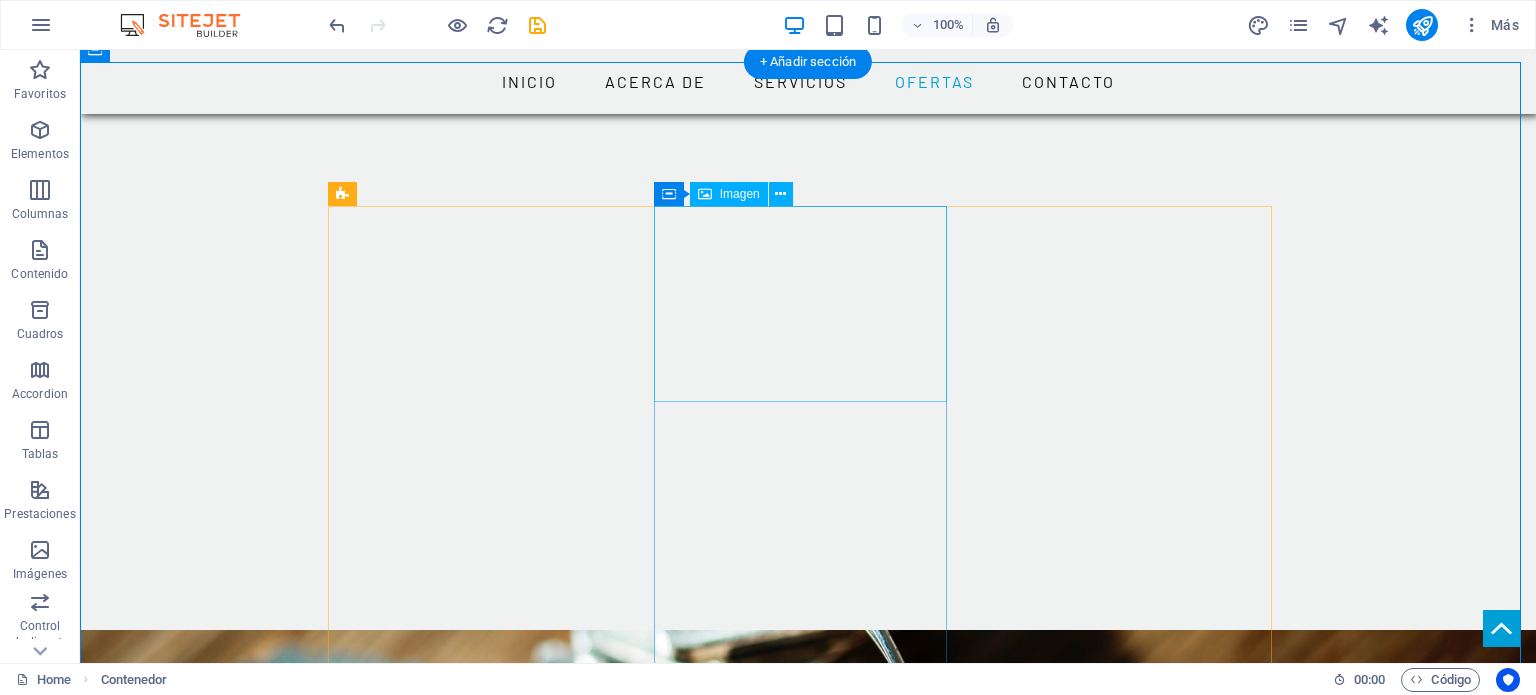click at bounding box center [482, 1936] 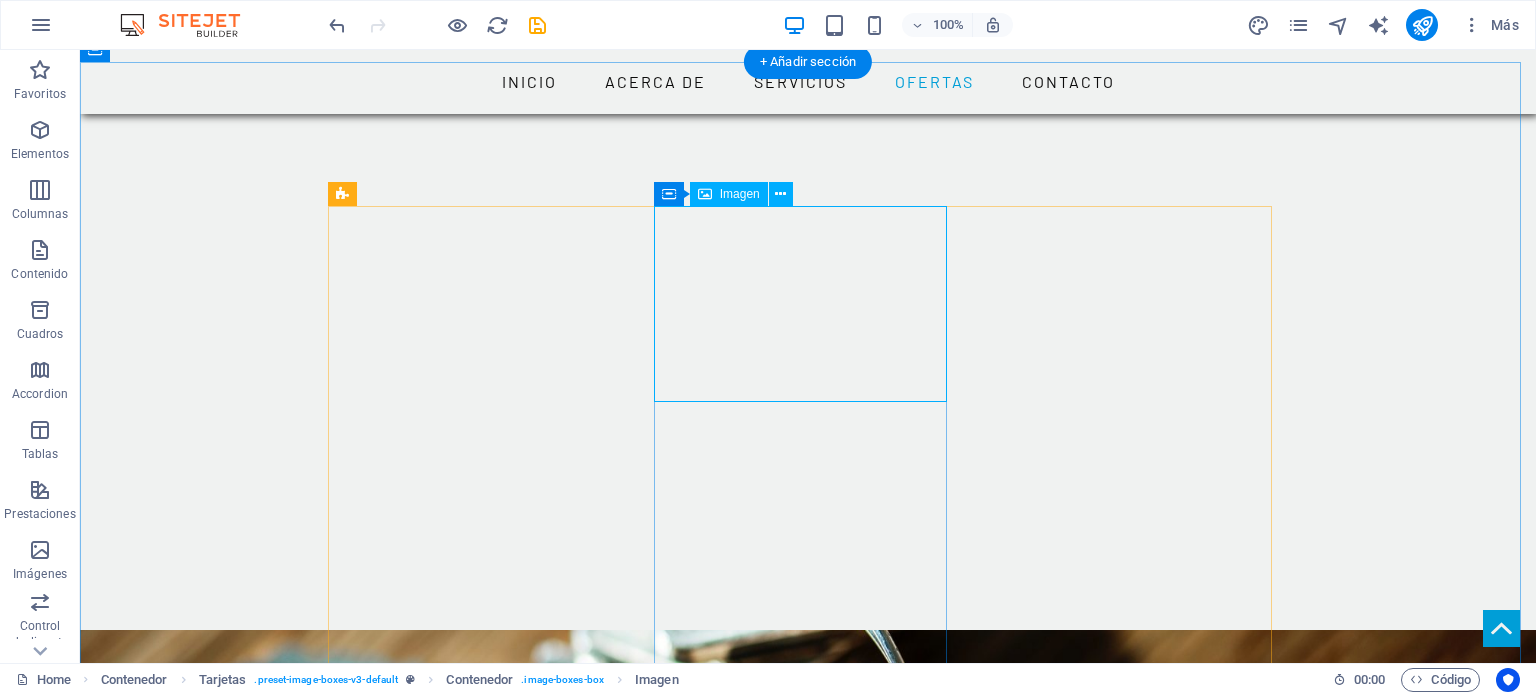 click at bounding box center (482, 1936) 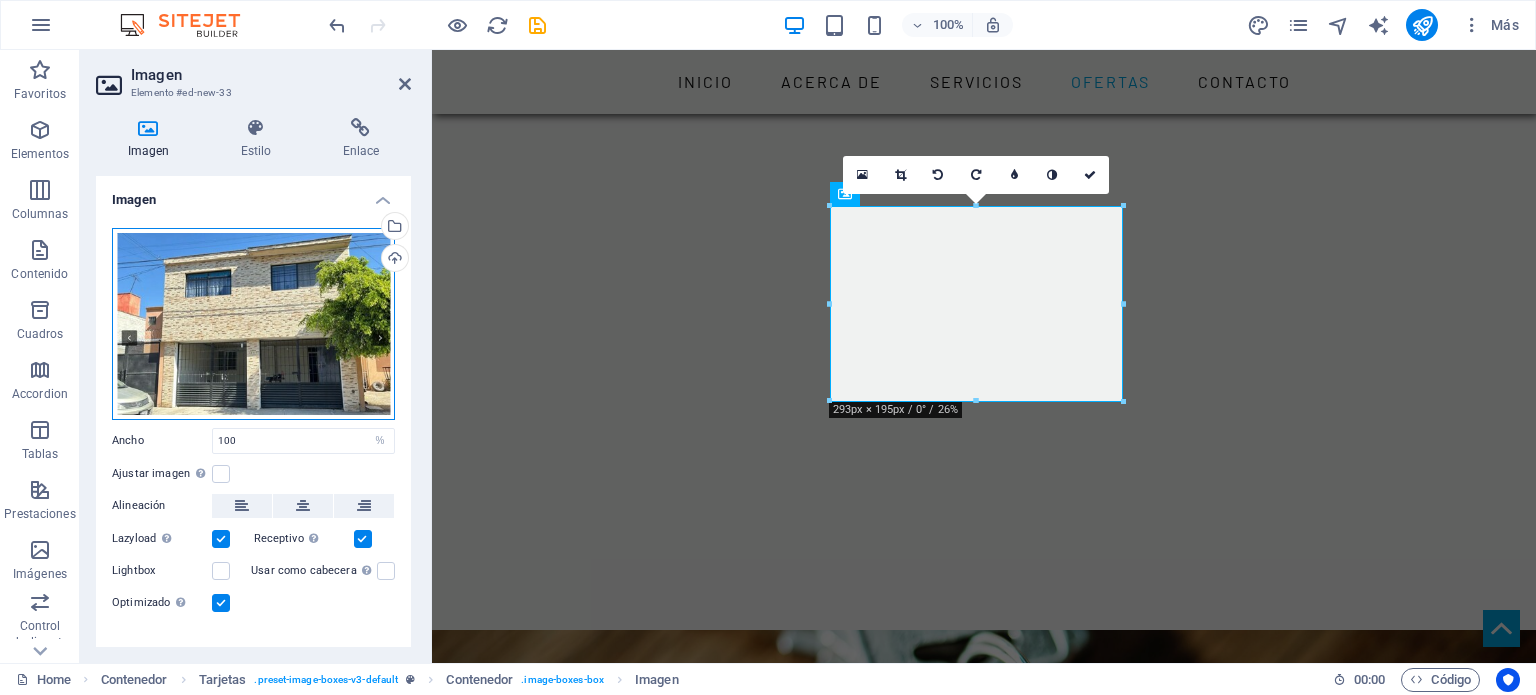 click on "Arrastra archivos aquí, haz clic para escoger archivos o  selecciona archivos de Archivos o de nuestra galería gratuita de fotos y vídeos" at bounding box center [253, 324] 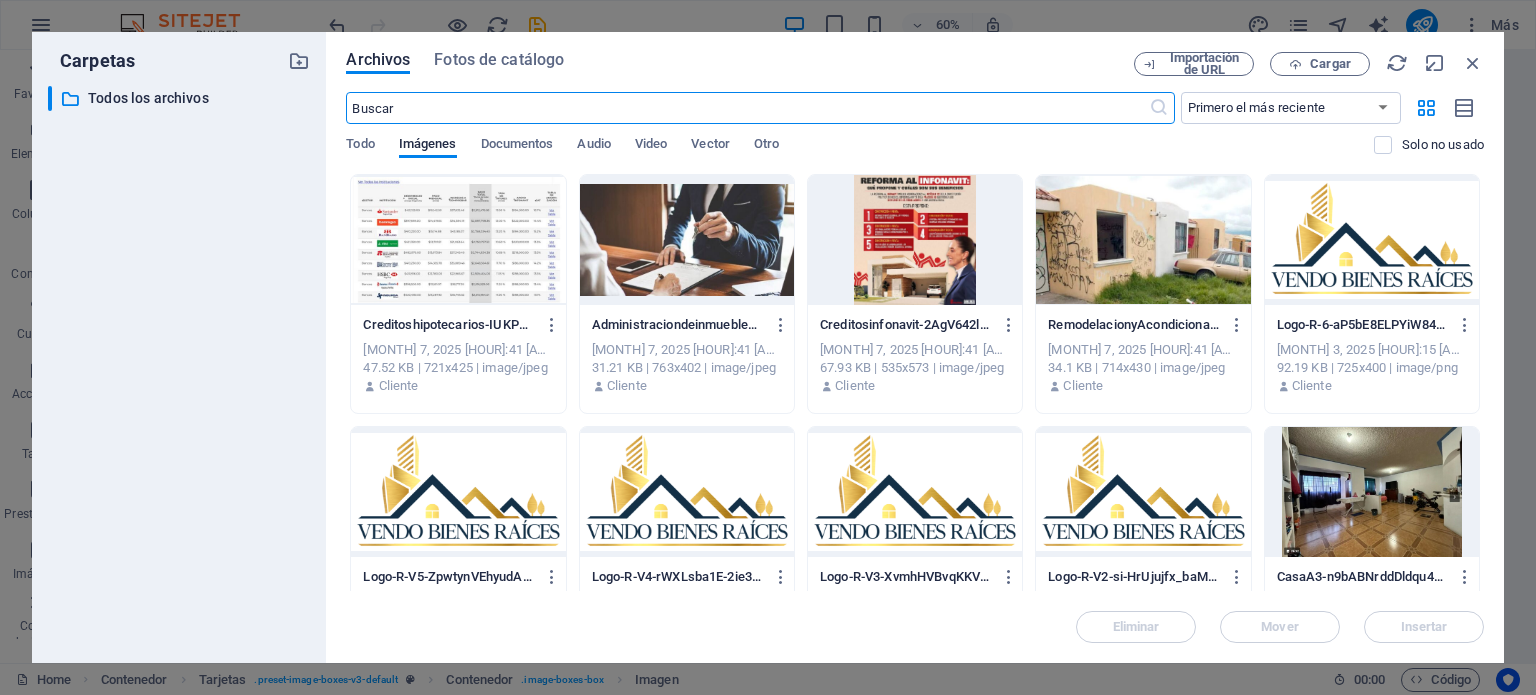 scroll, scrollTop: 2496, scrollLeft: 0, axis: vertical 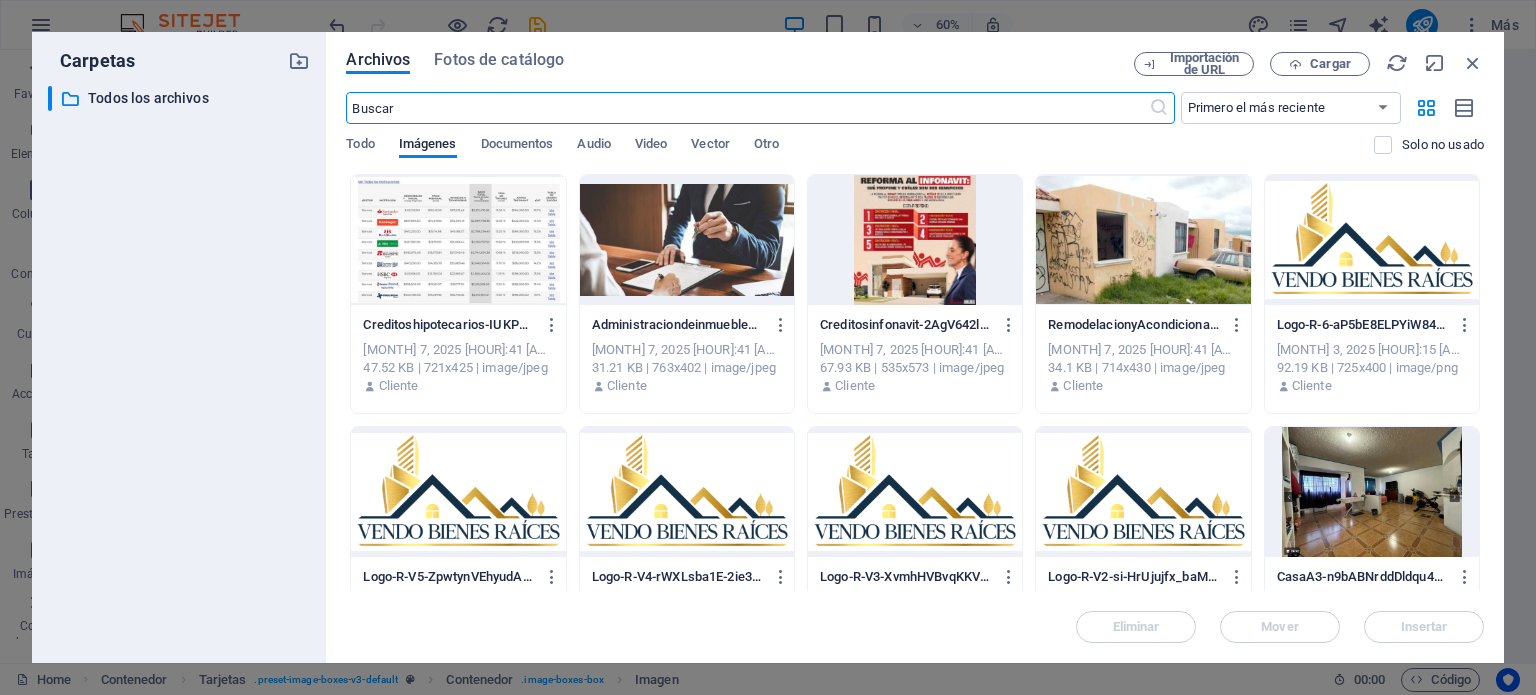 click at bounding box center (1143, 240) 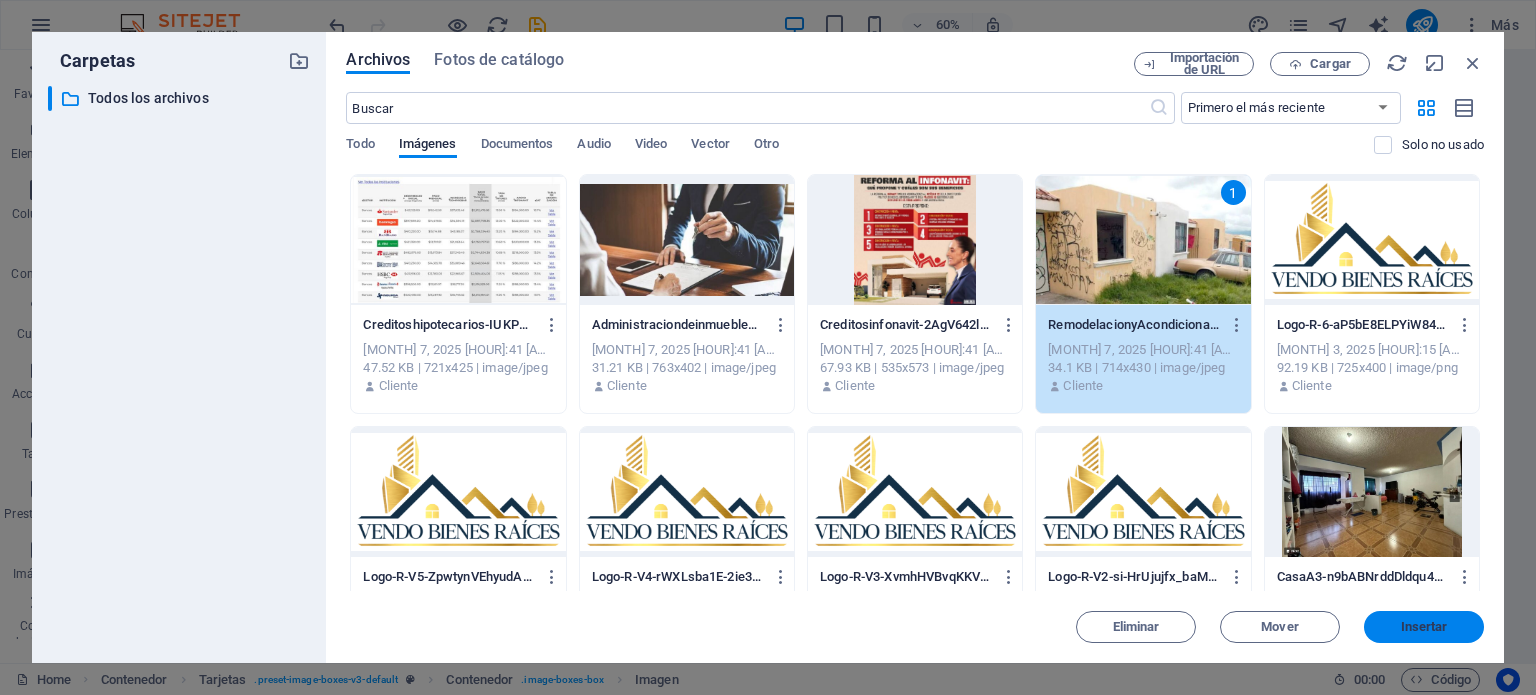 click on "Insertar" at bounding box center (1424, 627) 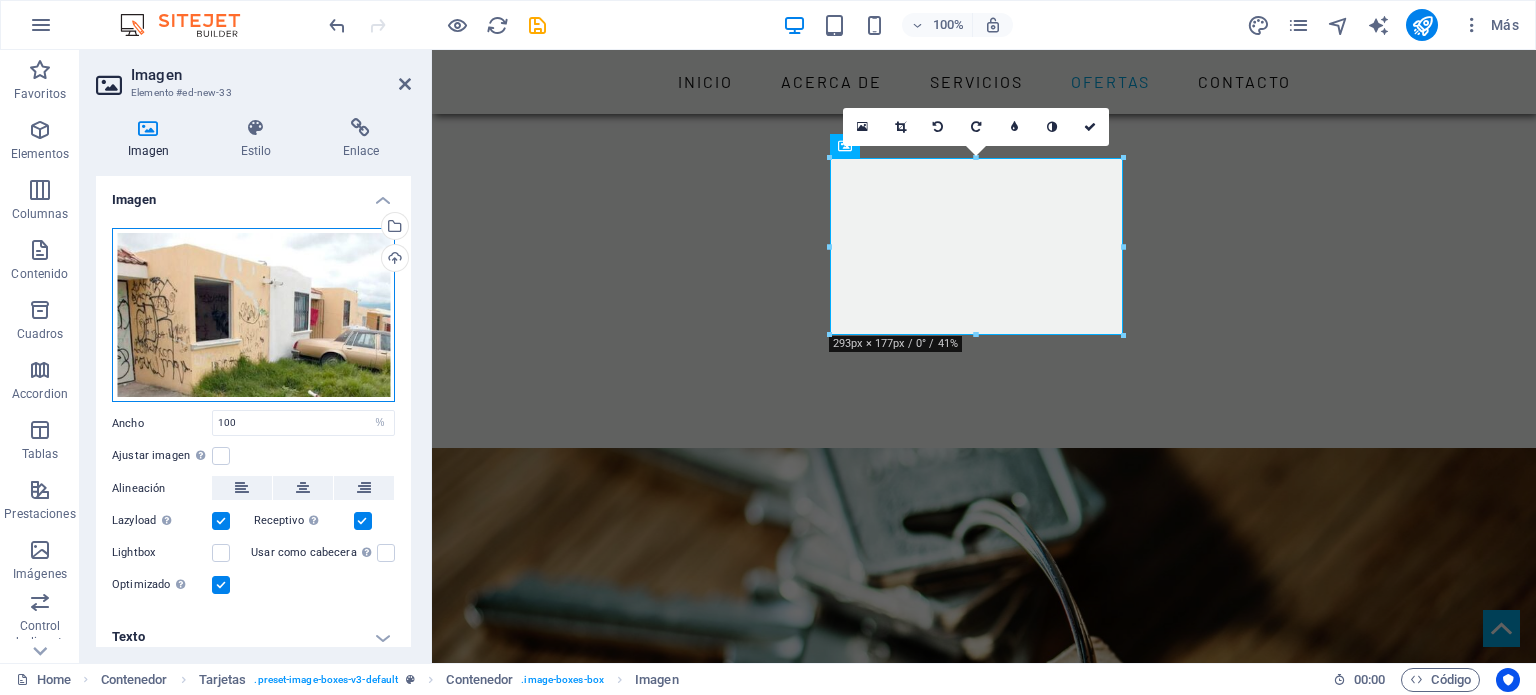 click on "Arrastra archivos aquí, haz clic para escoger archivos o  selecciona archivos de Archivos o de nuestra galería gratuita de fotos y vídeos" at bounding box center [253, 315] 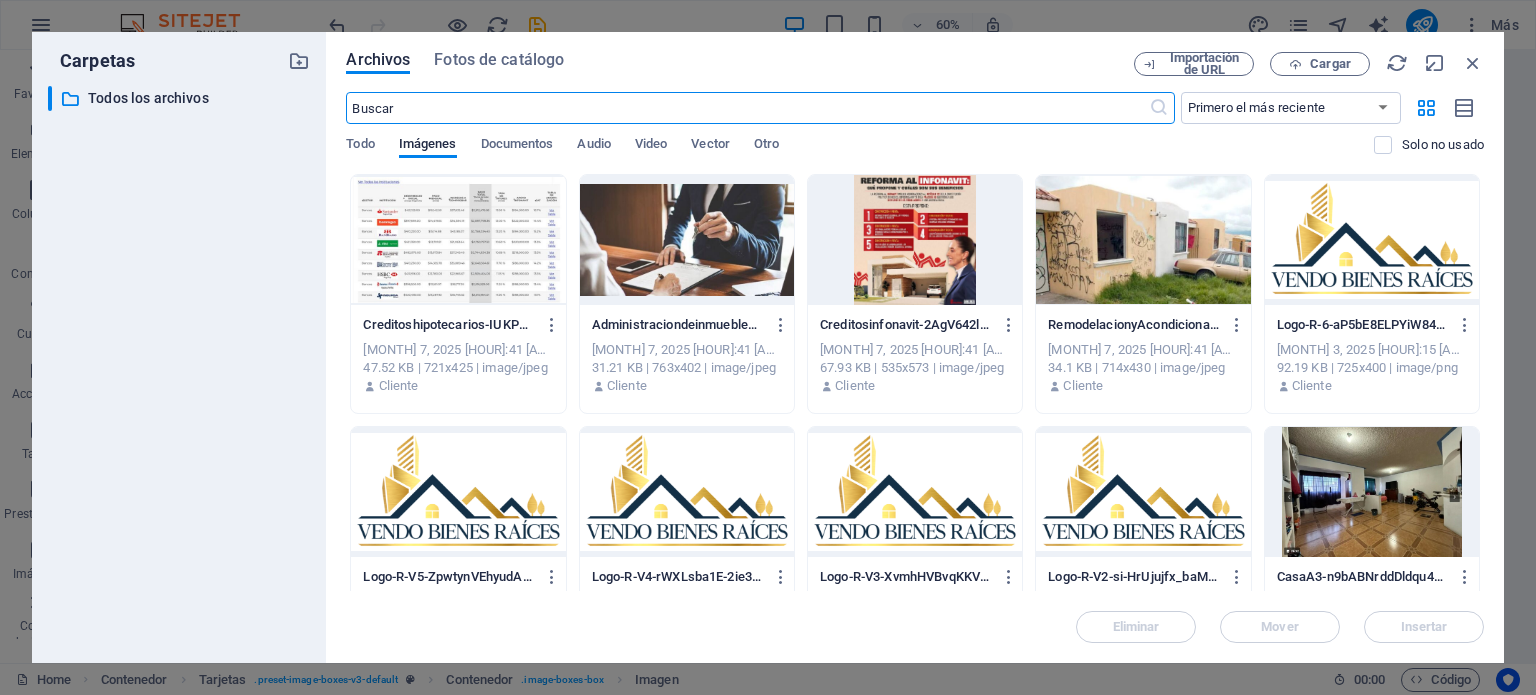 scroll, scrollTop: 2544, scrollLeft: 0, axis: vertical 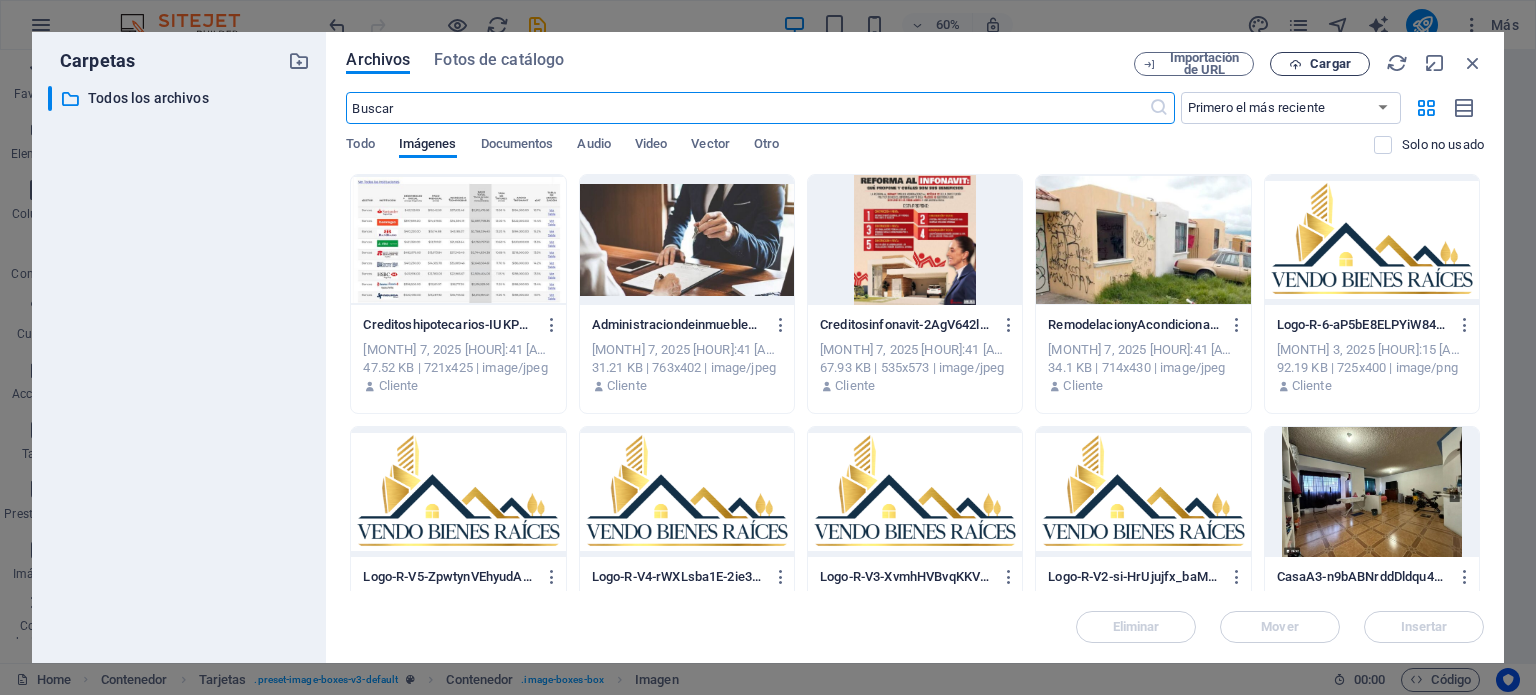 click at bounding box center [1295, 64] 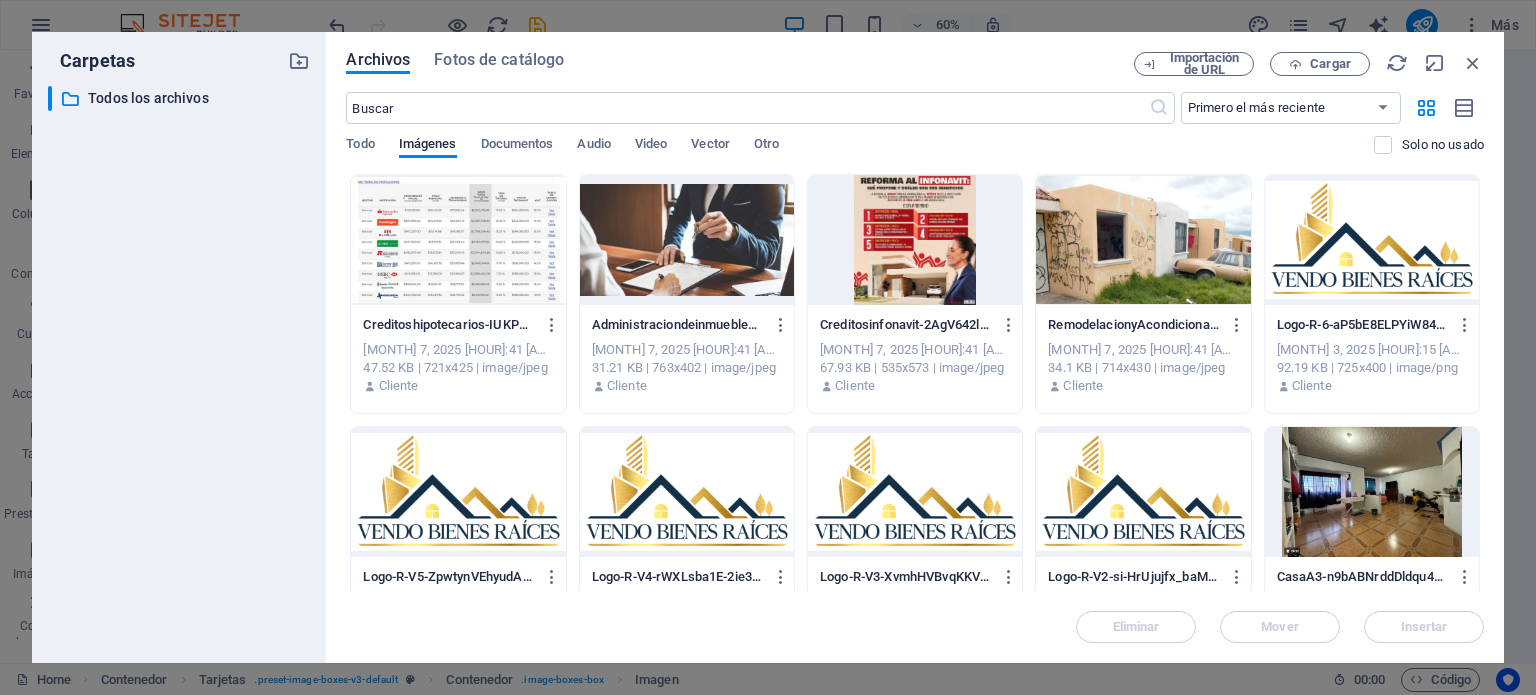 click at bounding box center [1143, 240] 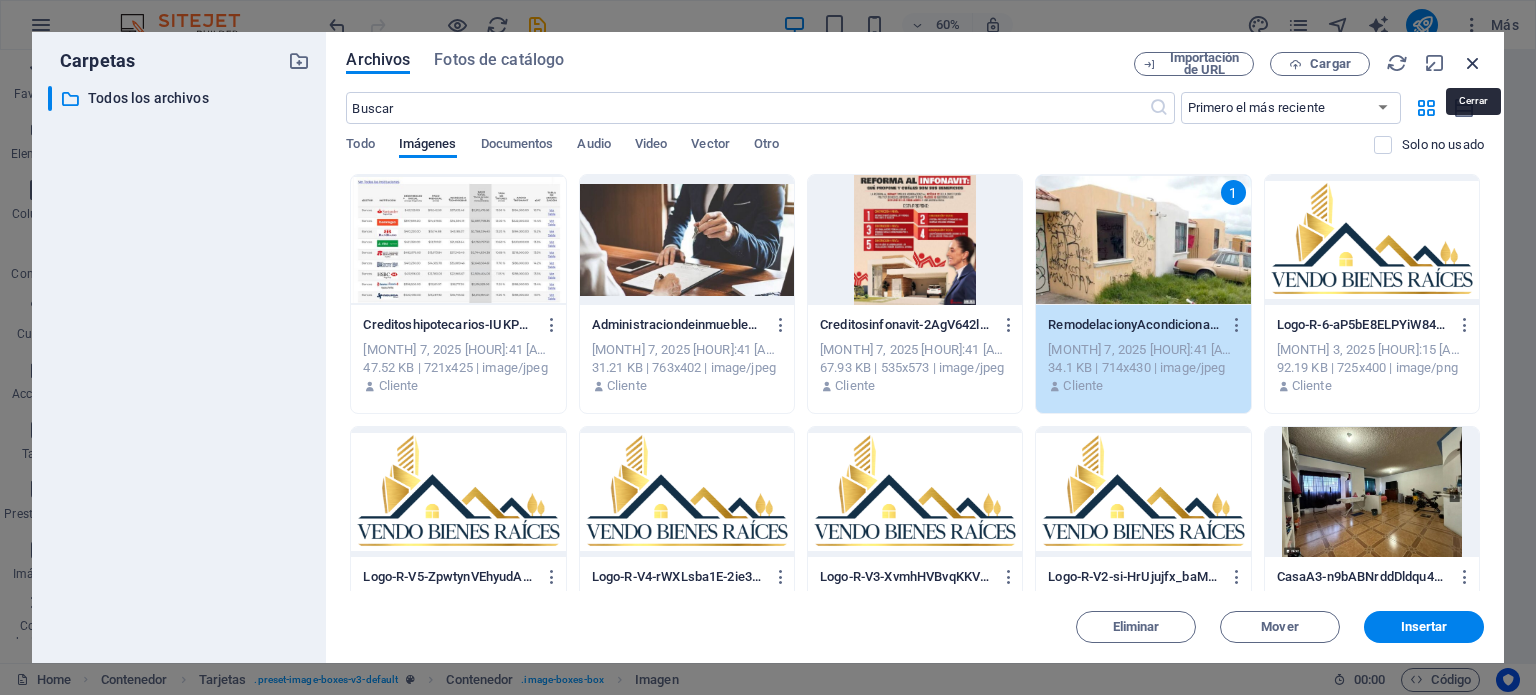 drag, startPoint x: 1471, startPoint y: 60, endPoint x: 981, endPoint y: 25, distance: 491.2484 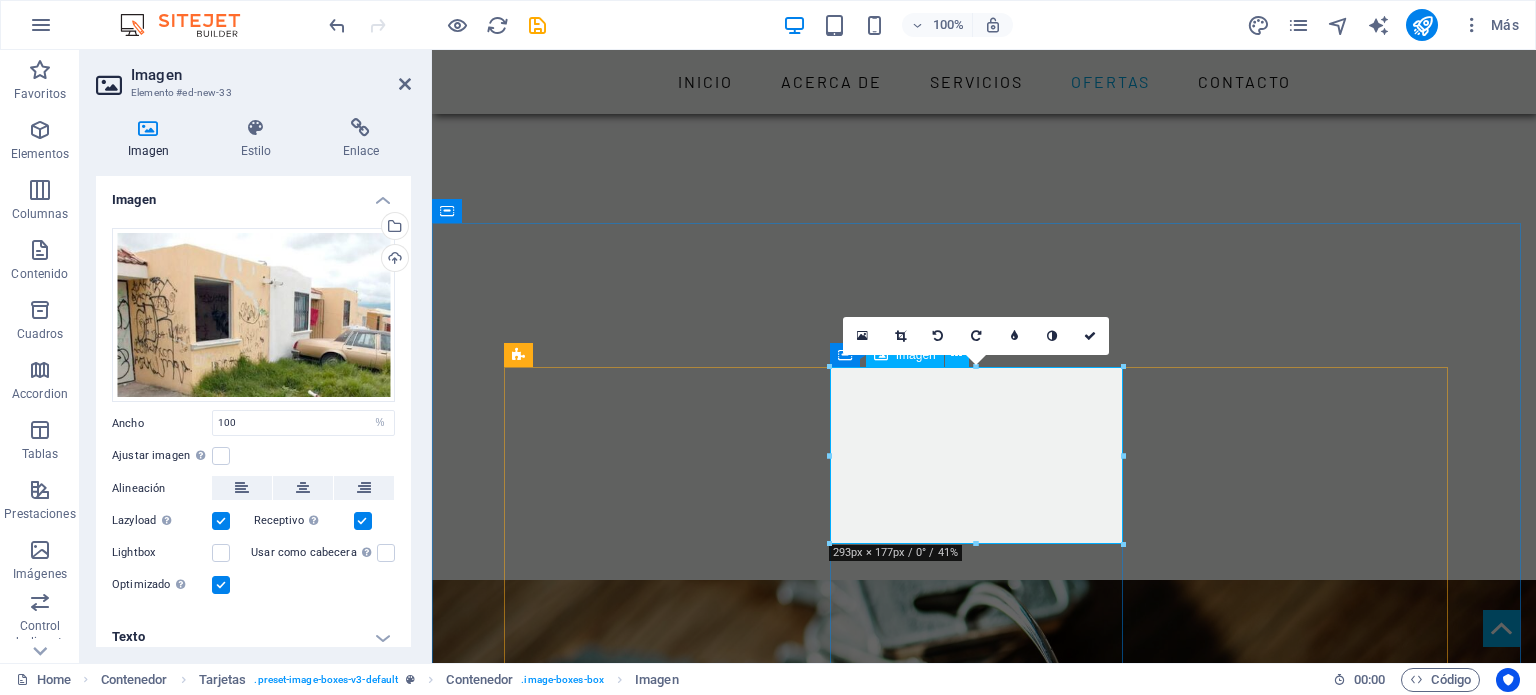 scroll, scrollTop: 1796, scrollLeft: 0, axis: vertical 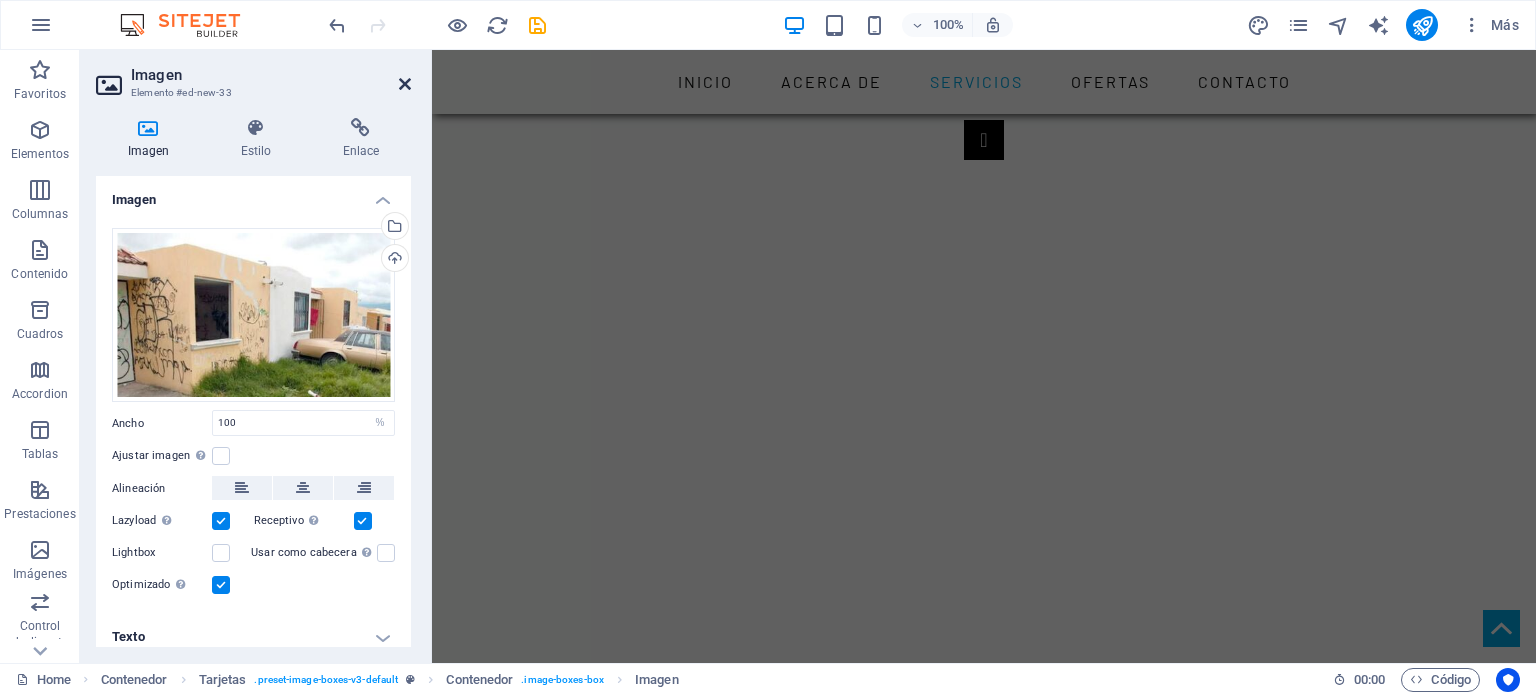 click at bounding box center [405, 84] 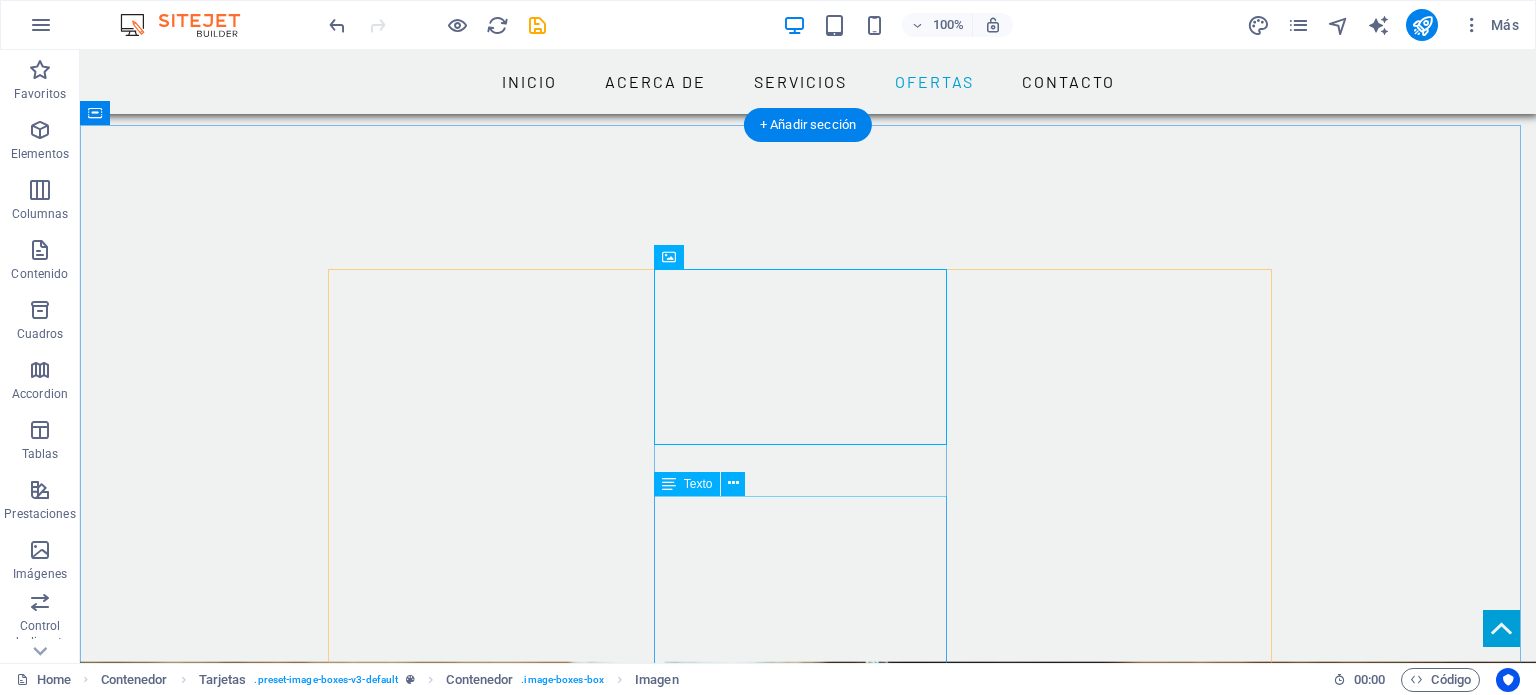 click on "Casa en Venta de dos plantas , ubicada en Col. La Aurora, Santa María Magdalena, [CITY]. Muy cerca del Puente de Tlacote, de la Universidad Autónoma de Querétaro (UAQ), del IMSS de Zaragoza, a diez minutos del Centro Histórico," at bounding box center [482, 2216] 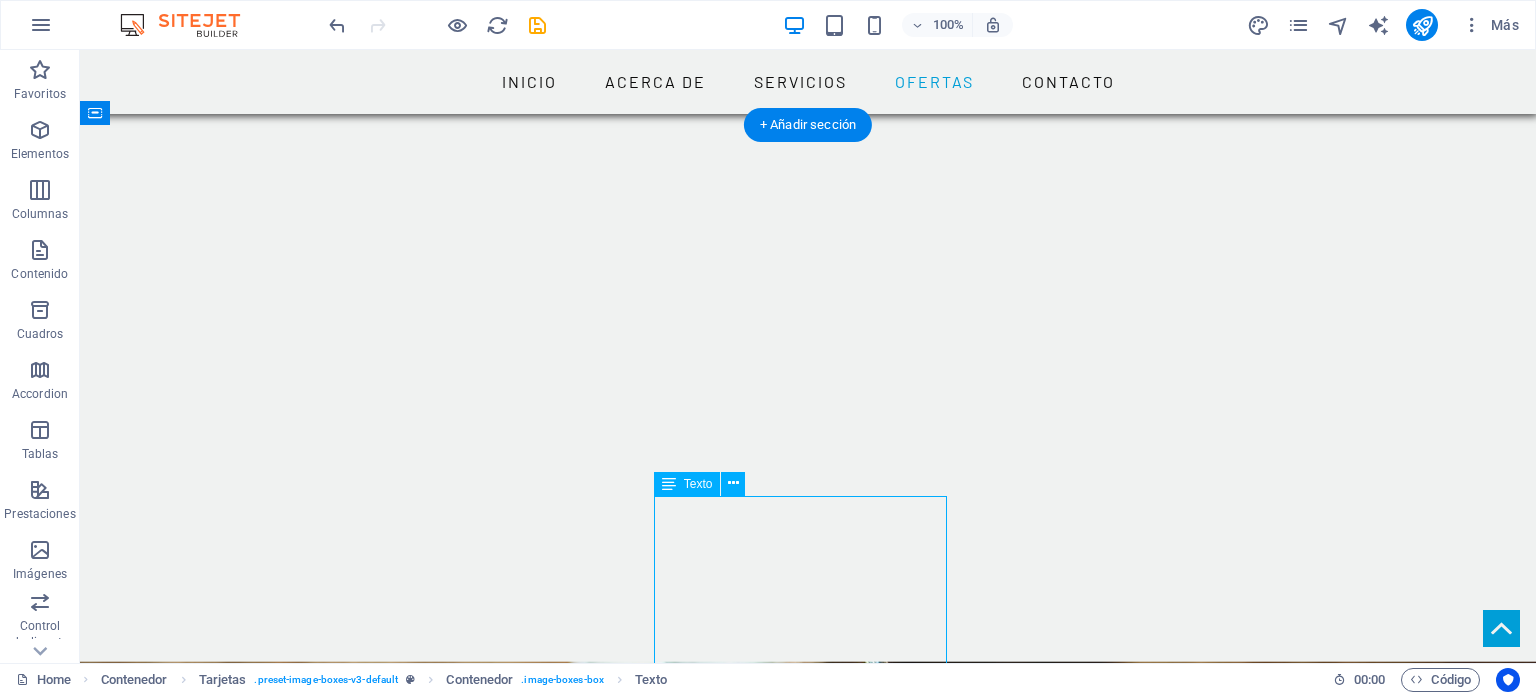 click on "Casa en Venta de dos plantas , ubicada en Col. La Aurora, Santa María Magdalena, [CITY]. Muy cerca del Puente de Tlacote, de la Universidad Autónoma de Querétaro (UAQ), del IMSS de Zaragoza, a diez minutos del Centro Histórico," at bounding box center [482, 2216] 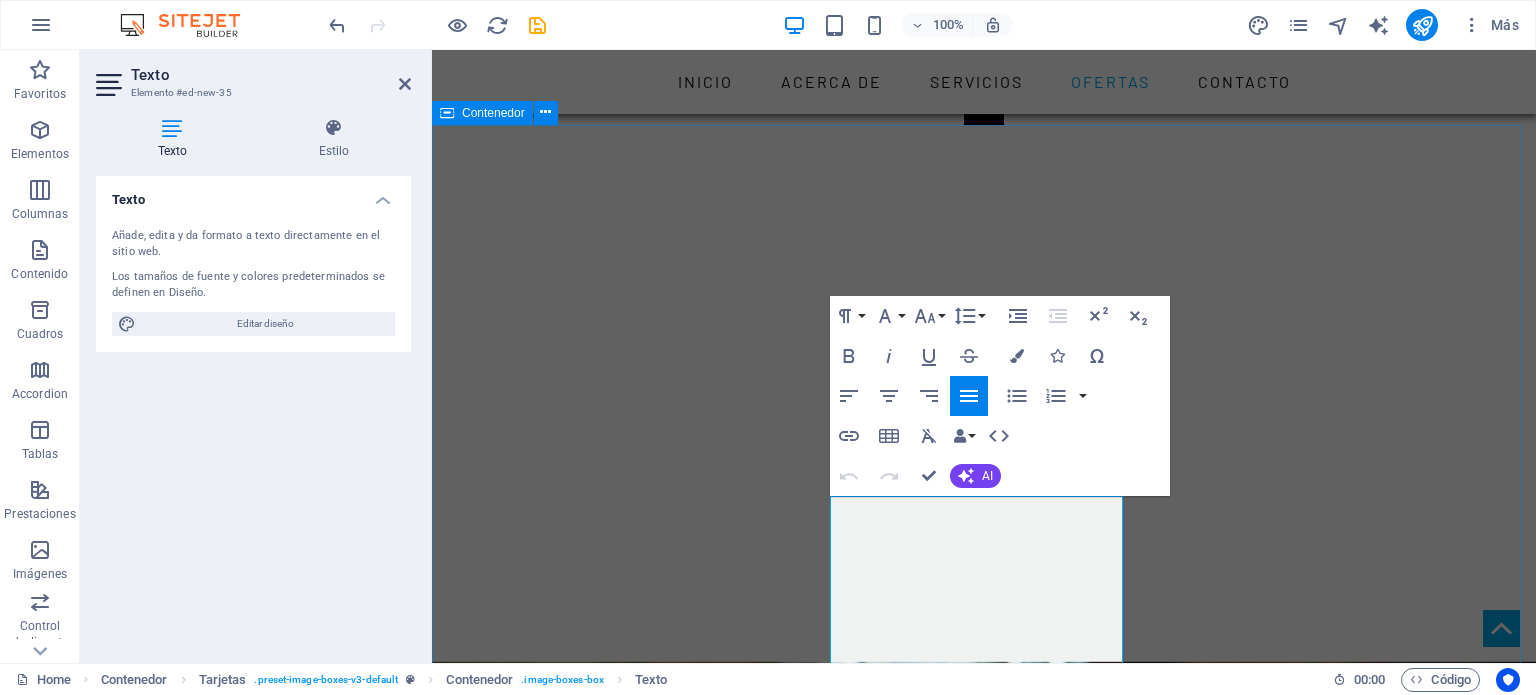 click on "NUESTRAS OFERTAS CASA AURORA Casa en Venta de dos plantas , ubicada en Col. La Aurora, Santa María Magdalena, Querétaro. Muy cerca del Puente de Tlacote, de la Universidad Autónoma de Querétaro (UAQ), del IMSS de Zaragoza, a diez minutos del Centro Histórico, Ver más .. CASA AURORA Casa en Venta de dos plantas , ubicada en Col. La Aurora, Santa María Magdalena, Querétaro. Muy cerca del Puente de Tlacote, de la Universidad Autónoma de Querétaro (UAQ), del IMSS de Zaragoza, a diez minutos del Centro Histórico, Ver más .. CASA SONTERRA EN CONSTRUCCION CASA VIÑEDOS EN CONSTRUCCION" at bounding box center (984, 2147) 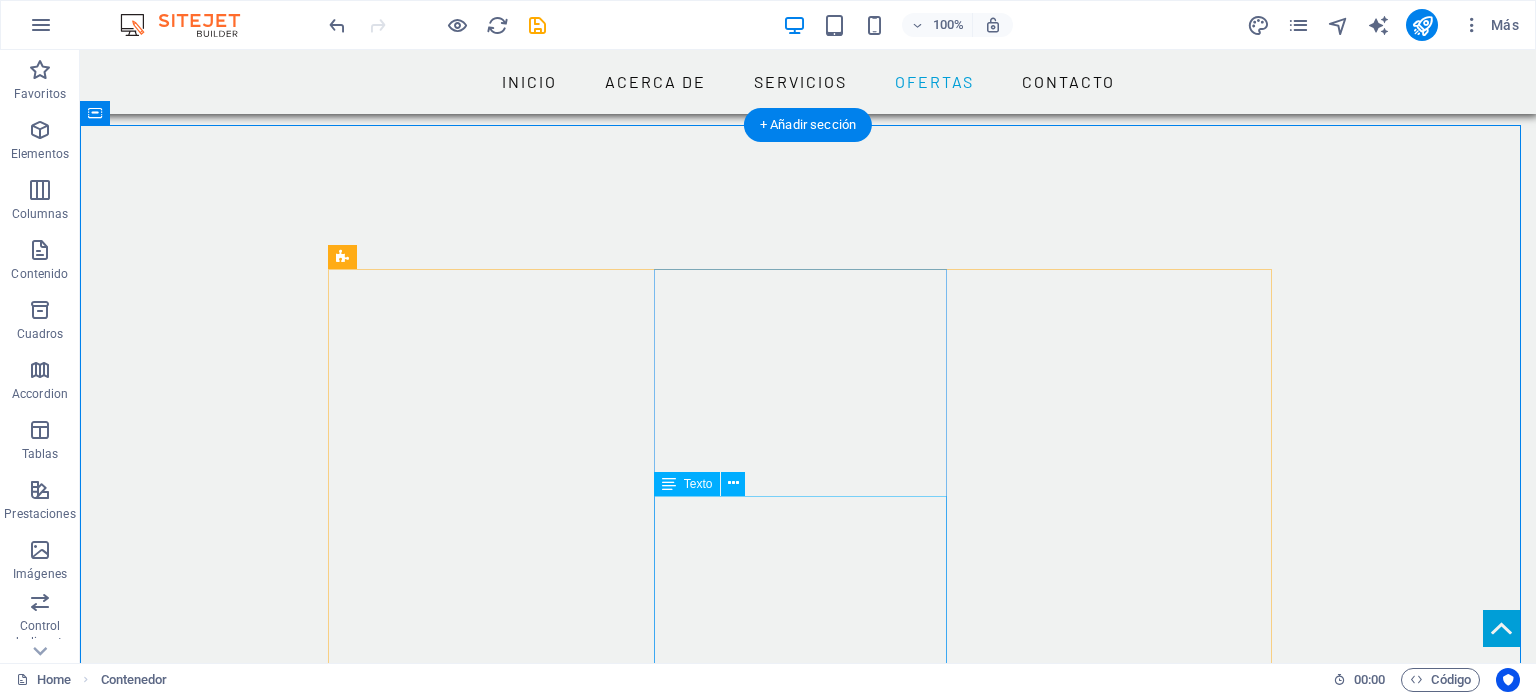 scroll, scrollTop: 2484, scrollLeft: 0, axis: vertical 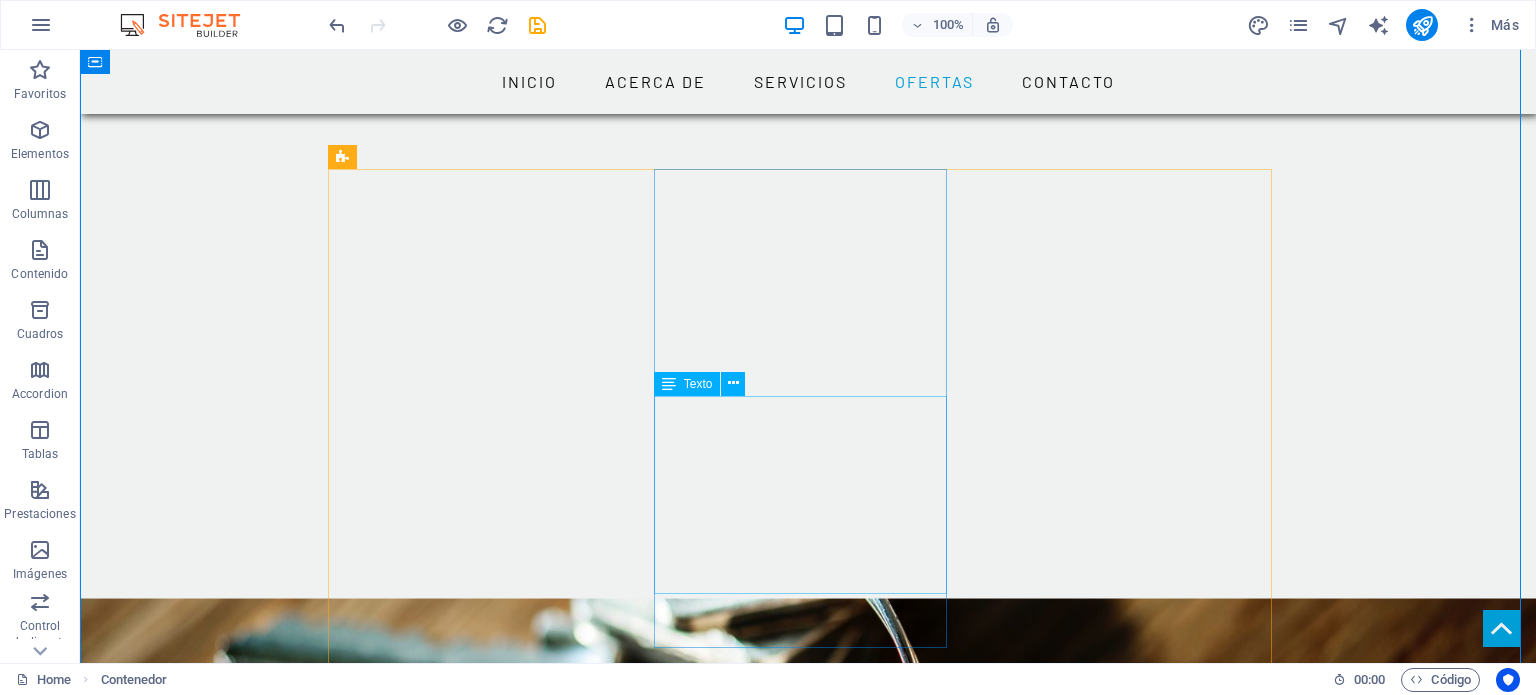 click on "Casa en Venta de dos plantas , ubicada en Col. La Aurora, Santa María Magdalena, [CITY]. Muy cerca del Puente de Tlacote, de la Universidad Autónoma de Querétaro (UAQ), del IMSS de Zaragoza, a diez minutos del Centro Histórico," at bounding box center [482, 2116] 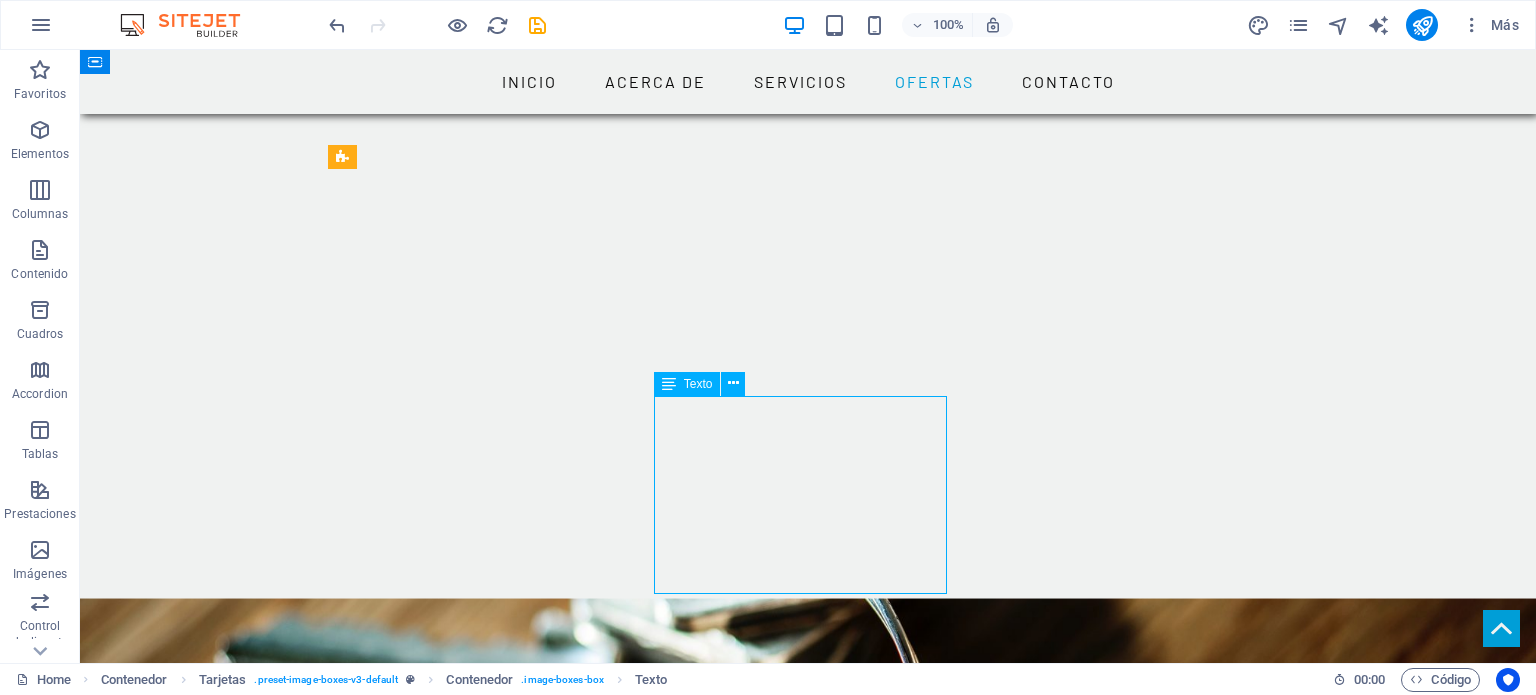 click on "Casa en Venta de dos plantas , ubicada en Col. La Aurora, Santa María Magdalena, [CITY]. Muy cerca del Puente de Tlacote, de la Universidad Autónoma de Querétaro (UAQ), del IMSS de Zaragoza, a diez minutos del Centro Histórico," at bounding box center [482, 2116] 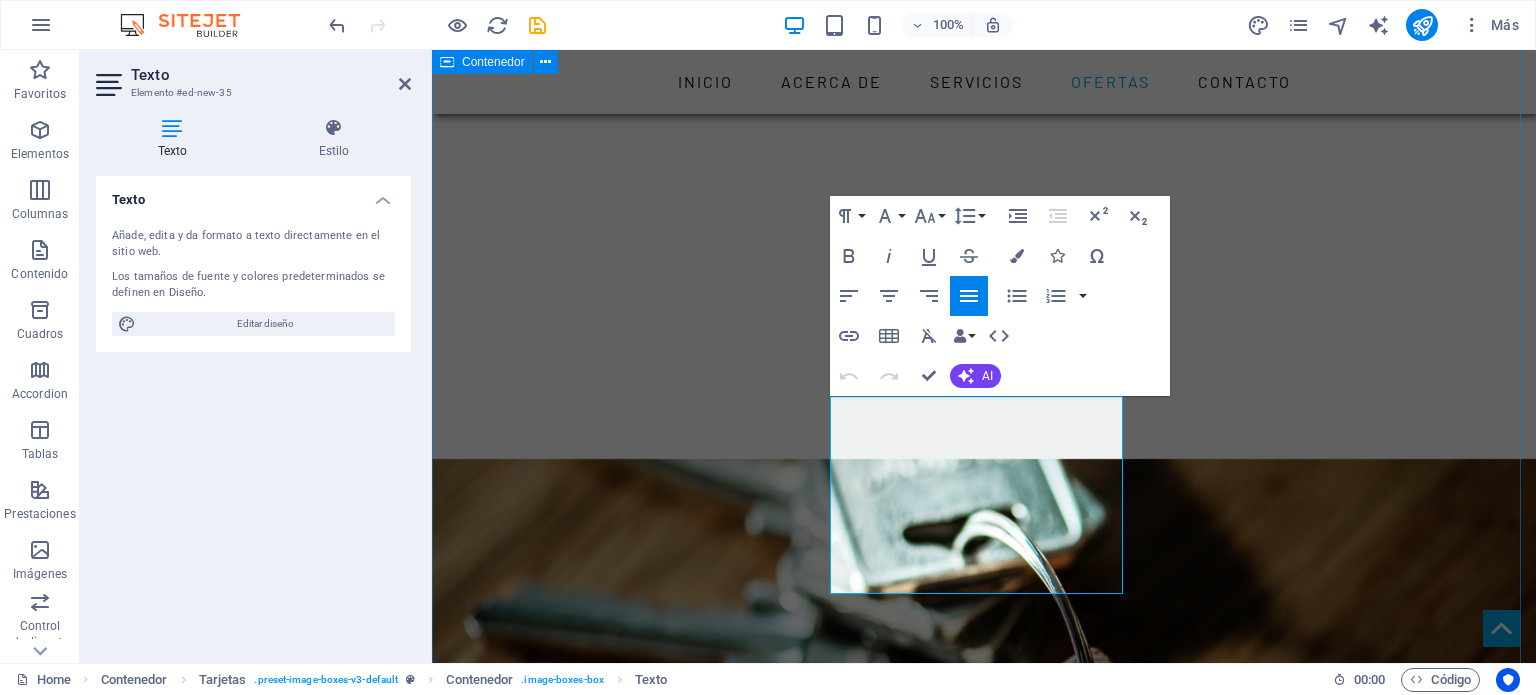 click on "NUESTRAS OFERTAS CASA AURORA Casa en Venta de dos plantas , ubicada en Col. La Aurora, Santa María Magdalena, Querétaro. Muy cerca del Puente de Tlacote, de la Universidad Autónoma de Querétaro (UAQ), del IMSS de Zaragoza, a diez minutos del Centro Histórico, Ver más .. CASA AURORA Casa en Venta de dos plantas , ubicada en Col. La Aurora, Santa María Magdalena, Querétaro. Muy cerca del Puente de Tlacote, de la Universidad Autónoma de Querétaro (UAQ), del IMSS de Zaragoza, a diez minutos del Centro Histórico, Ver más .. CASA SONTERRA EN CONSTRUCCION CASA VIÑEDOS EN CONSTRUCCION" at bounding box center (984, 2047) 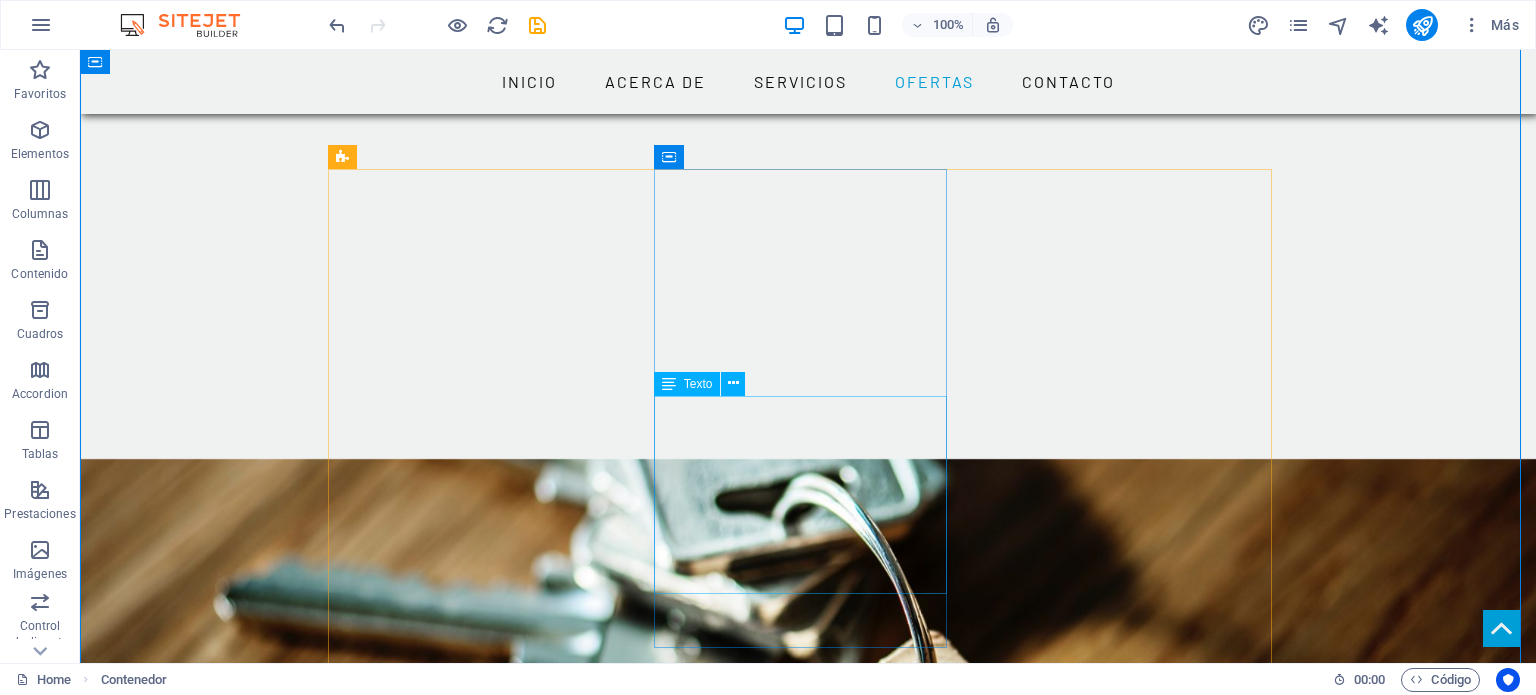 click on "Casa en Venta de dos plantas , ubicada en Col. La Aurora, Santa María Magdalena, [CITY]. Muy cerca del Puente de Tlacote, de la Universidad Autónoma de Querétaro (UAQ), del IMSS de Zaragoza, a diez minutos del Centro Histórico," at bounding box center [482, 2116] 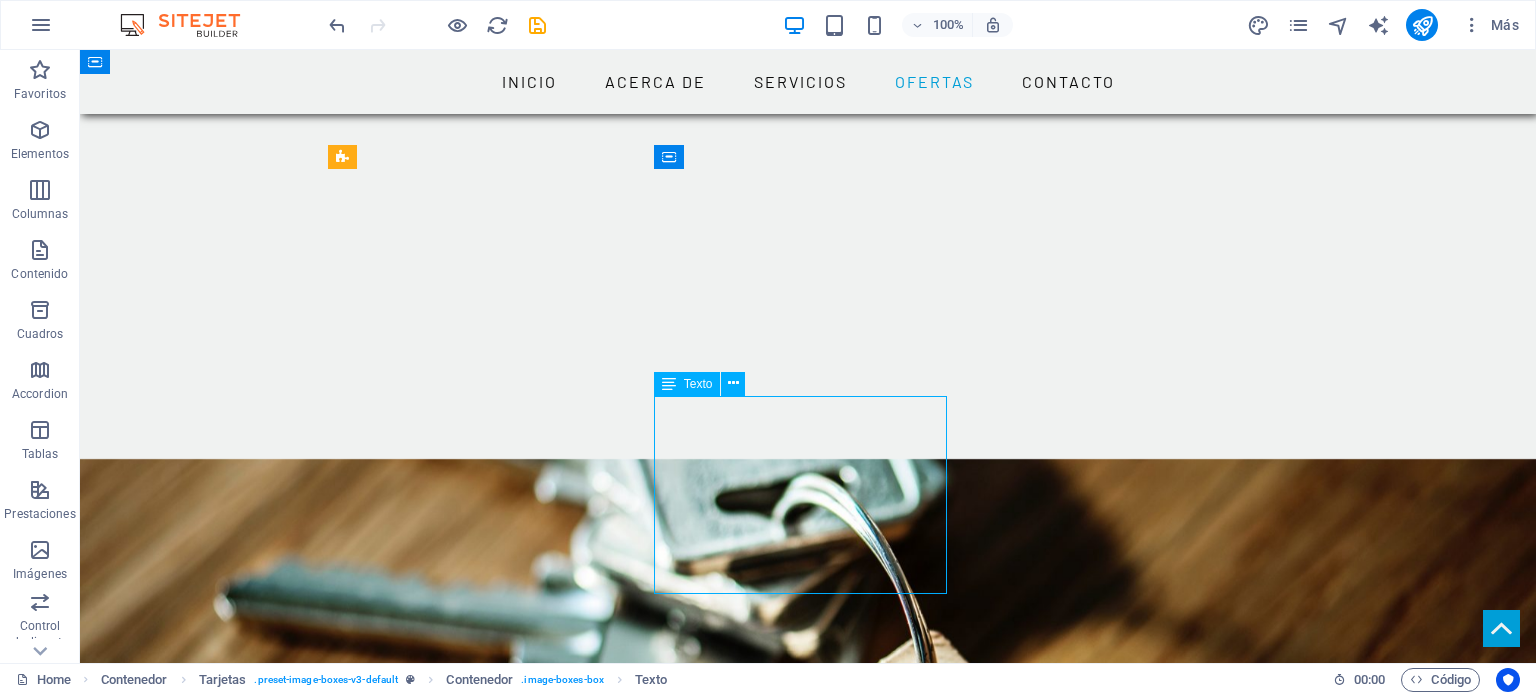 click on "Casa en Venta de dos plantas , ubicada en Col. La Aurora, Santa María Magdalena, [CITY]. Muy cerca del Puente de Tlacote, de la Universidad Autónoma de Querétaro (UAQ), del IMSS de Zaragoza, a diez minutos del Centro Histórico," at bounding box center [482, 2116] 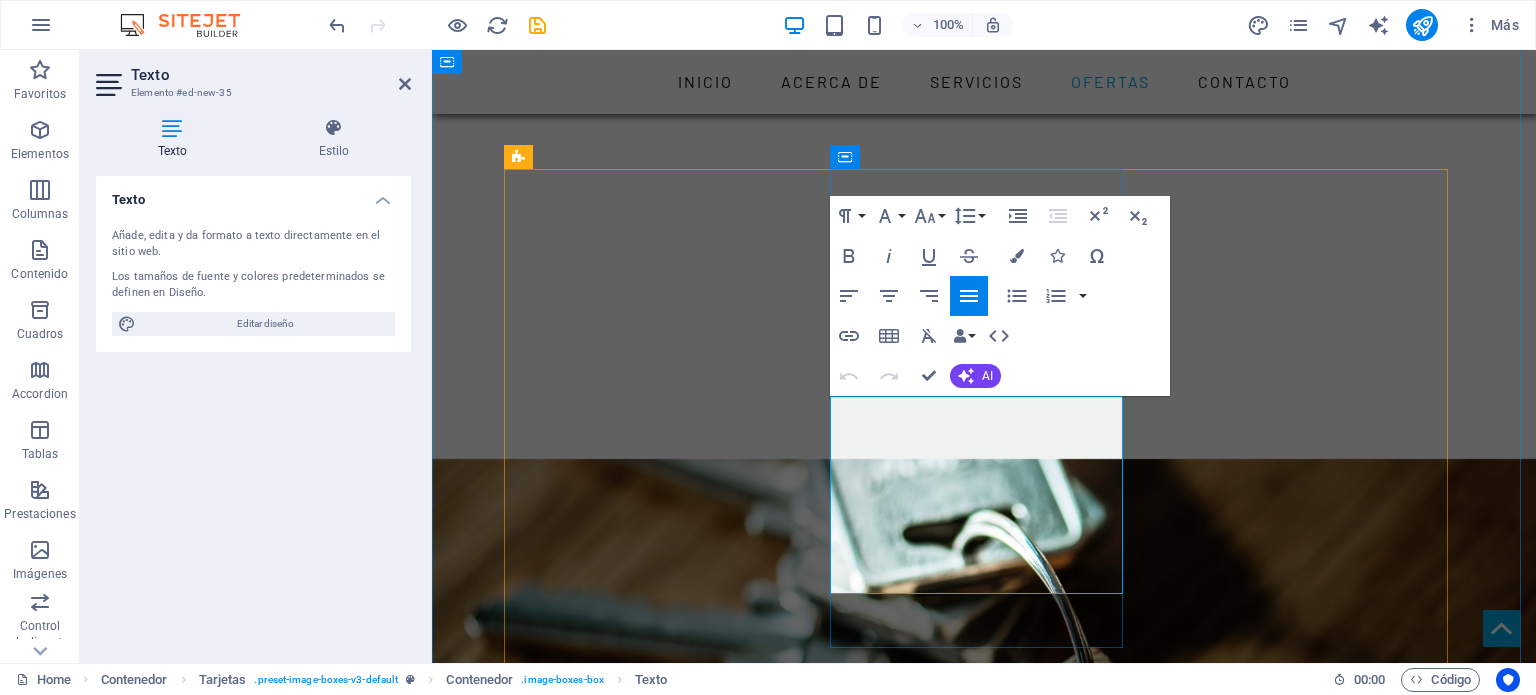 drag, startPoint x: 972, startPoint y: 583, endPoint x: 836, endPoint y: 411, distance: 219.27151 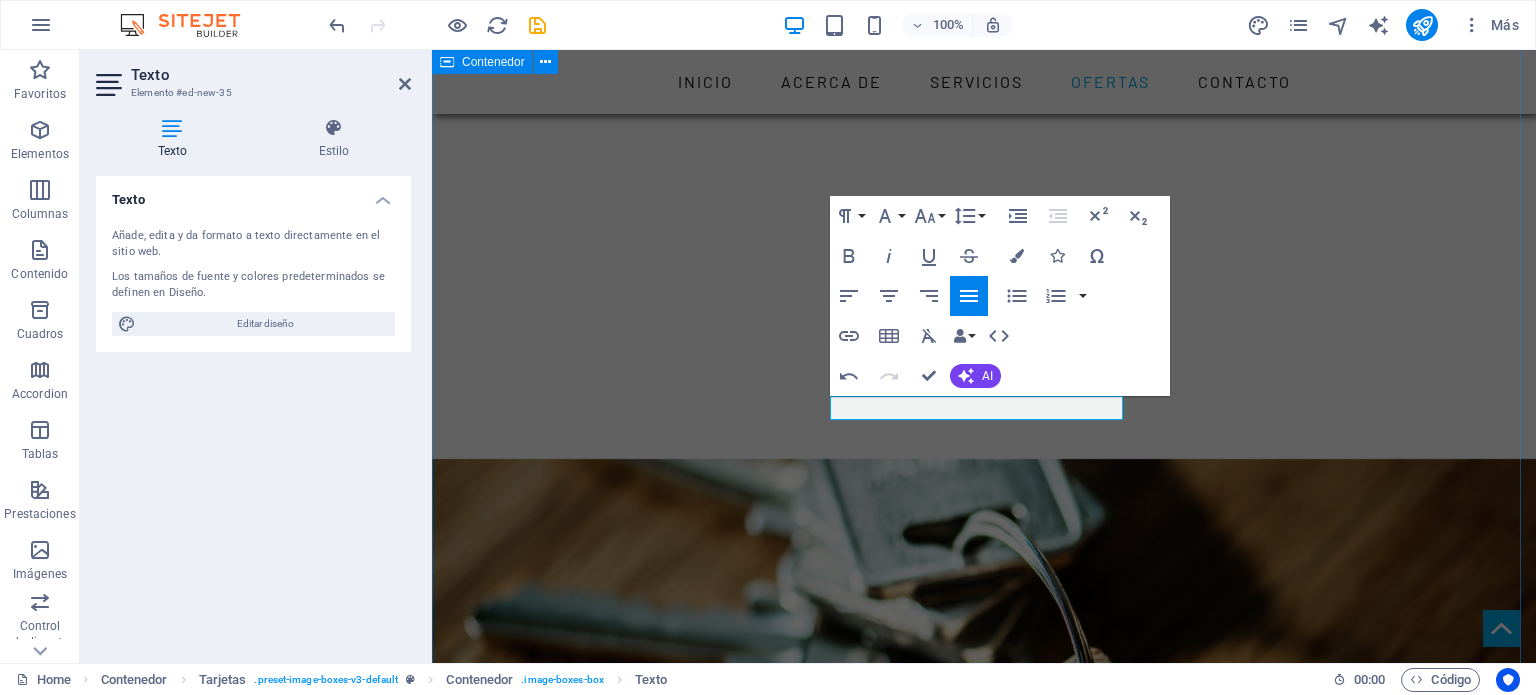 click on "CASA AURORA Casa en Venta de dos plantas , ubicada en Col. La Aurora, Santa María Magdalena, Querétaro. Muy cerca del Puente de Tlacote, de la Universidad Autónoma de Querétaro (UAQ), del IMSS de Zaragoza, a diez minutos del Centro Histórico, Ver más .. CASA AURORA Nueva casa Ver más .. CASA SONTERRA EN CONSTRUCCION CASA VIÑEDOS EN CONSTRUCCION" at bounding box center [984, 1972] 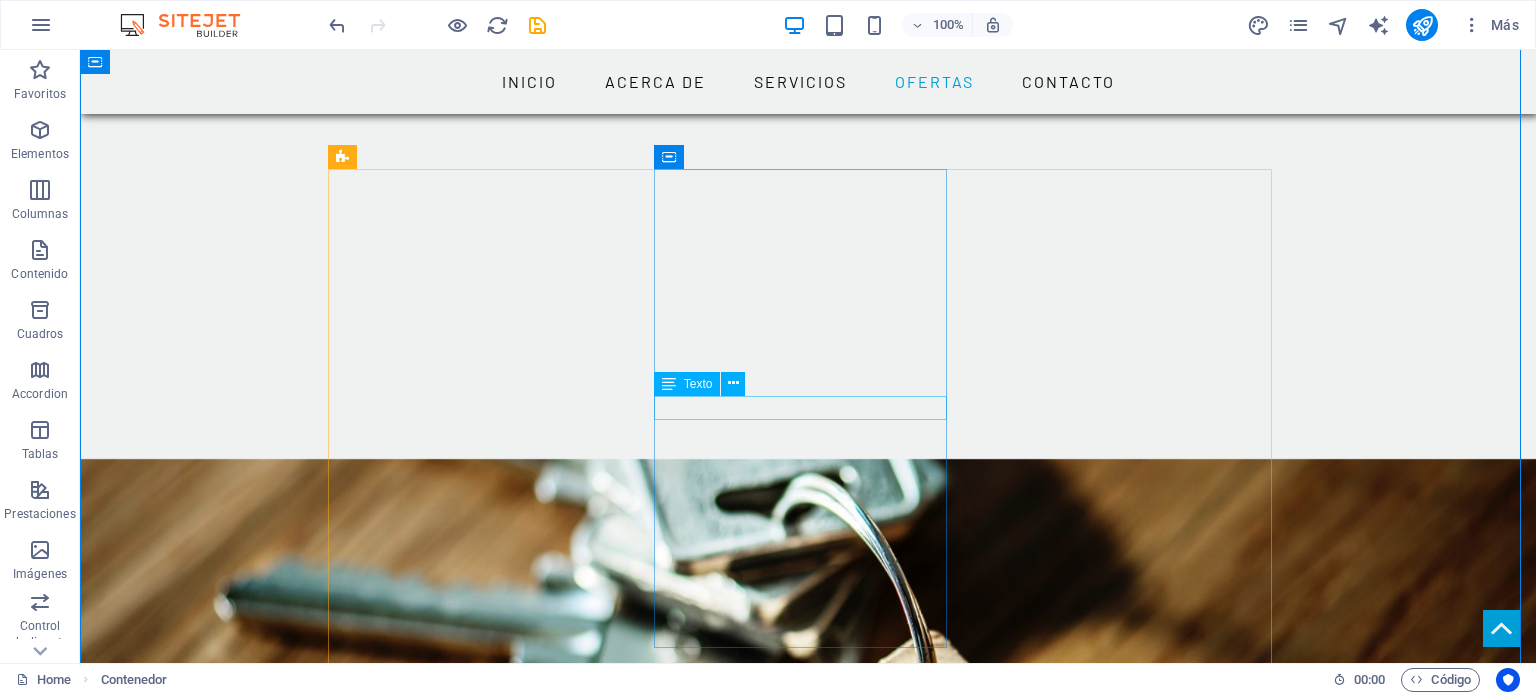 click on "Nueva casa" at bounding box center (482, 2041) 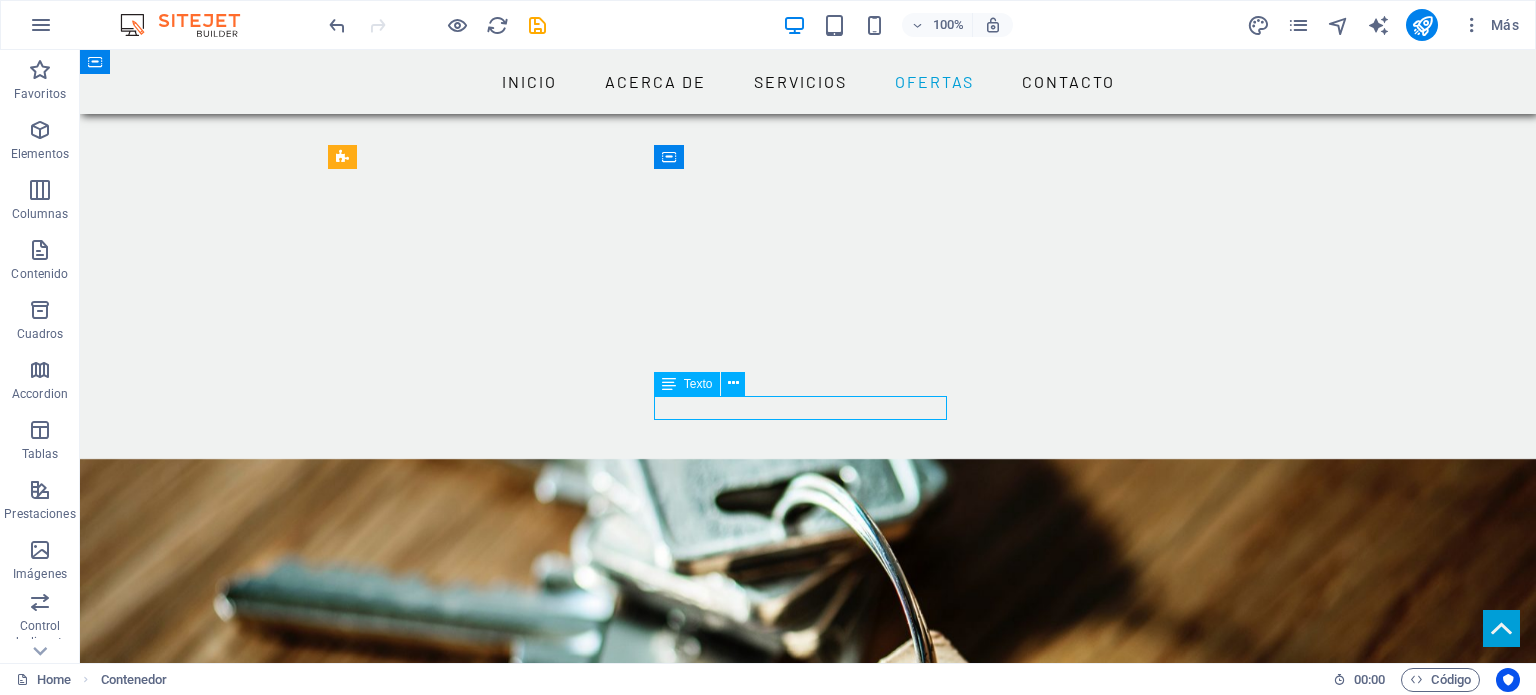 click on "Nueva casa" at bounding box center (482, 2041) 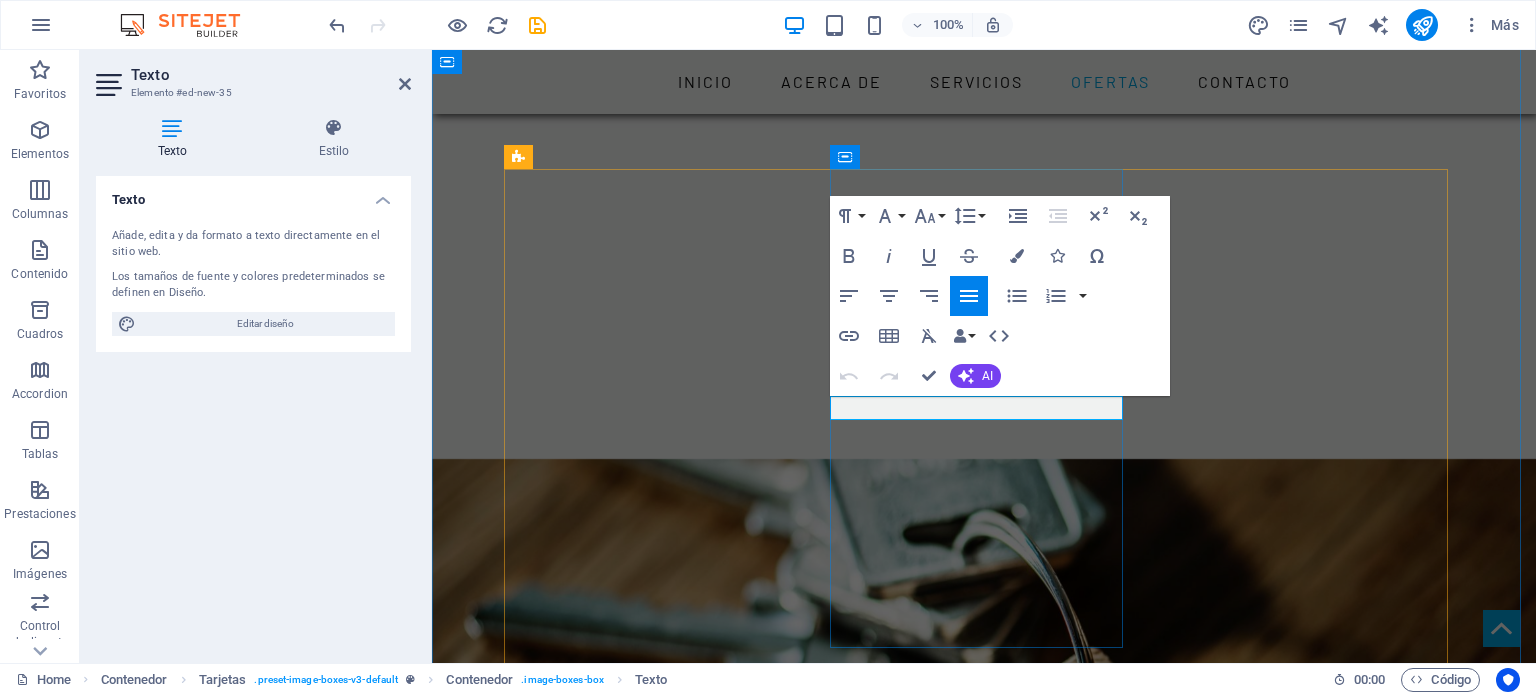 click on "Nueva casa" at bounding box center [658, 2041] 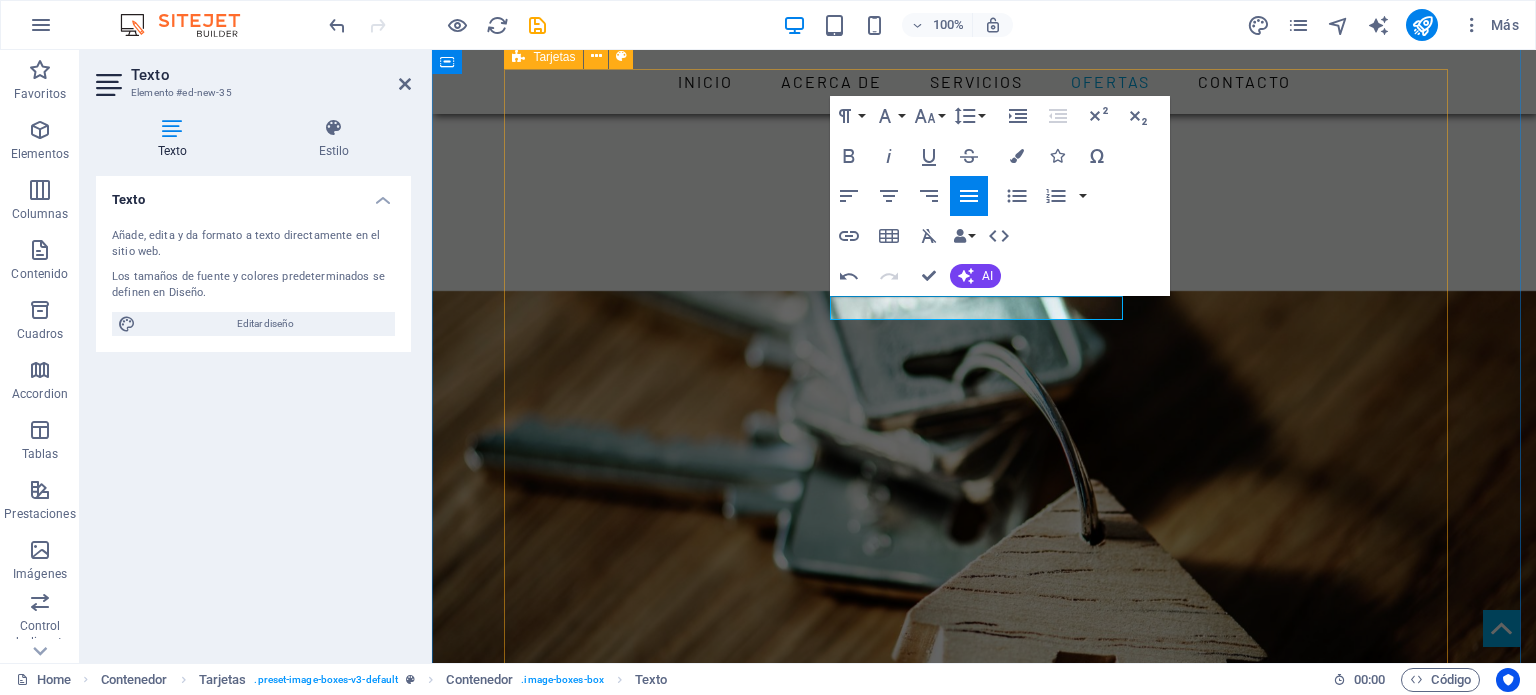 scroll, scrollTop: 2584, scrollLeft: 0, axis: vertical 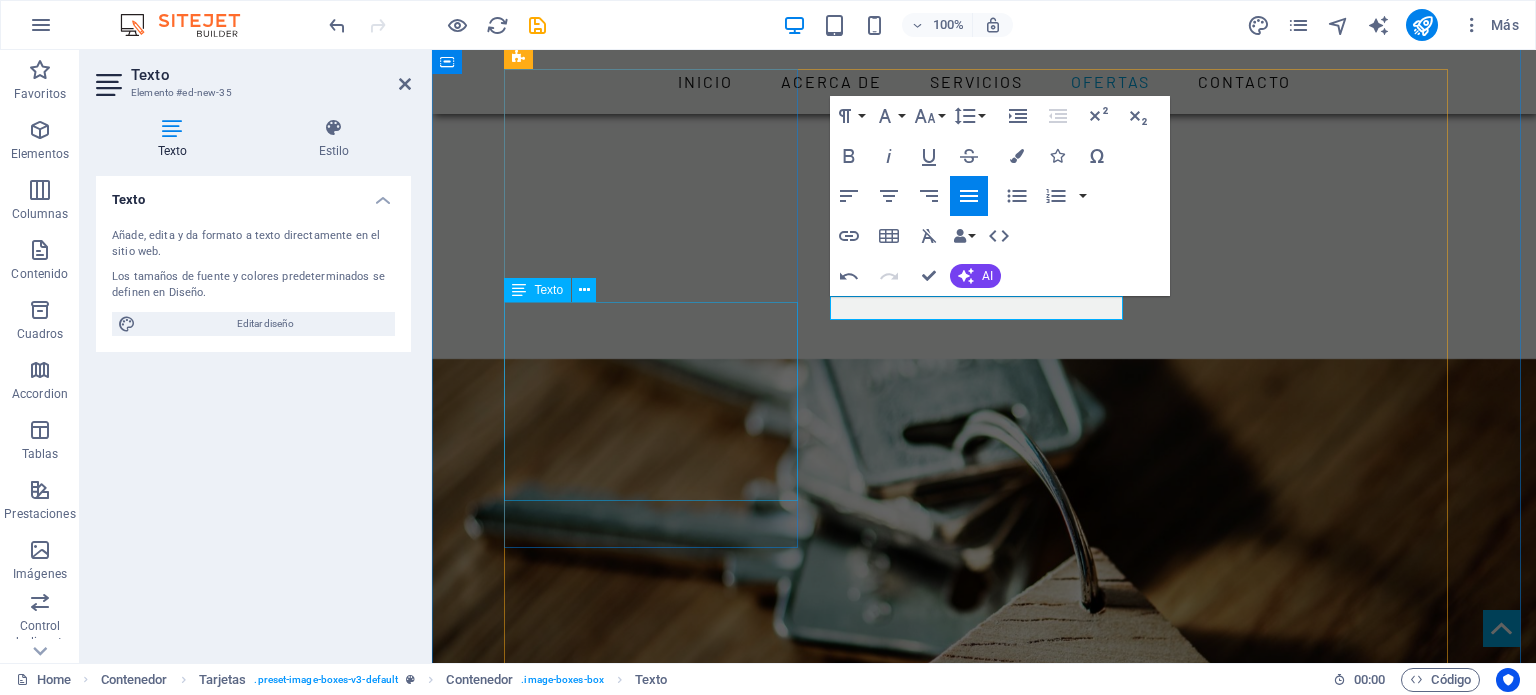 click on "Casa en Venta de dos plantas , ubicada en Col. La Aurora, Santa María Magdalena, [CITY]. Muy cerca del Puente de Tlacote, de la Universidad Autónoma de Querétaro (UAQ), del IMSS de Zaragoza, a diez minutos del Centro Histórico," at bounding box center (658, 1551) 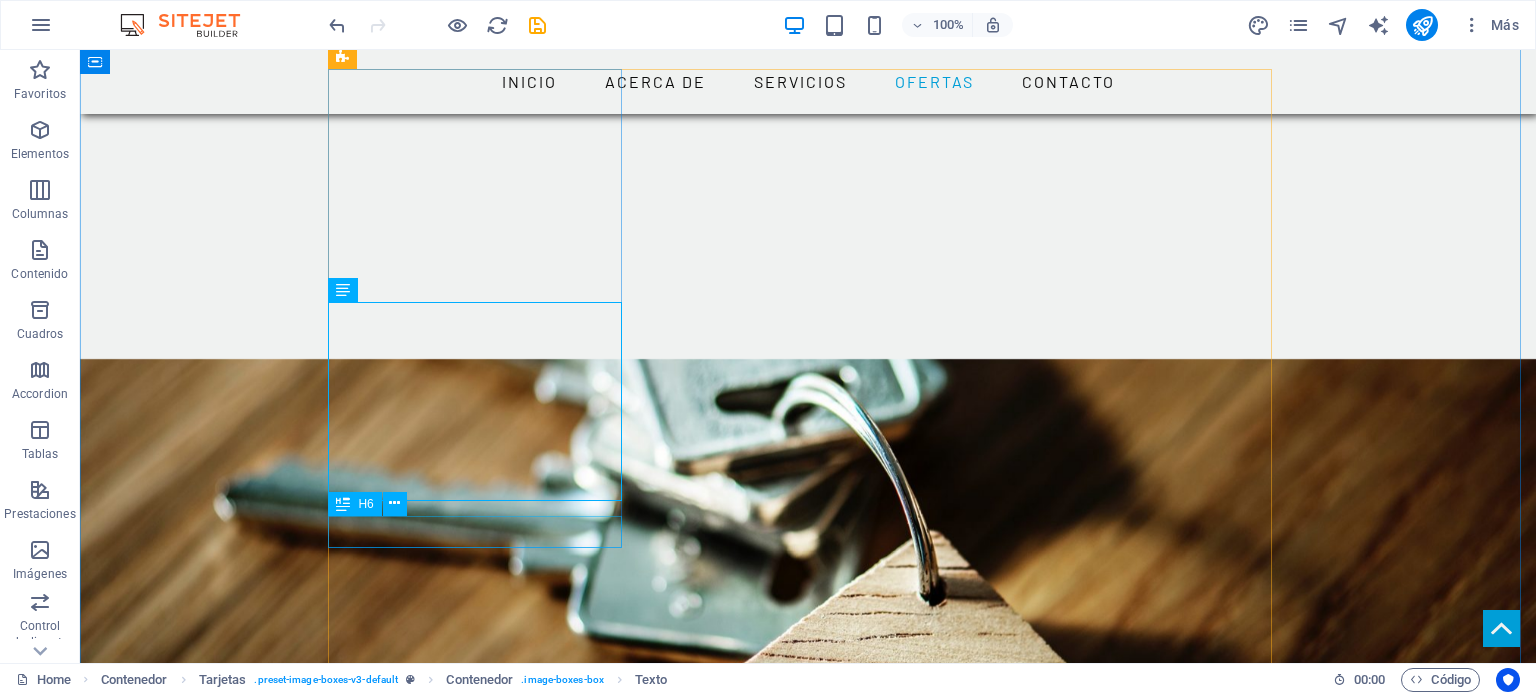 click on "Ver más .." at bounding box center (482, 1670) 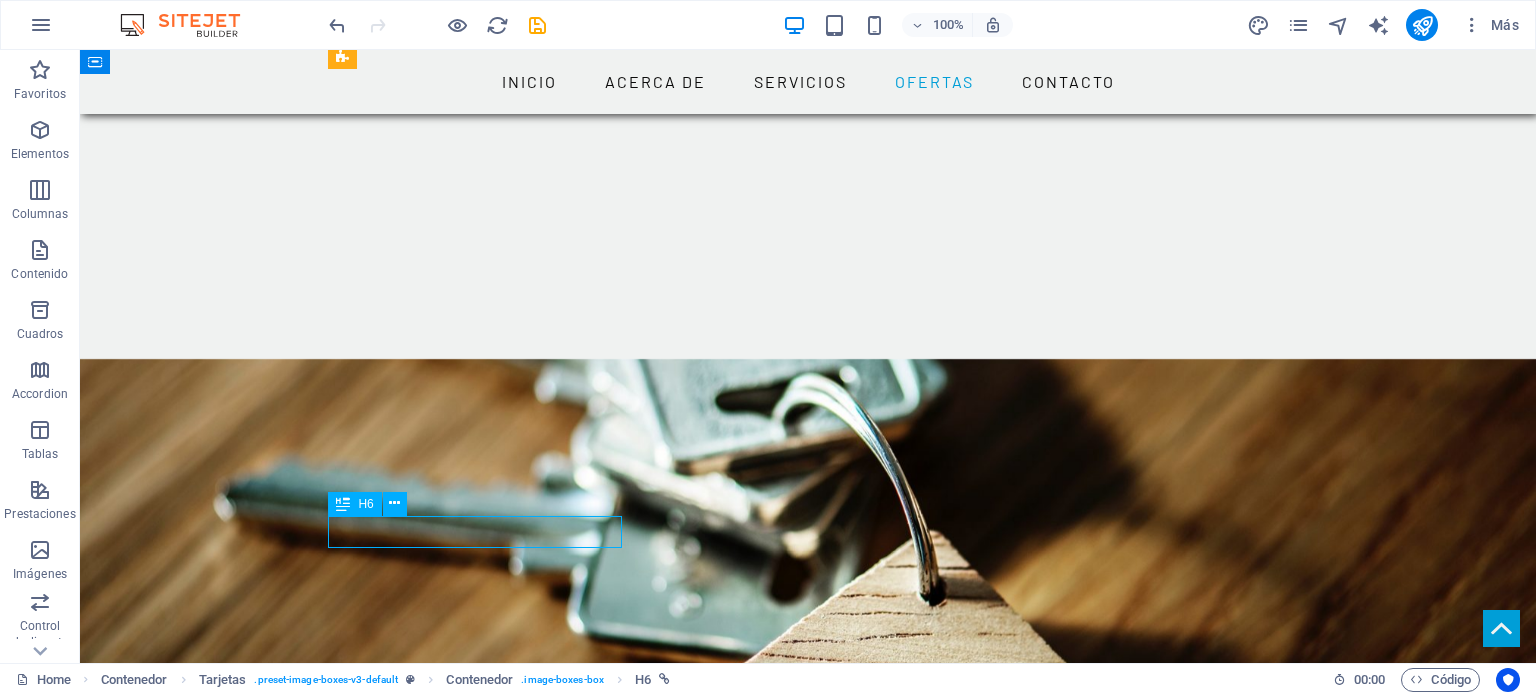 click on "Ver más .." at bounding box center (482, 1670) 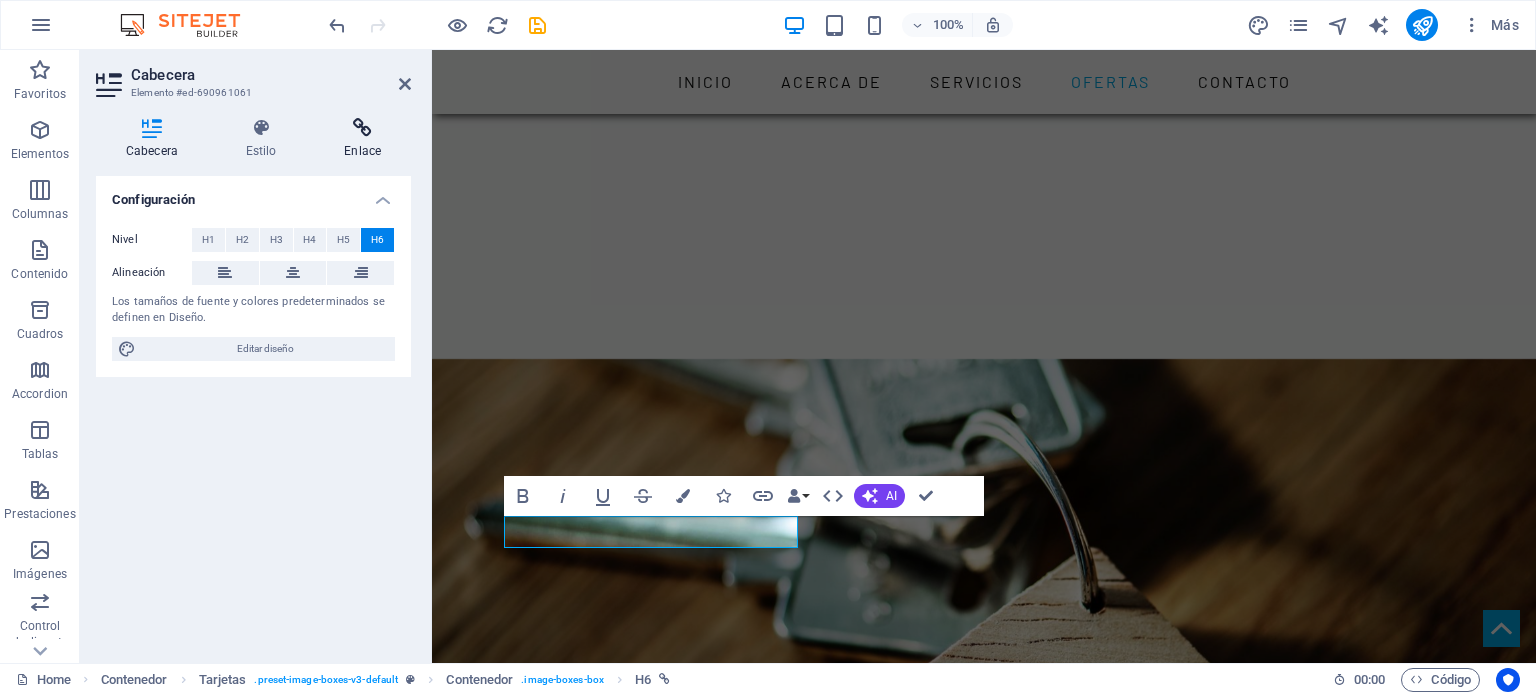 click on "Enlace" at bounding box center [362, 139] 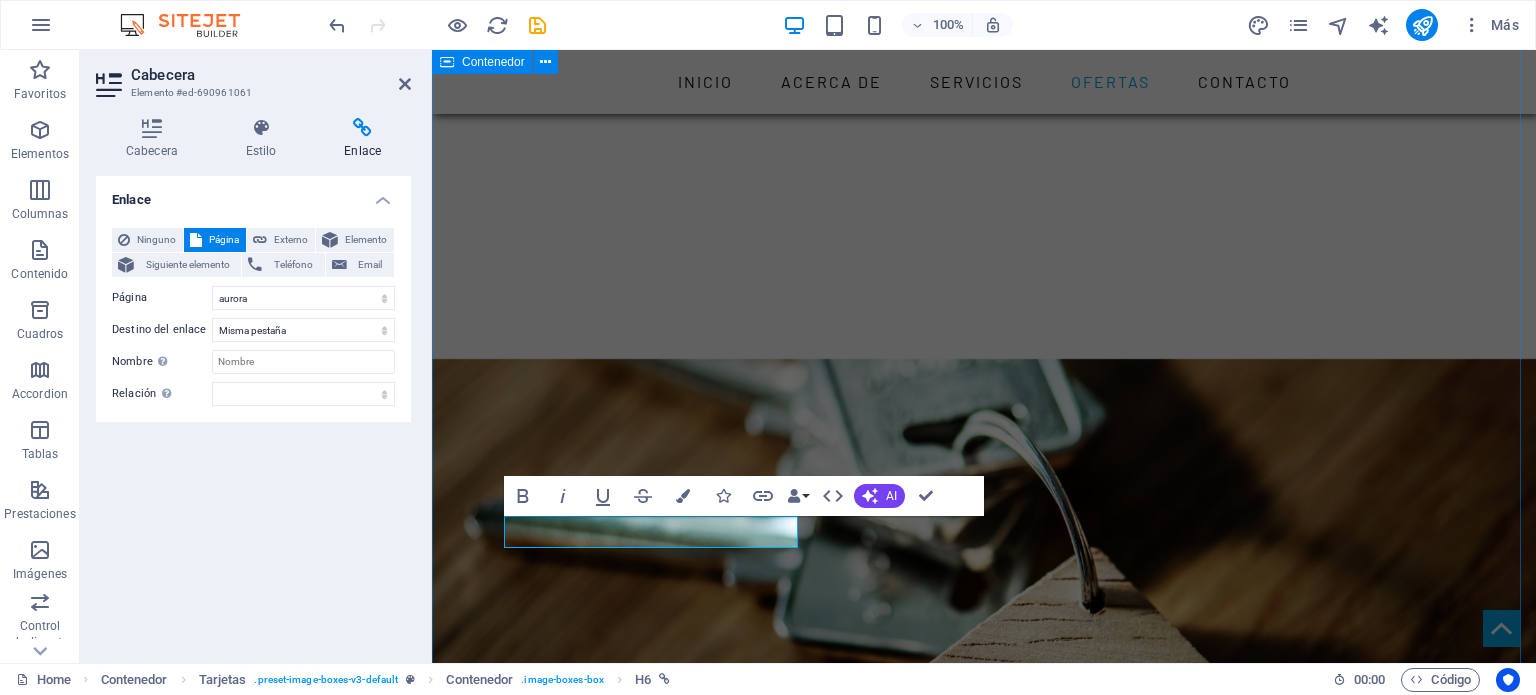 click on "CASA AURORA Casa en Venta de dos plantas , ubicada en Col. La Aurora, Santa María Magdalena, Querétaro. Muy cerca del Puente de Tlacote, de la Universidad Autónoma de Querétaro (UAQ), del IMSS de Zaragoza, a diez minutos del Centro Histórico, Ver más .. CASA AURORA Nueva casa Ver más .. CASA SONTERRA EN CONSTRUCCION CASA VIÑEDOS EN CONSTRUCCION" at bounding box center [984, 1872] 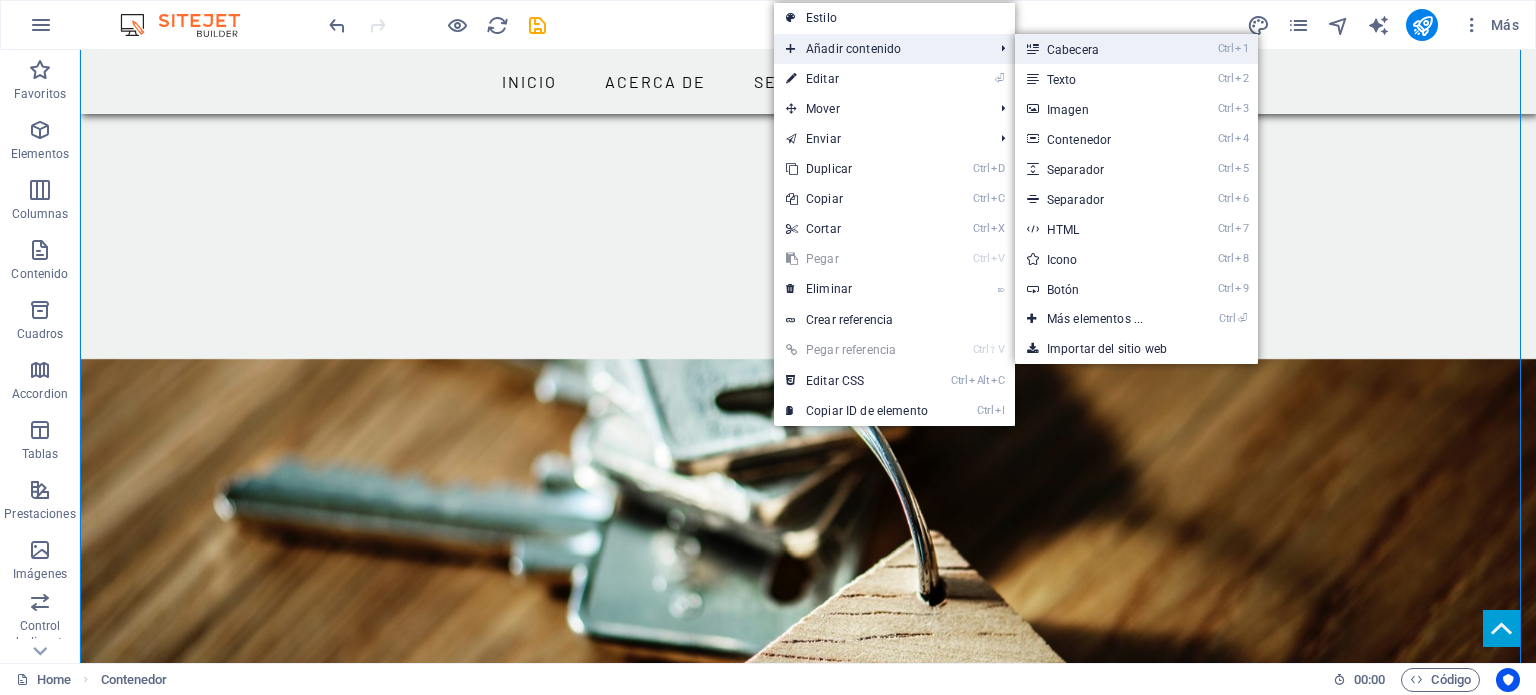 click on "Ctrl 1  Cabecera" at bounding box center (1099, 49) 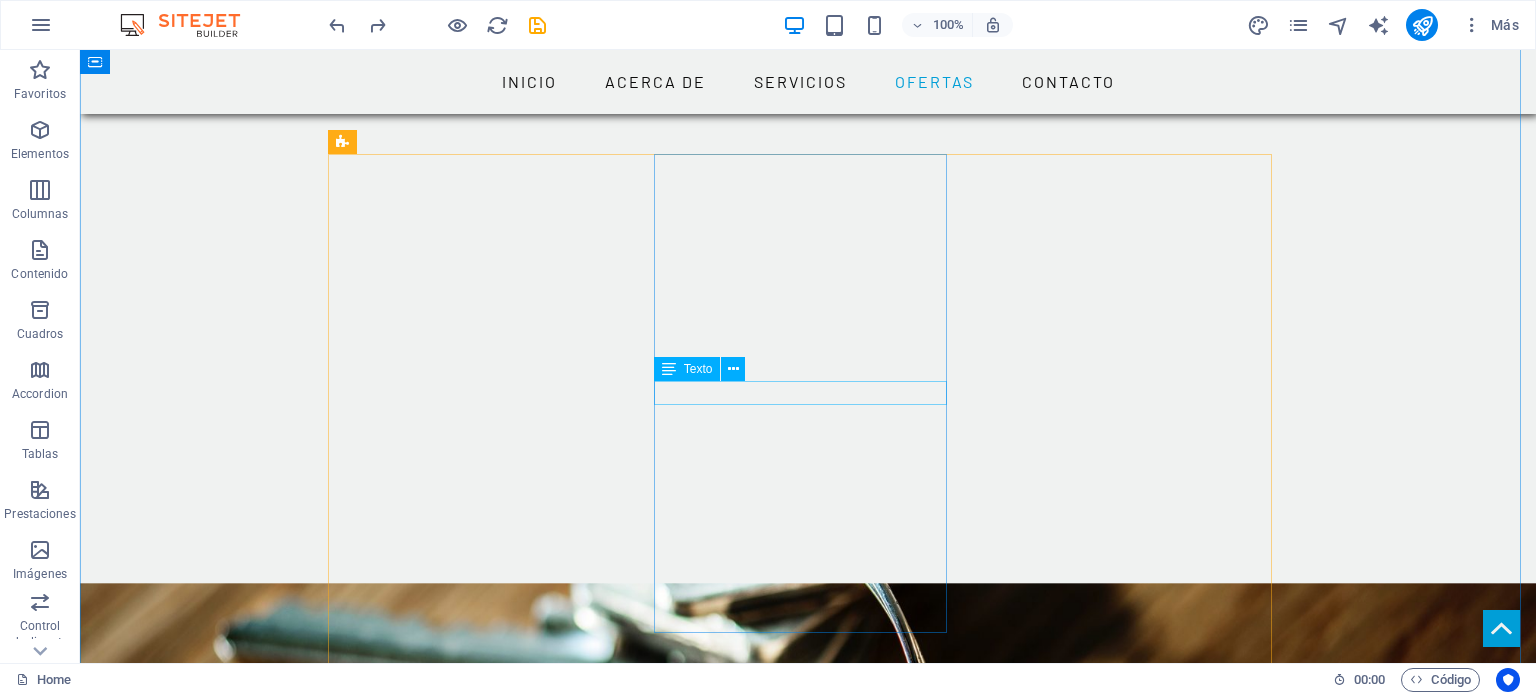 scroll, scrollTop: 2556, scrollLeft: 0, axis: vertical 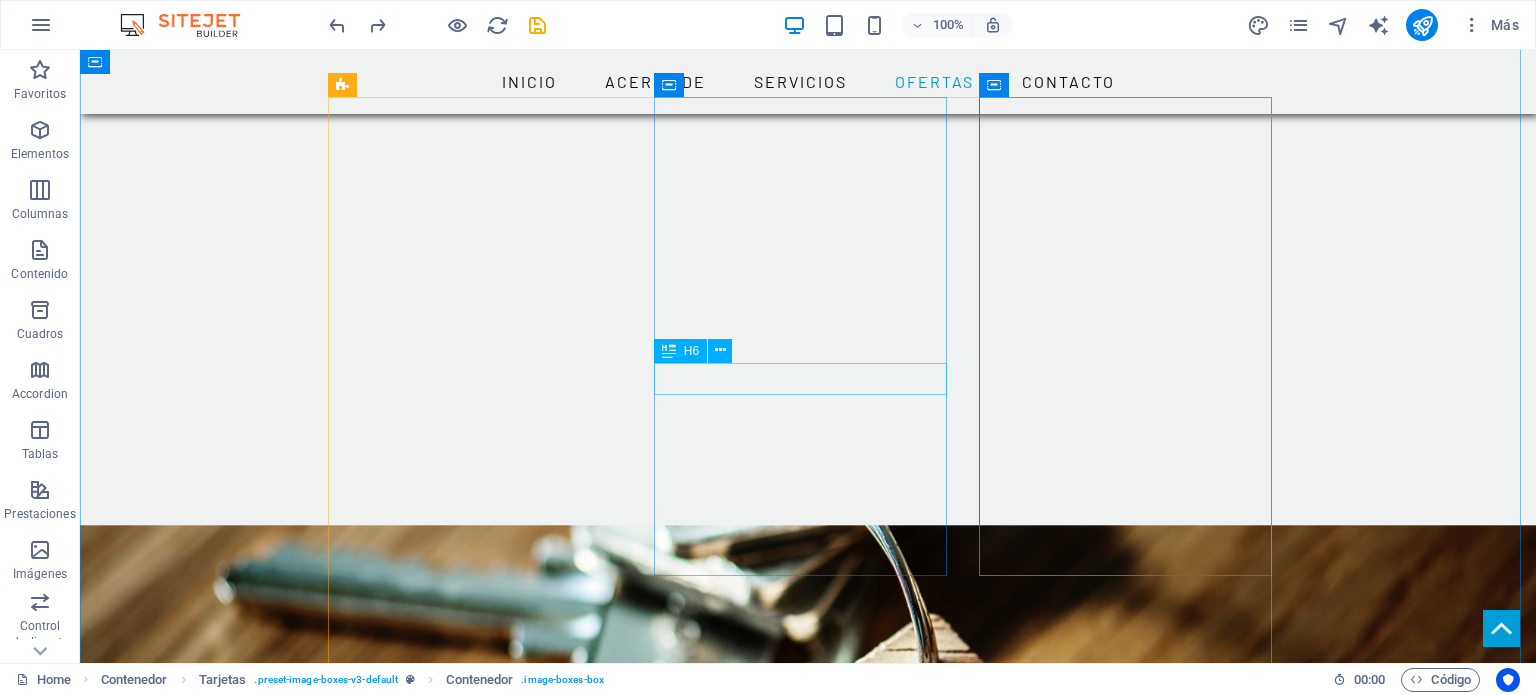 click on "Ver más .." at bounding box center (482, 2012) 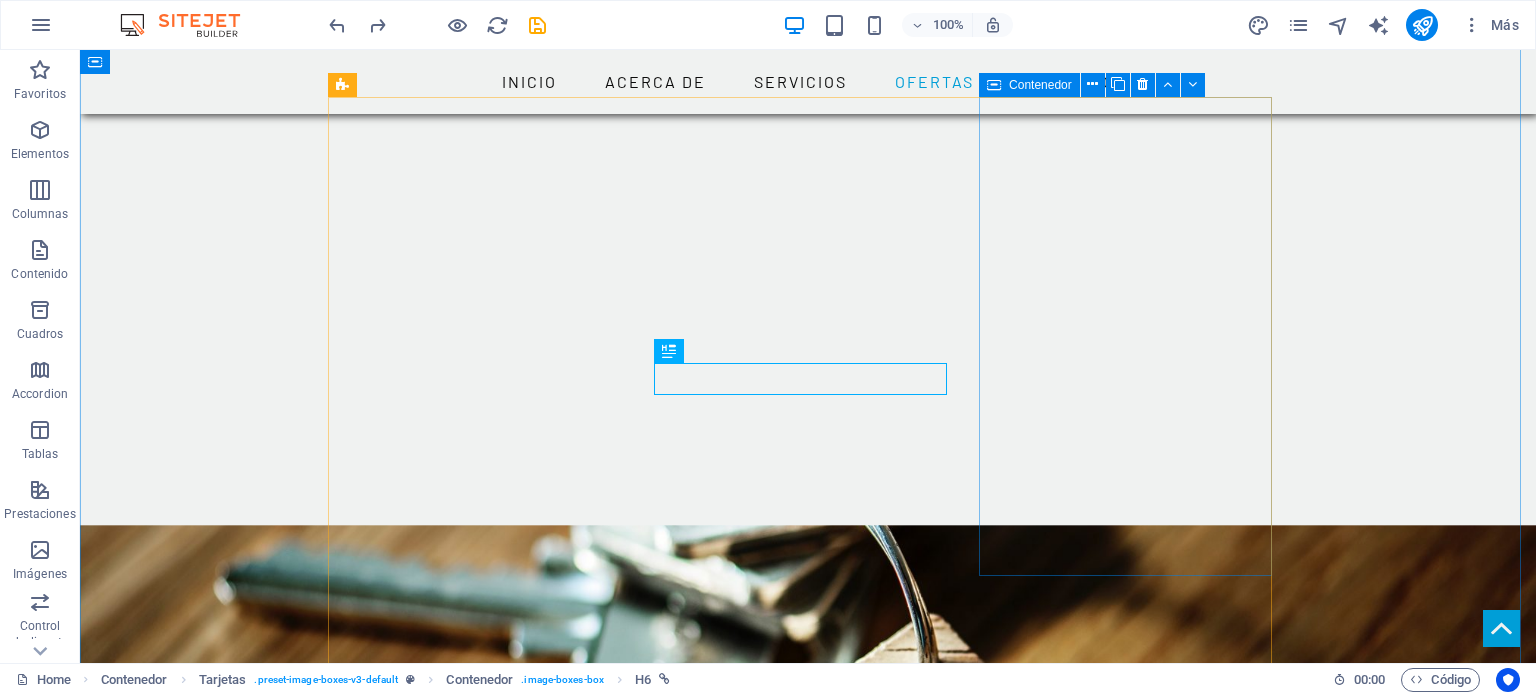 click on "CASA SONTERRA EN CONSTRUCCION" at bounding box center (482, 2180) 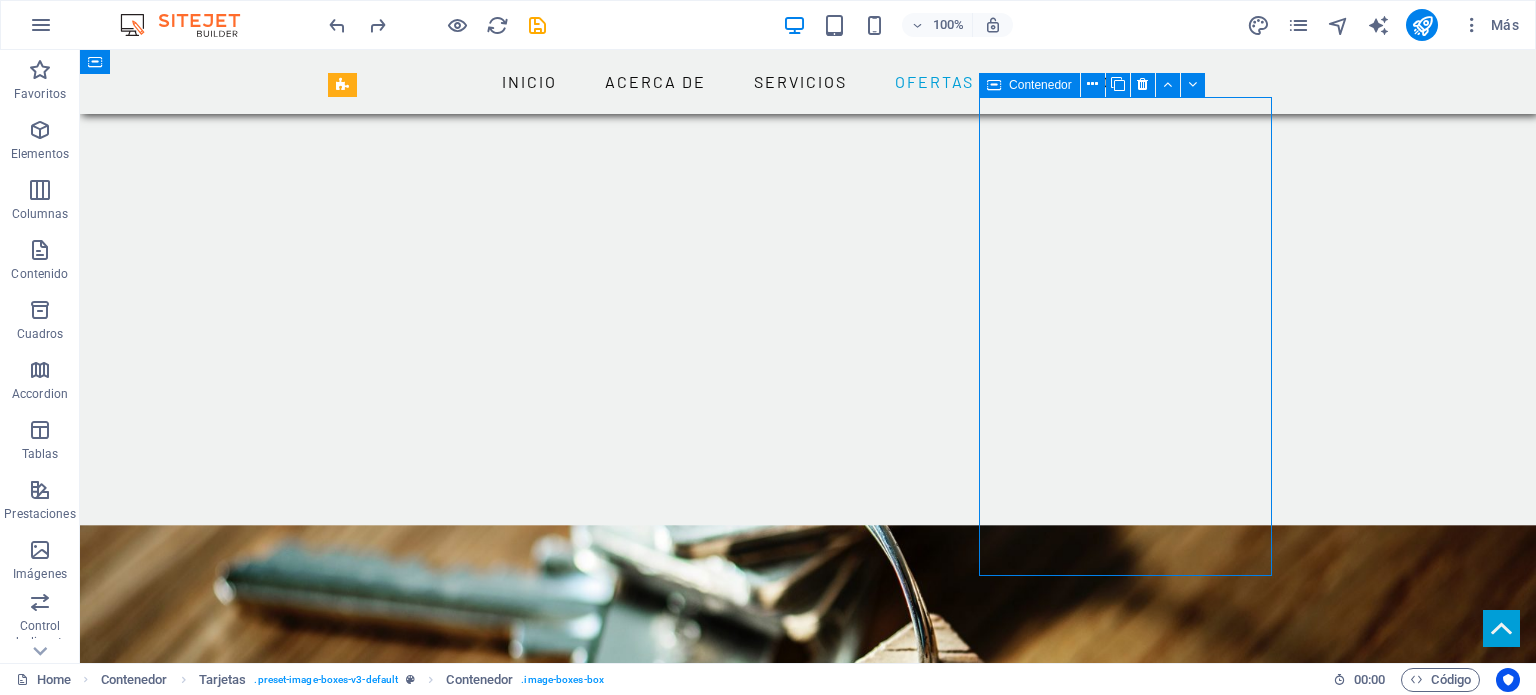 click on "CASA SONTERRA EN CONSTRUCCION" at bounding box center (482, 2180) 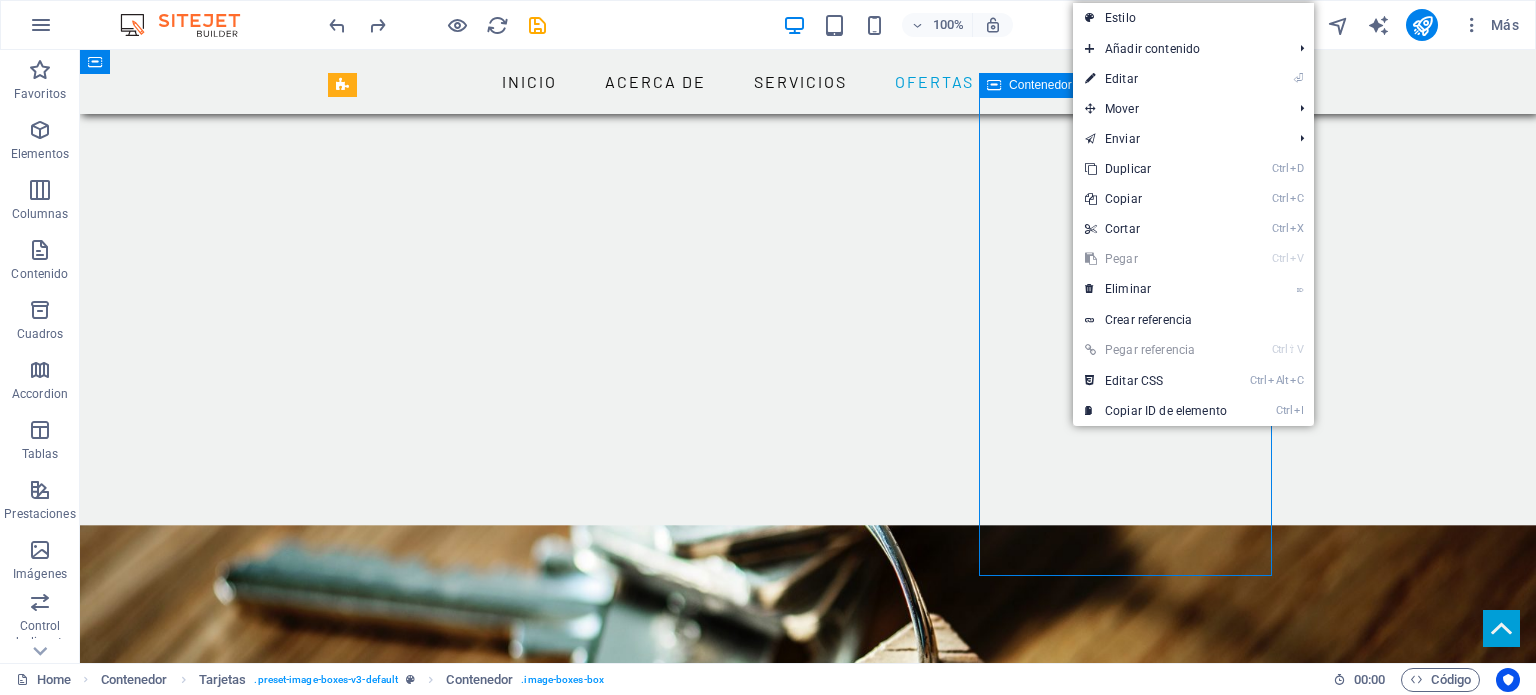 click on "CASA SONTERRA EN CONSTRUCCION" at bounding box center (482, 2180) 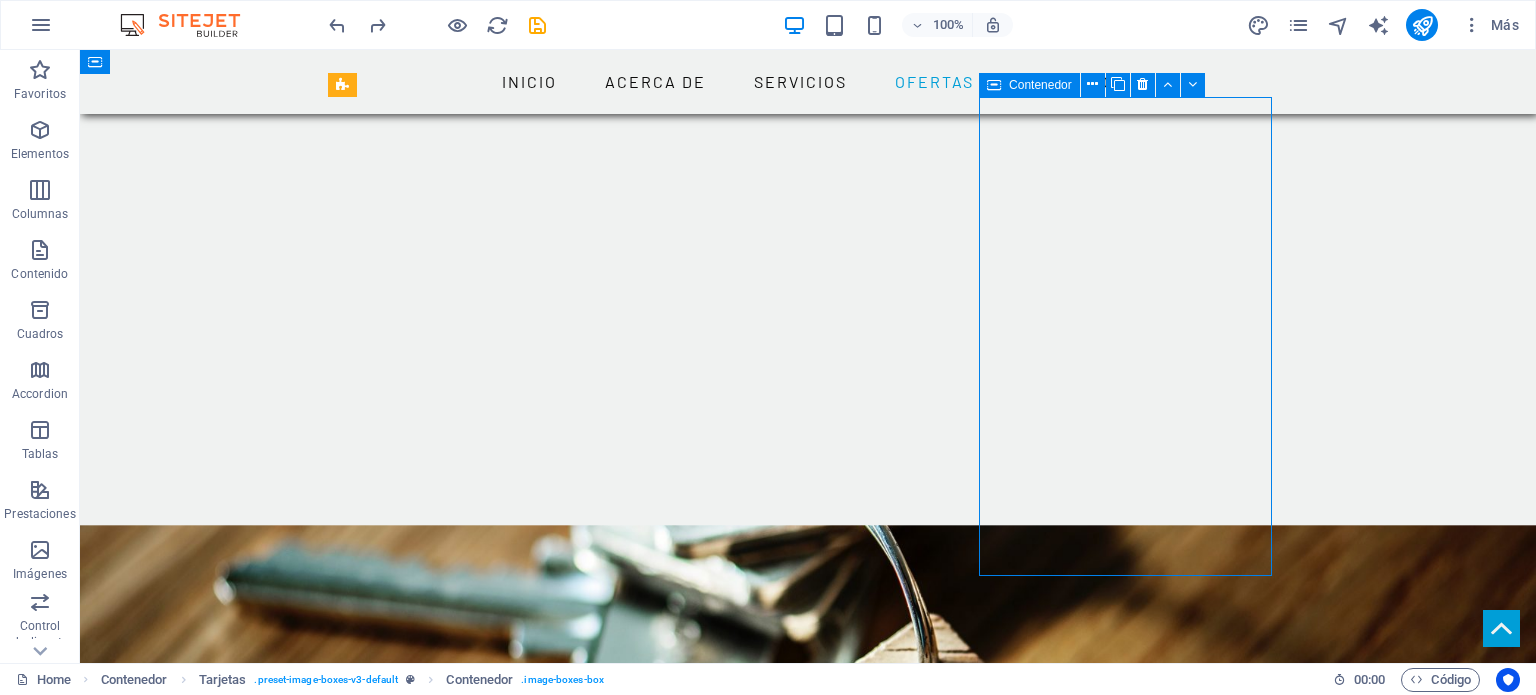click on "CASA SONTERRA EN CONSTRUCCION" at bounding box center (482, 2180) 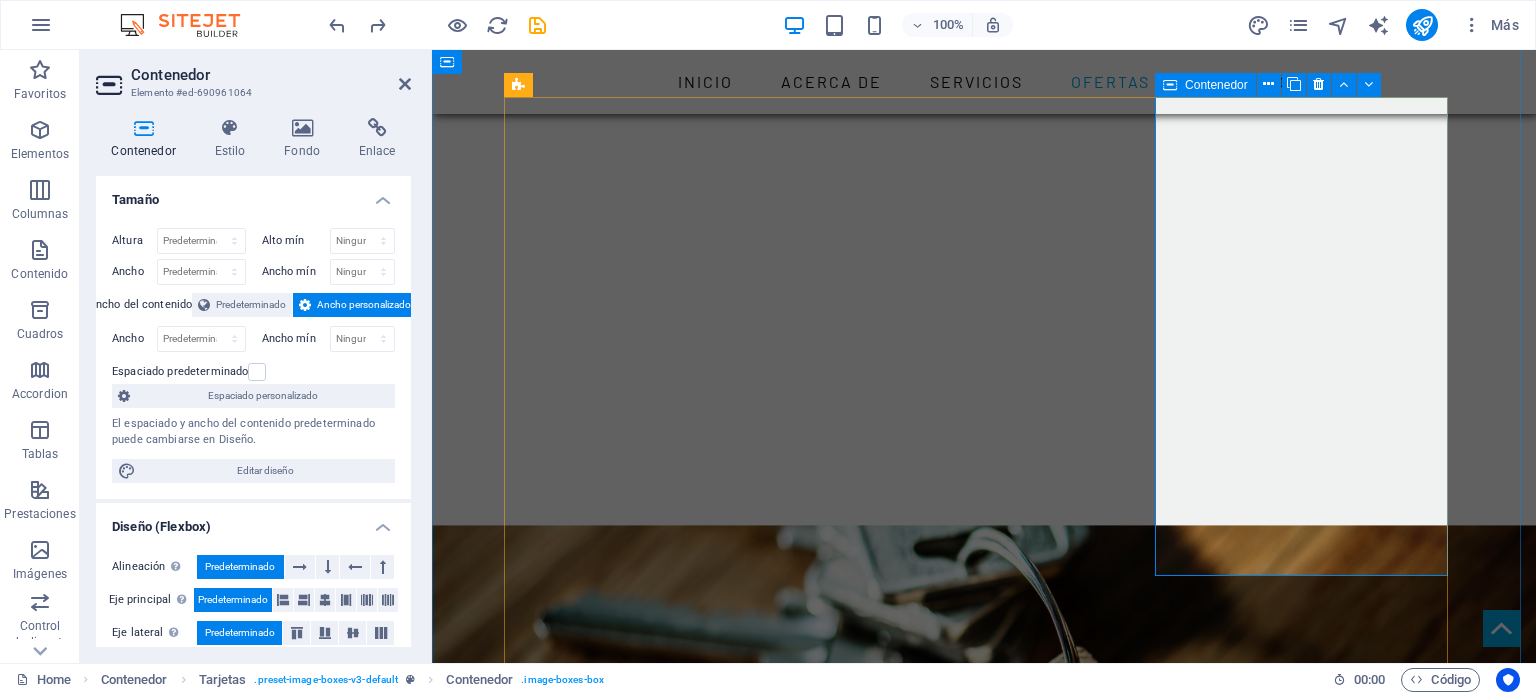 click on "CASA SONTERRA EN CONSTRUCCION" at bounding box center (658, 2180) 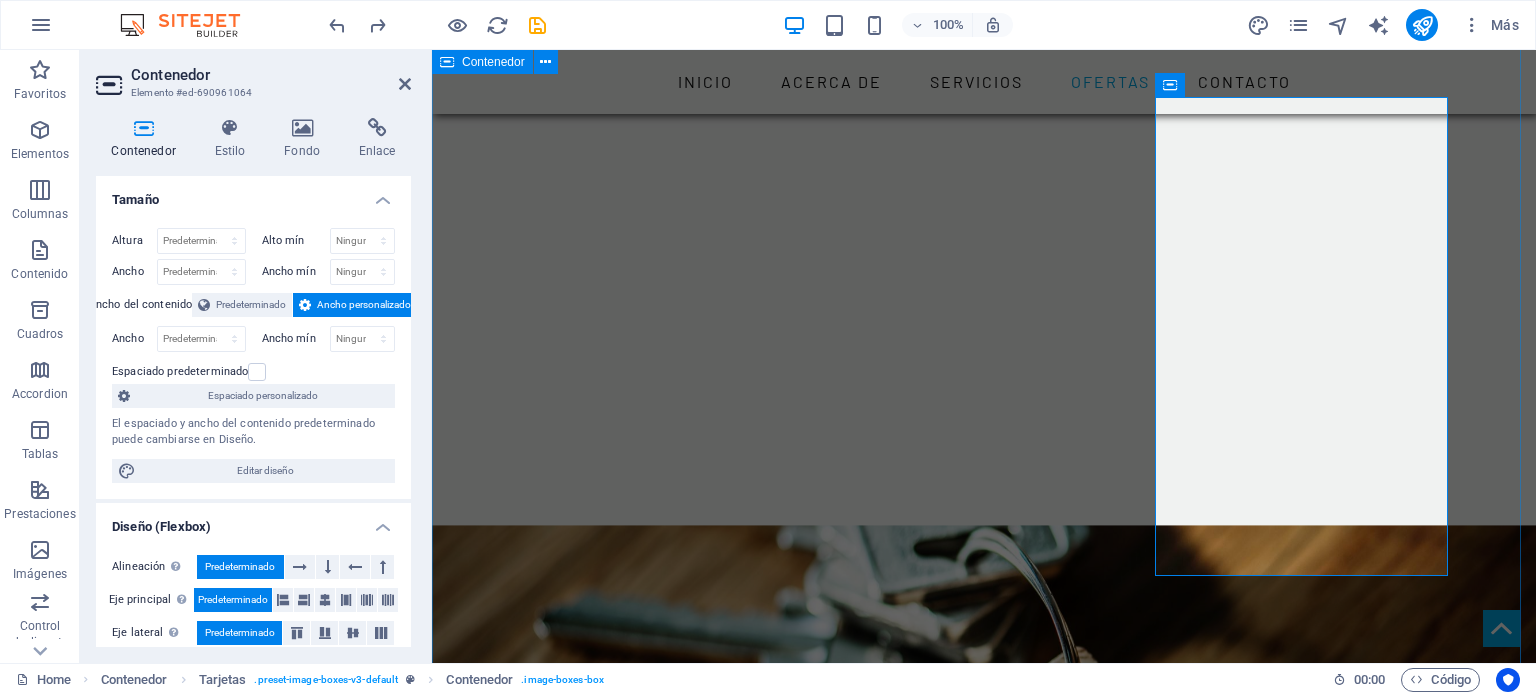 click on "CASA AURORA Casa en Venta de dos plantas , ubicada en Col. La Aurora, Santa María Magdalena, Querétaro. Muy cerca del Puente de Tlacote, de la Universidad Autónoma de Querétaro (UAQ), del IMSS de Zaragoza, a diez minutos del Centro Histórico, Ver más .. CASA AURORA Nueva casa Ver más .. CASA SONTERRA EN CONSTRUCCION CASA VIÑEDOS EN CONSTRUCCION" at bounding box center (984, 1900) 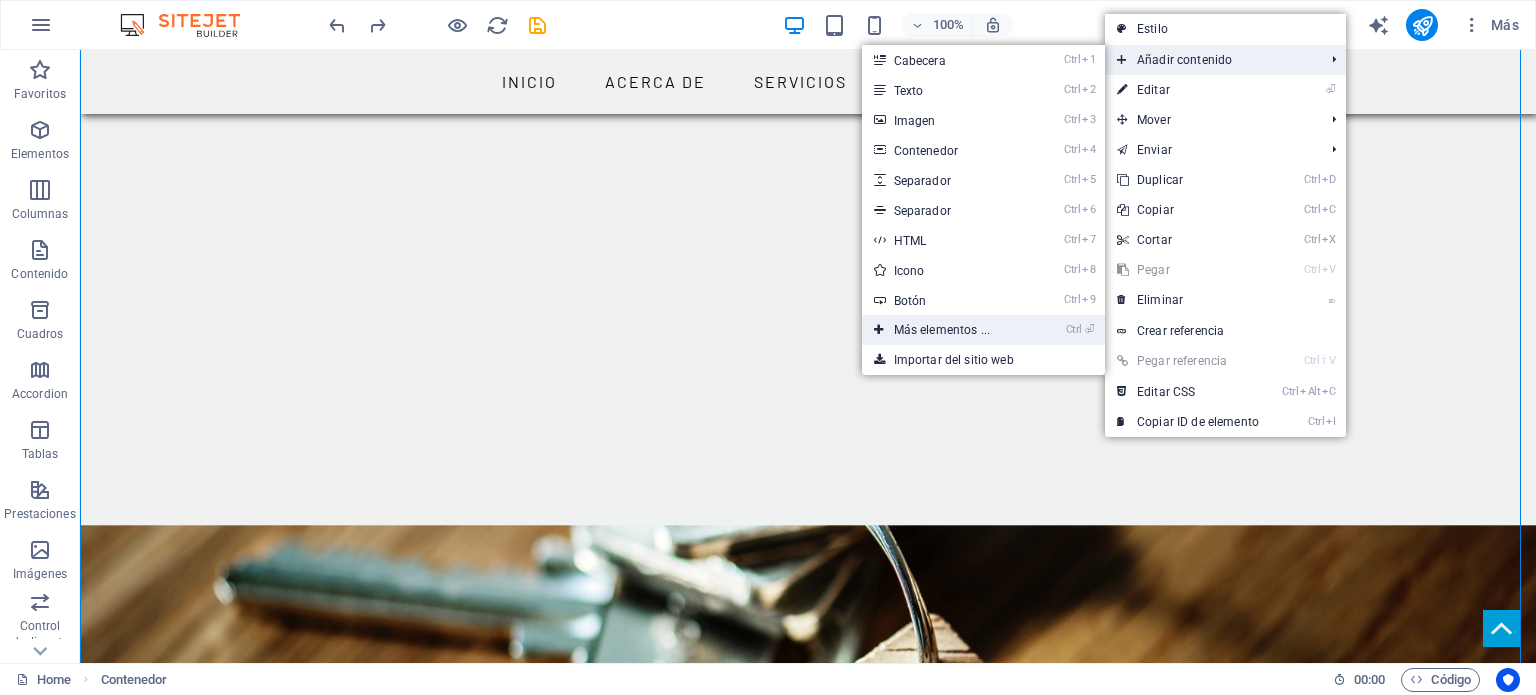 click on "Ctrl ⏎  Más elementos ..." at bounding box center (946, 330) 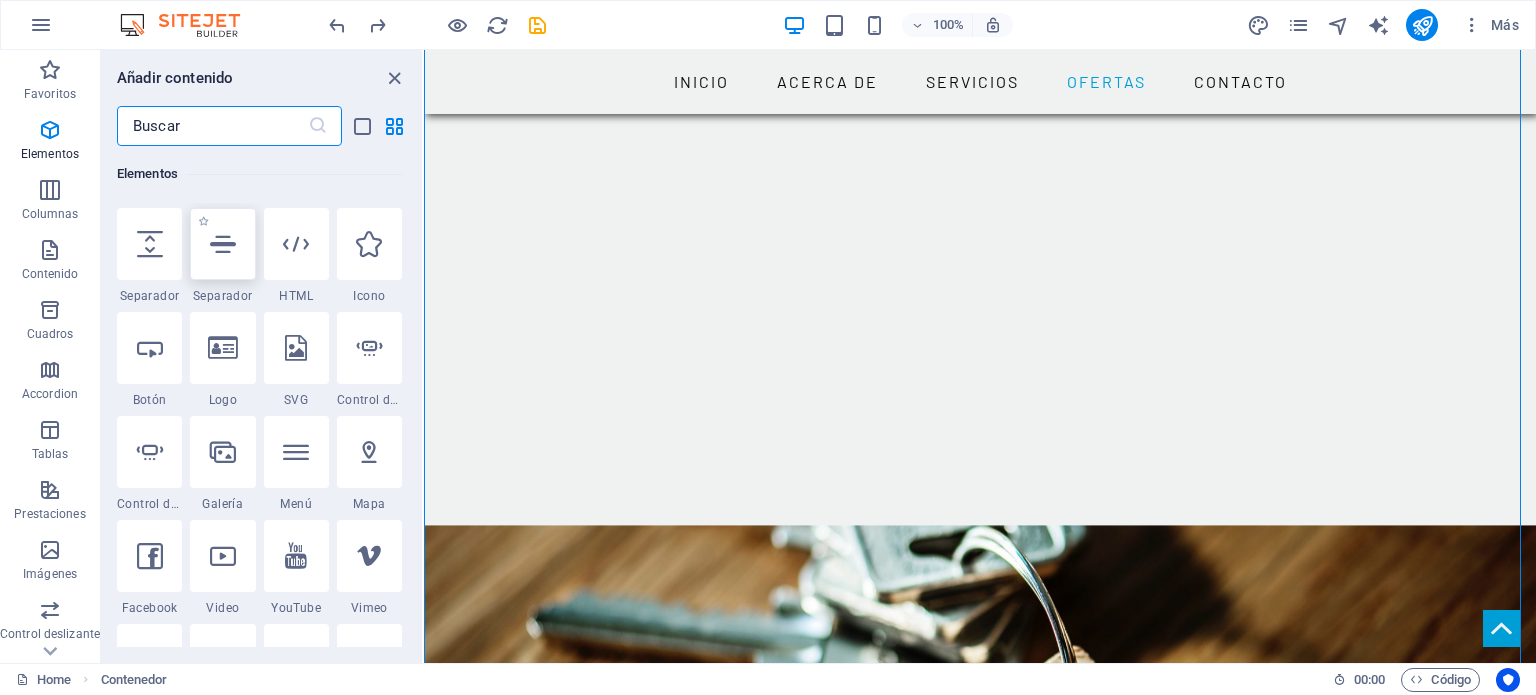 scroll, scrollTop: 0, scrollLeft: 0, axis: both 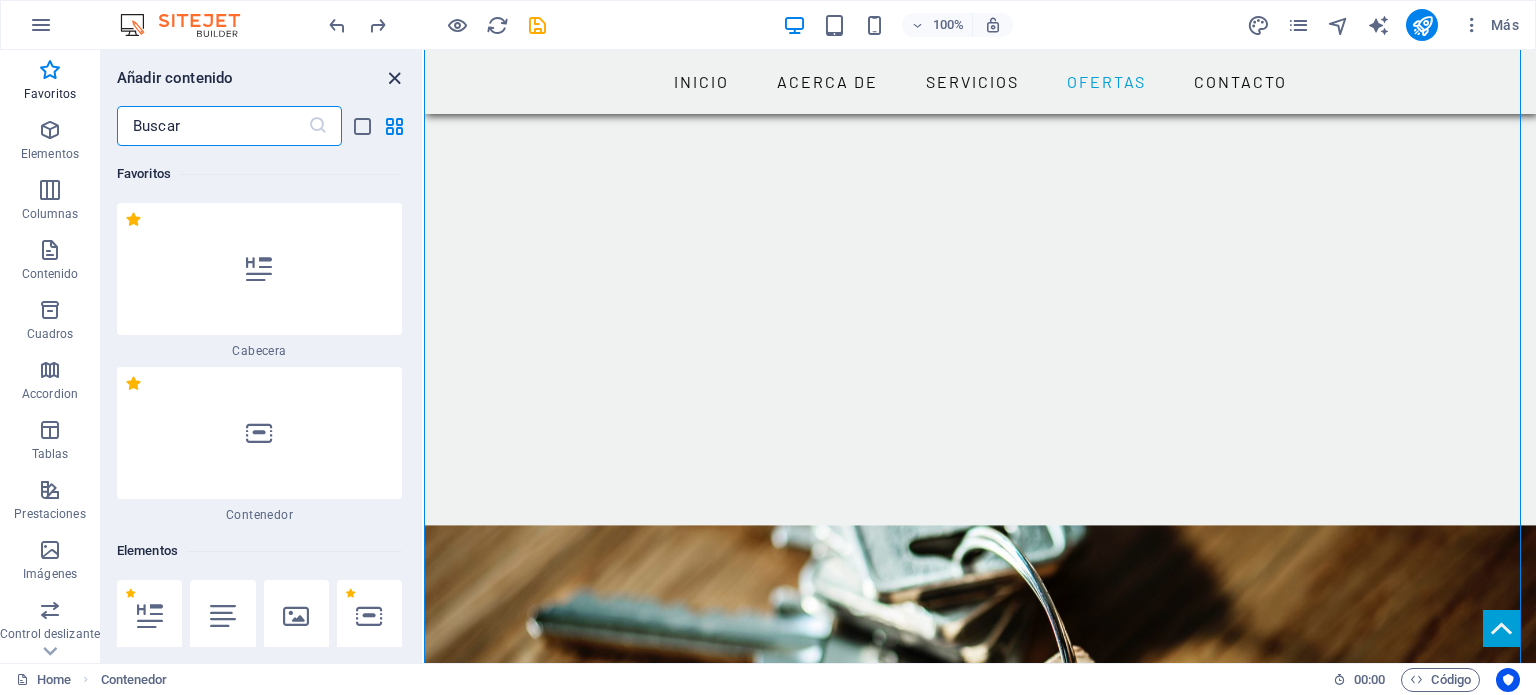click at bounding box center [394, 78] 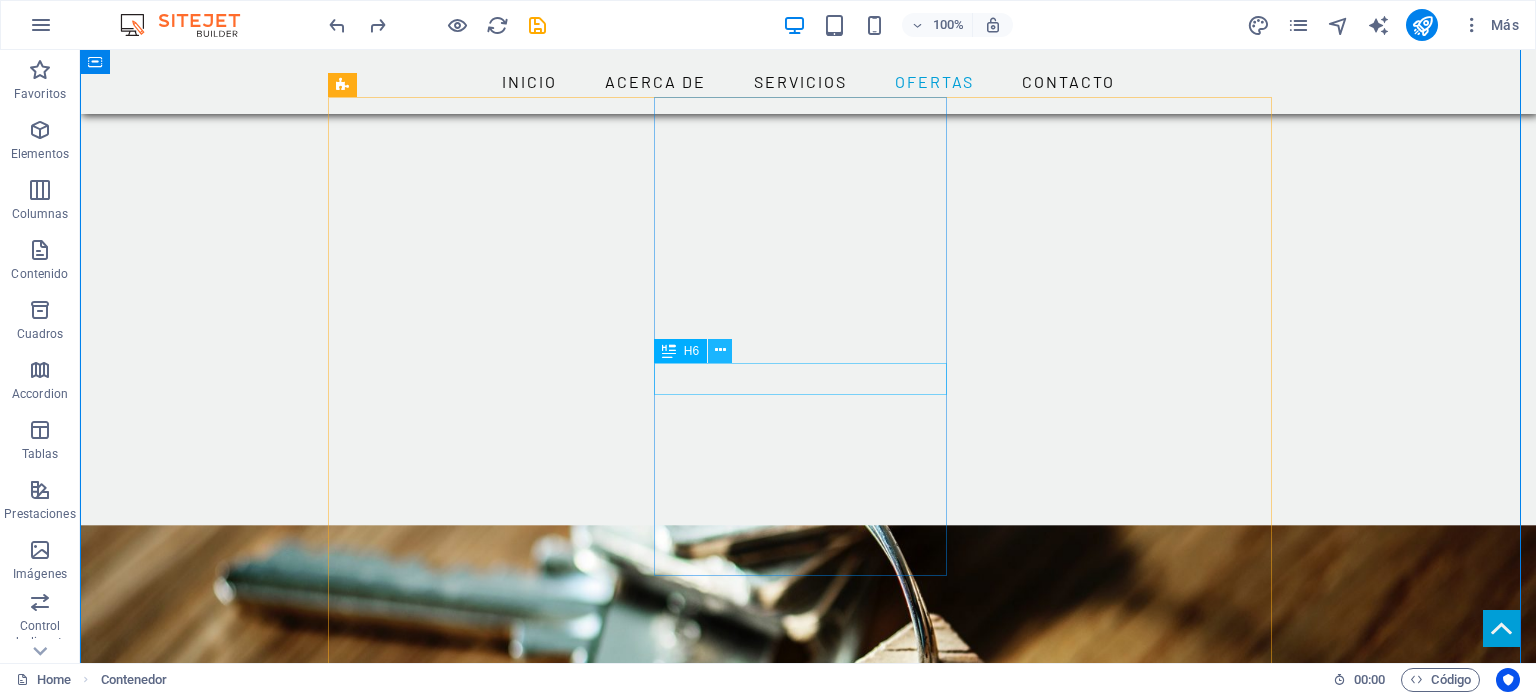 click at bounding box center (720, 350) 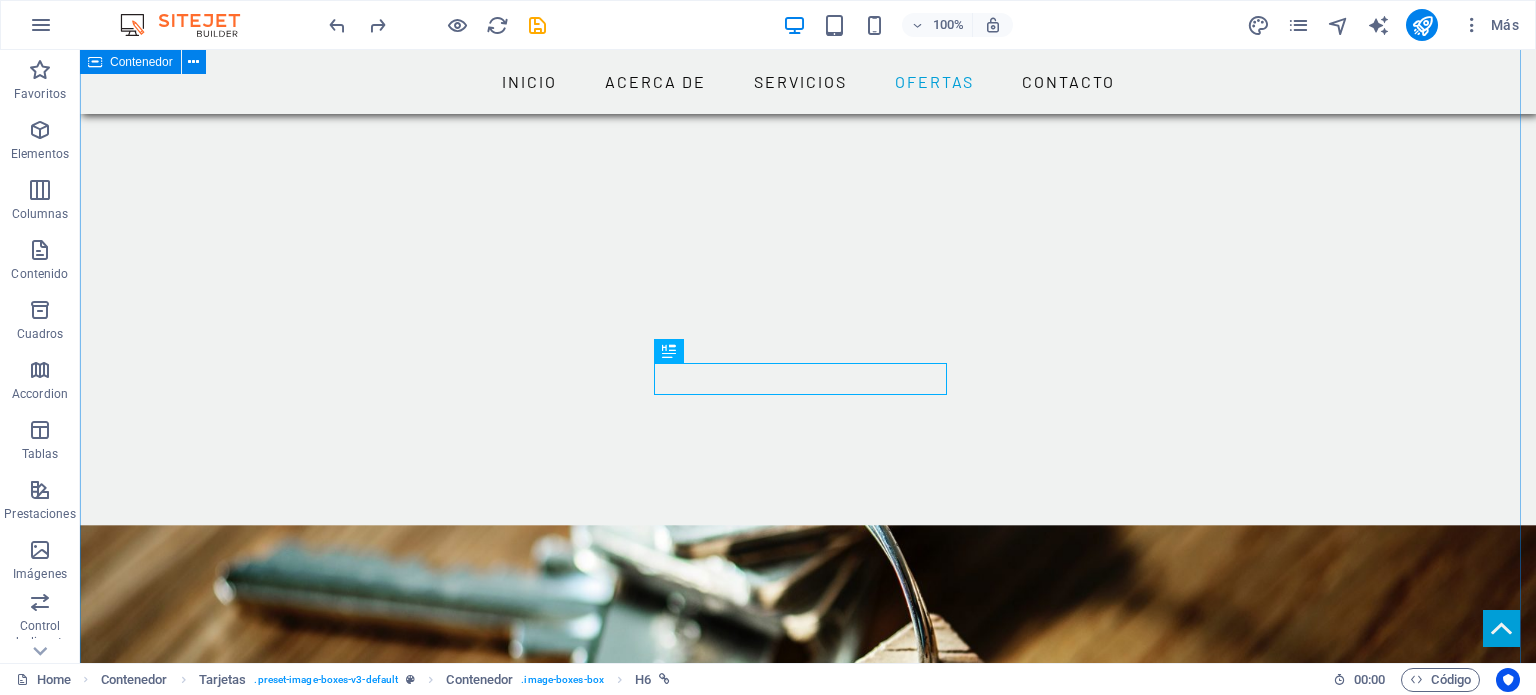 drag, startPoint x: 1362, startPoint y: 376, endPoint x: 1274, endPoint y: 375, distance: 88.005684 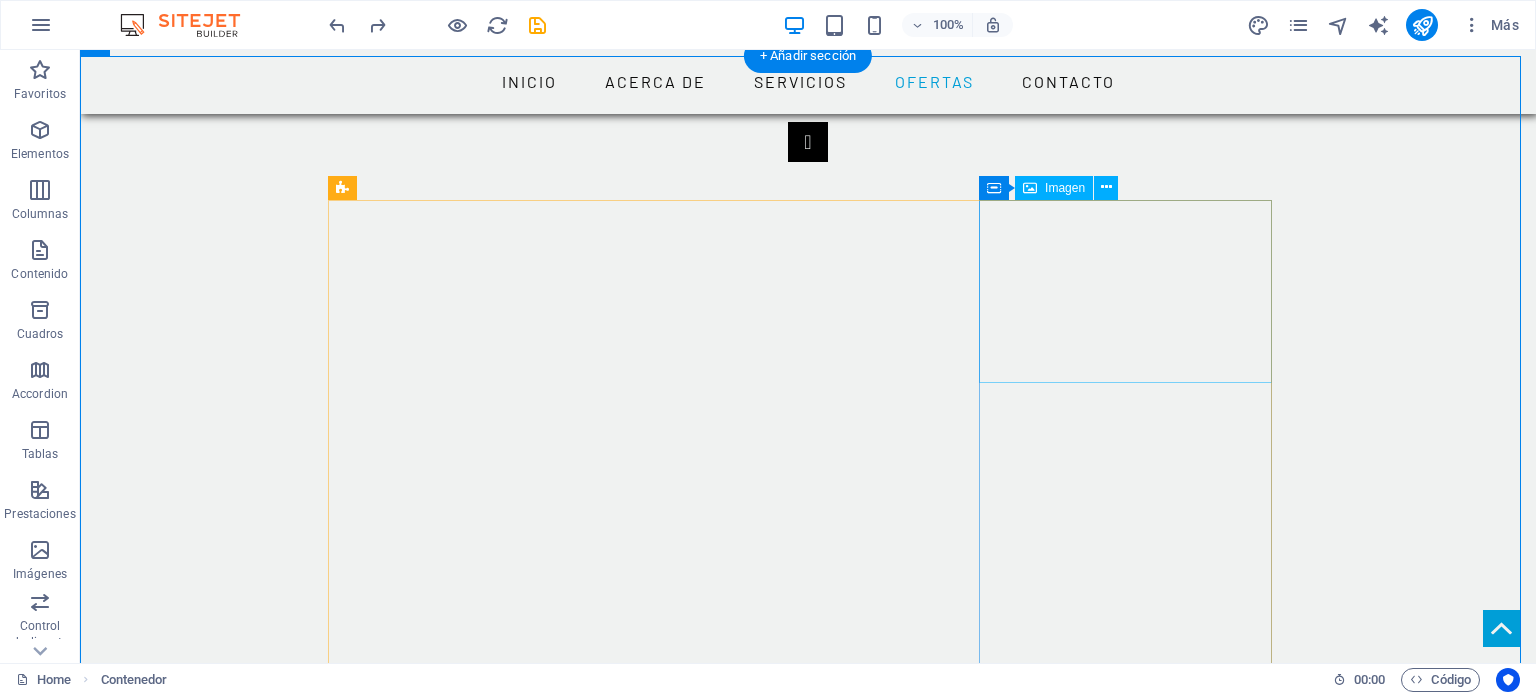 scroll, scrollTop: 2456, scrollLeft: 0, axis: vertical 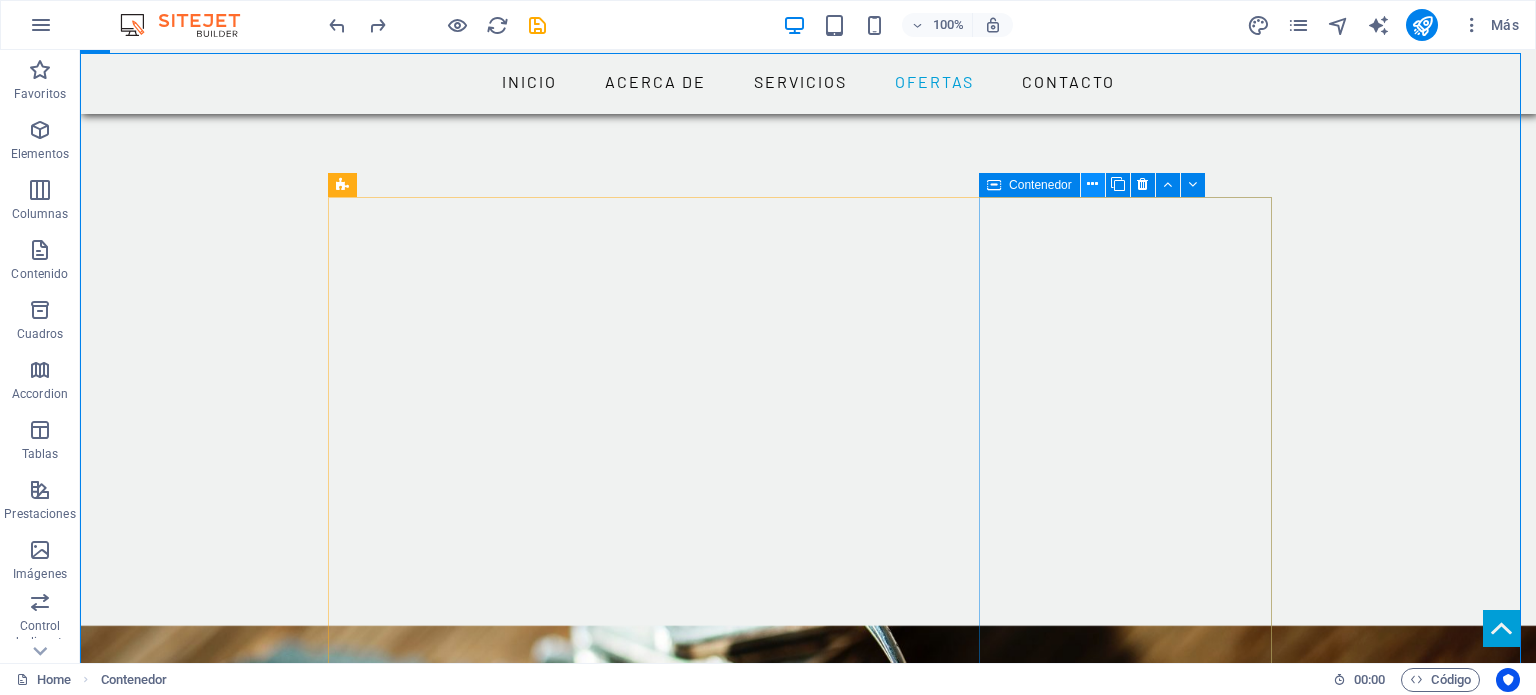 click at bounding box center (1092, 184) 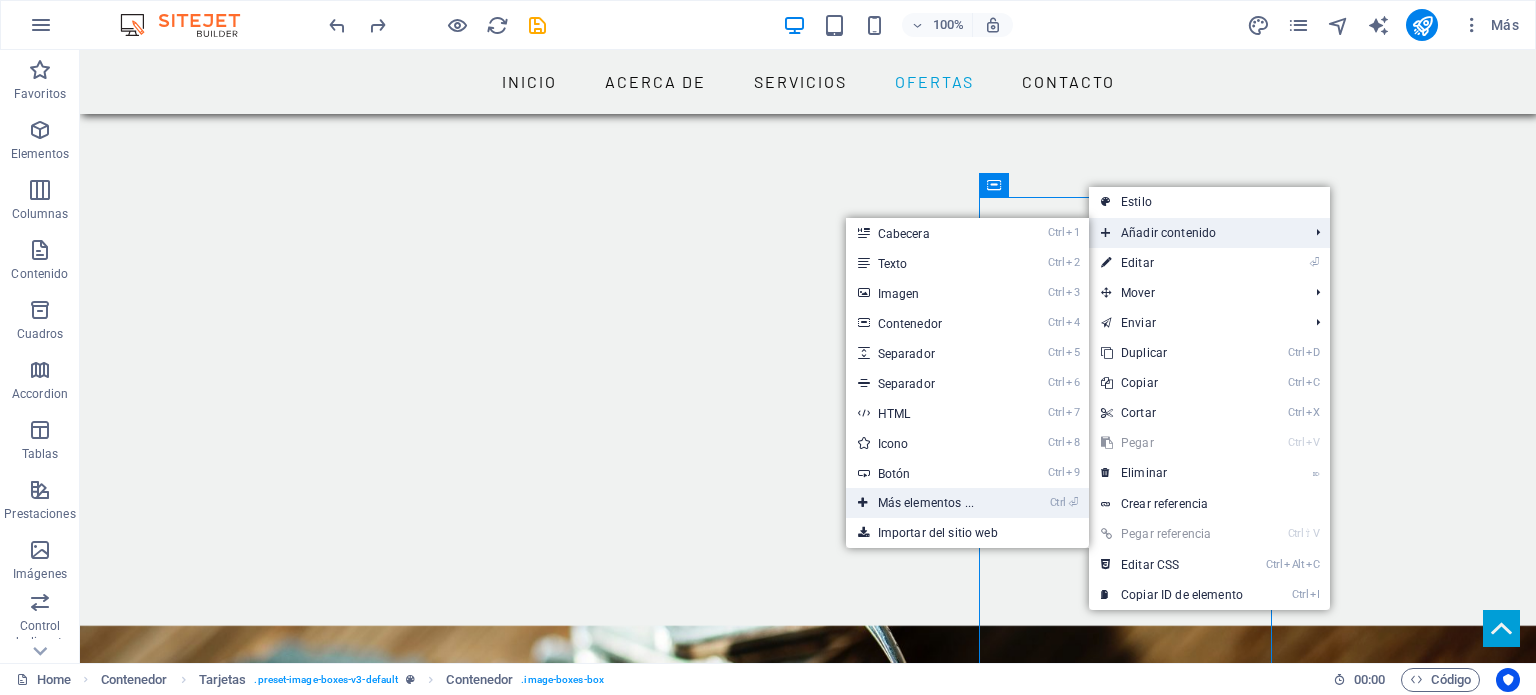 click on "Ctrl ⏎  Más elementos ..." at bounding box center (930, 503) 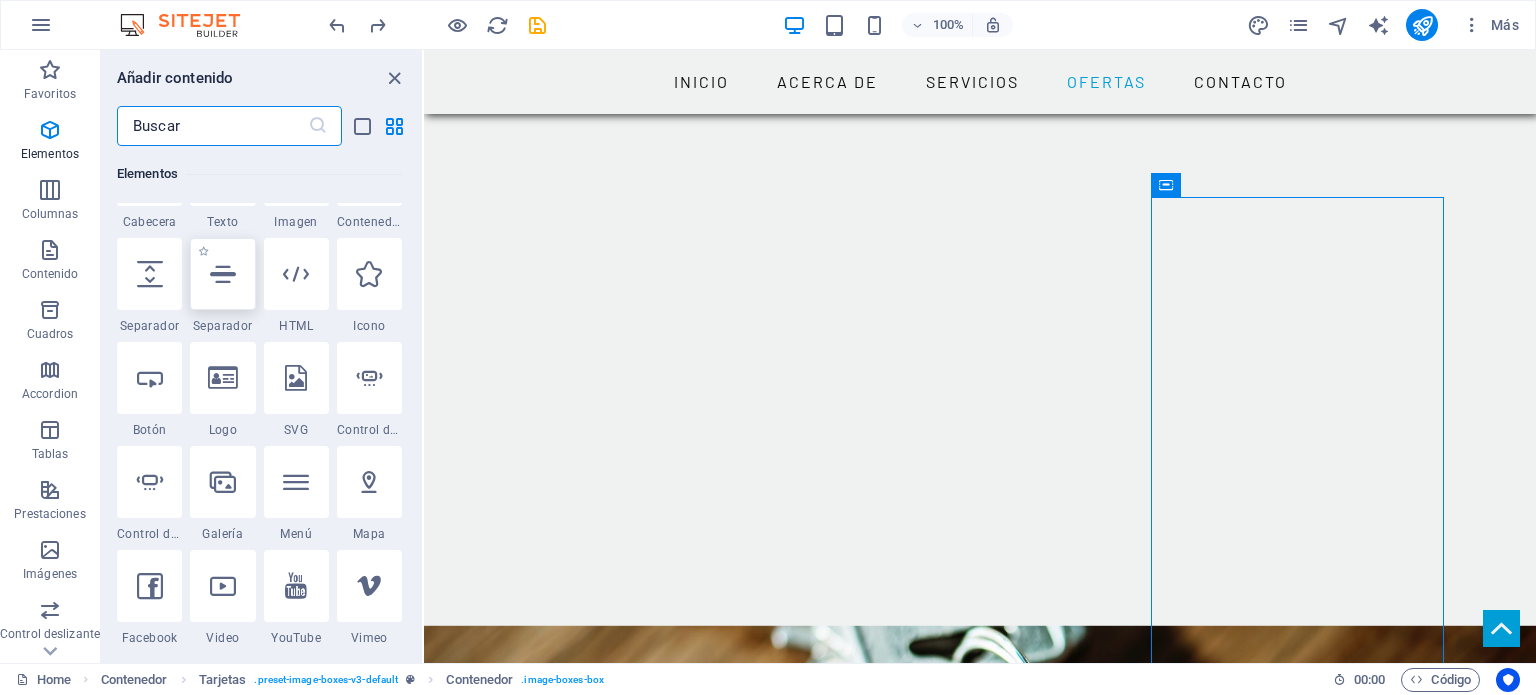 scroll, scrollTop: 476, scrollLeft: 0, axis: vertical 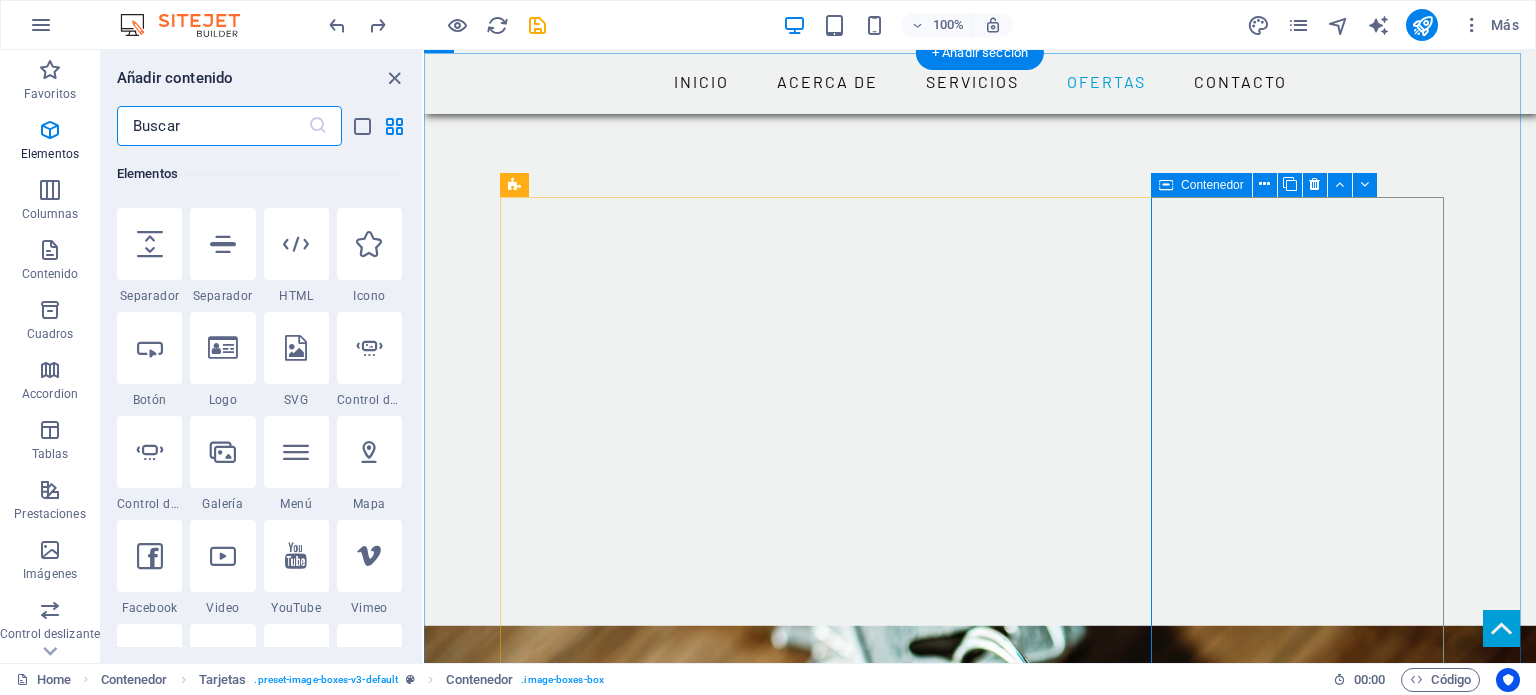 click on "CASA SONTERRA EN CONSTRUCCION" at bounding box center (654, 2280) 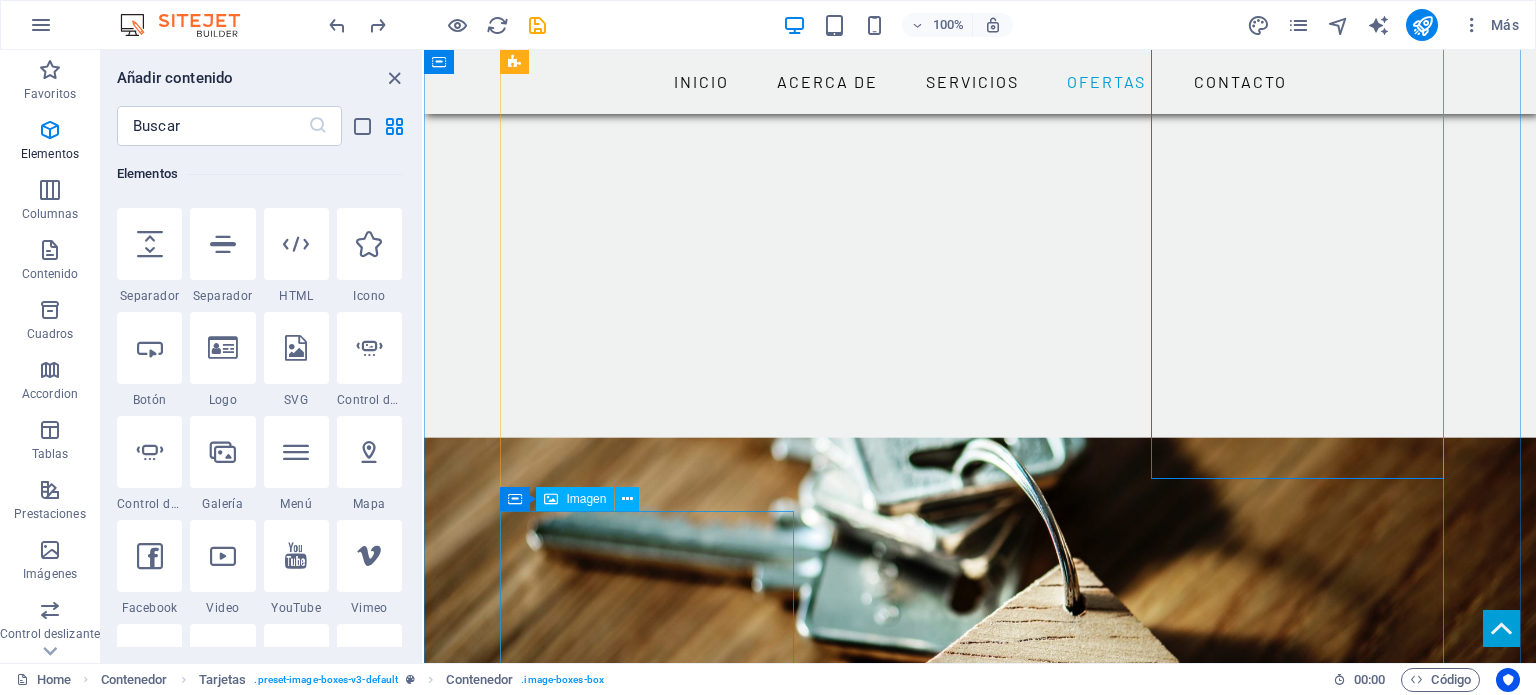 scroll, scrollTop: 2656, scrollLeft: 0, axis: vertical 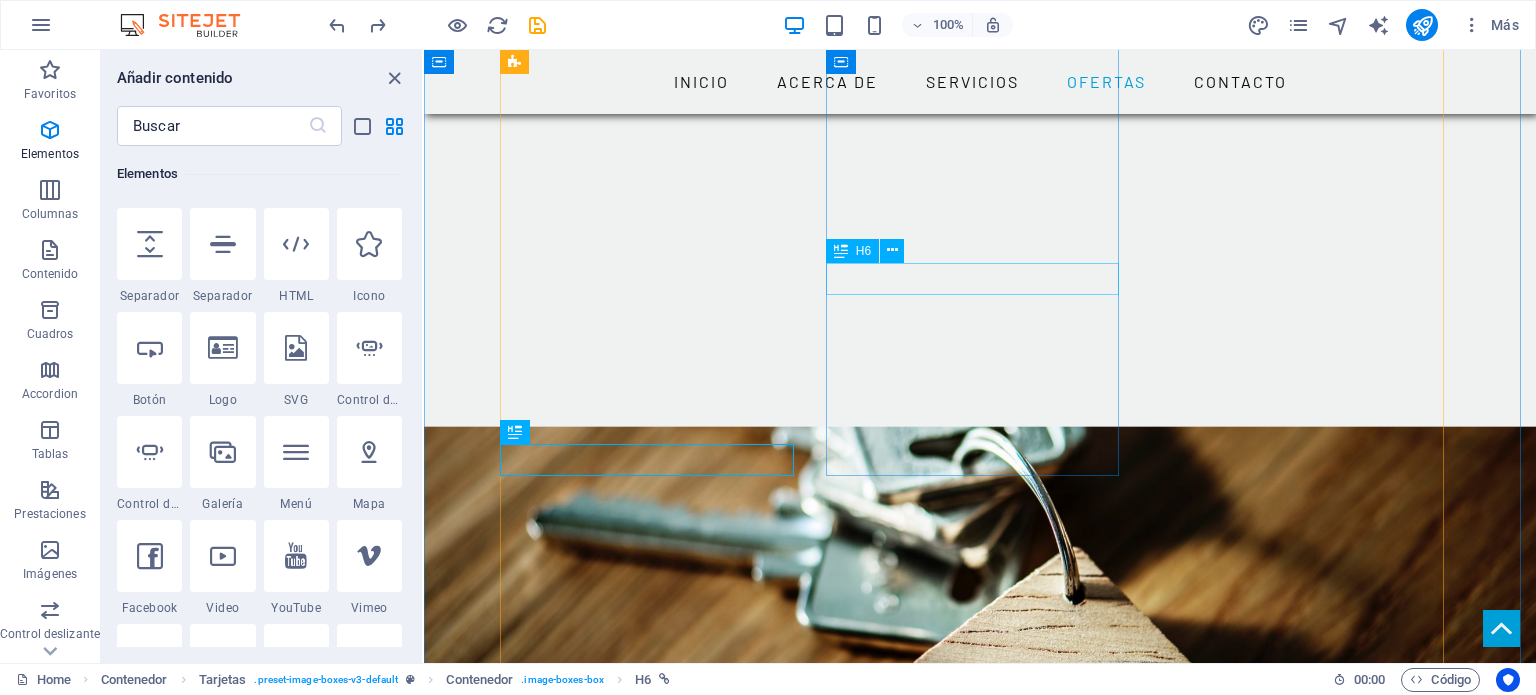 click on "Ver más .." at bounding box center (654, 1912) 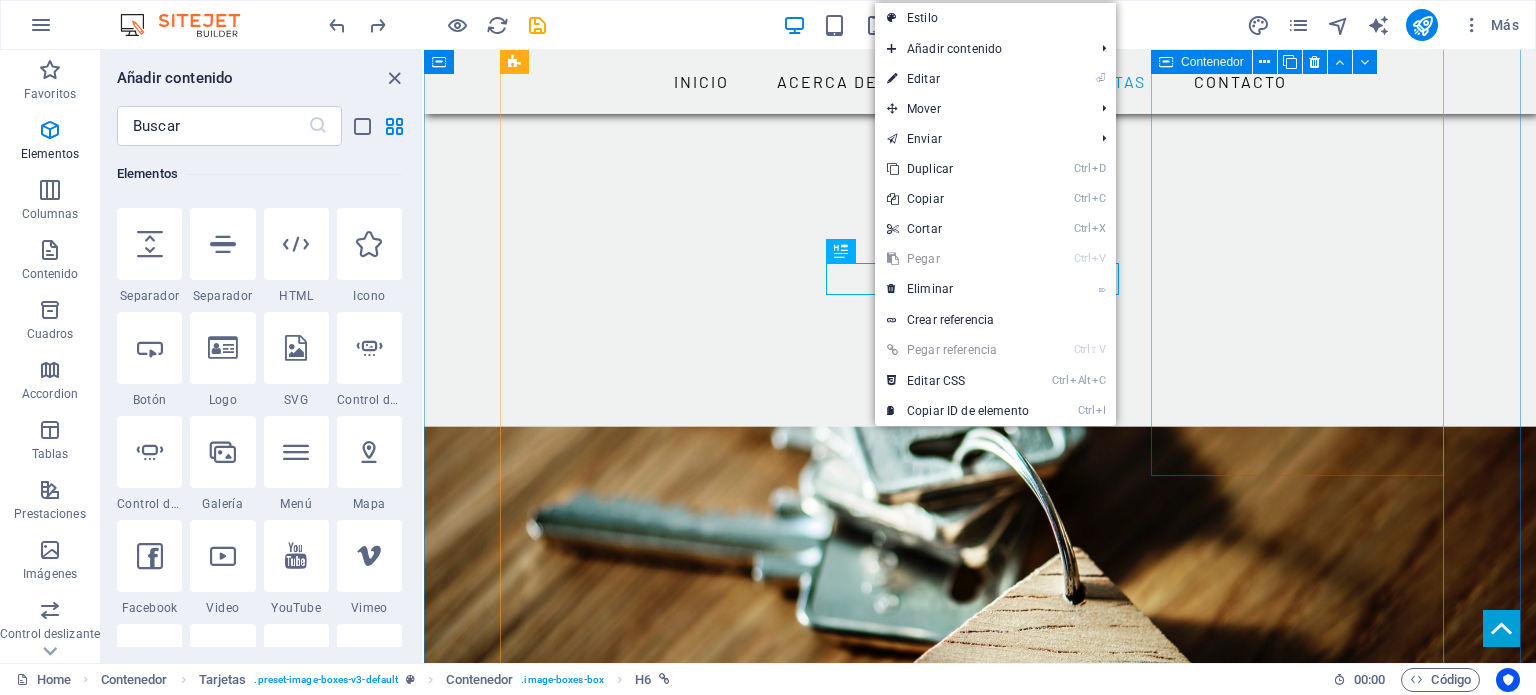 drag, startPoint x: 1228, startPoint y: 342, endPoint x: 1141, endPoint y: 323, distance: 89.050545 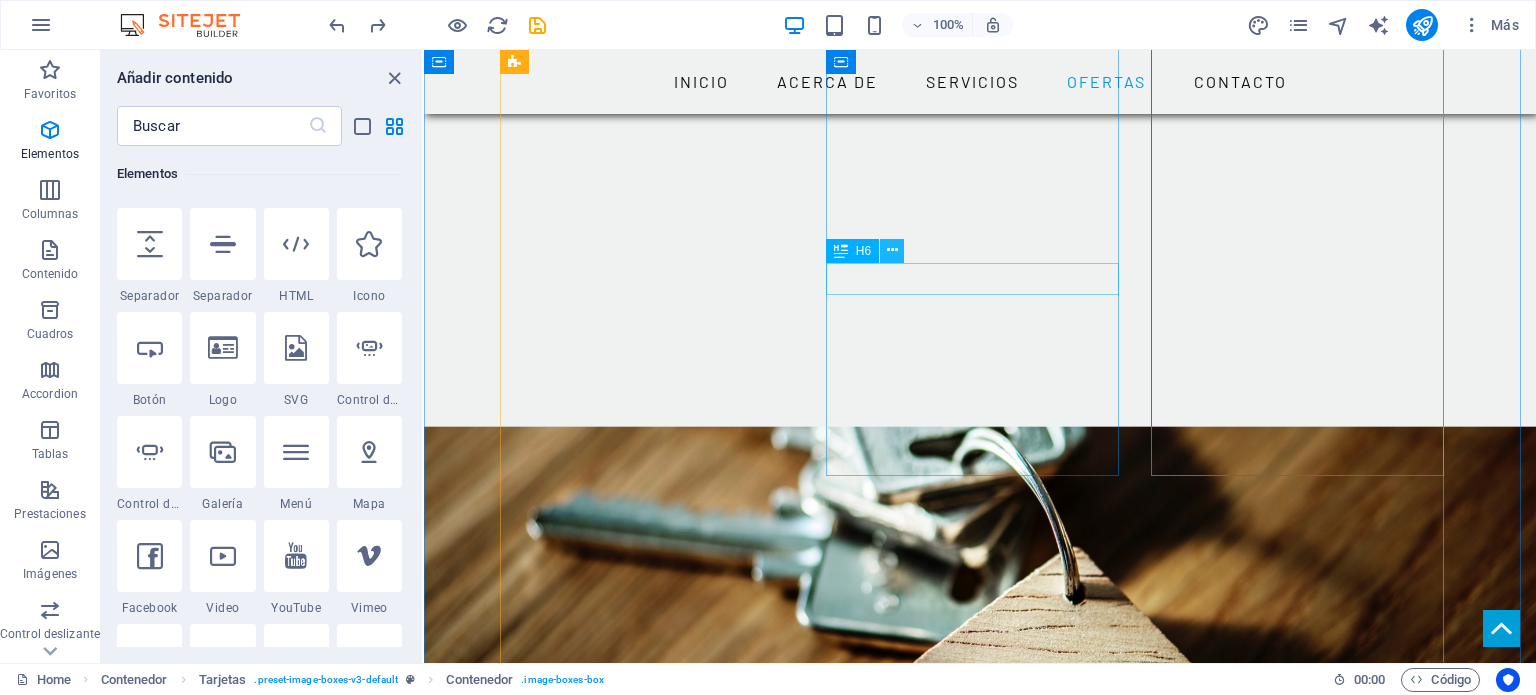 click at bounding box center (892, 250) 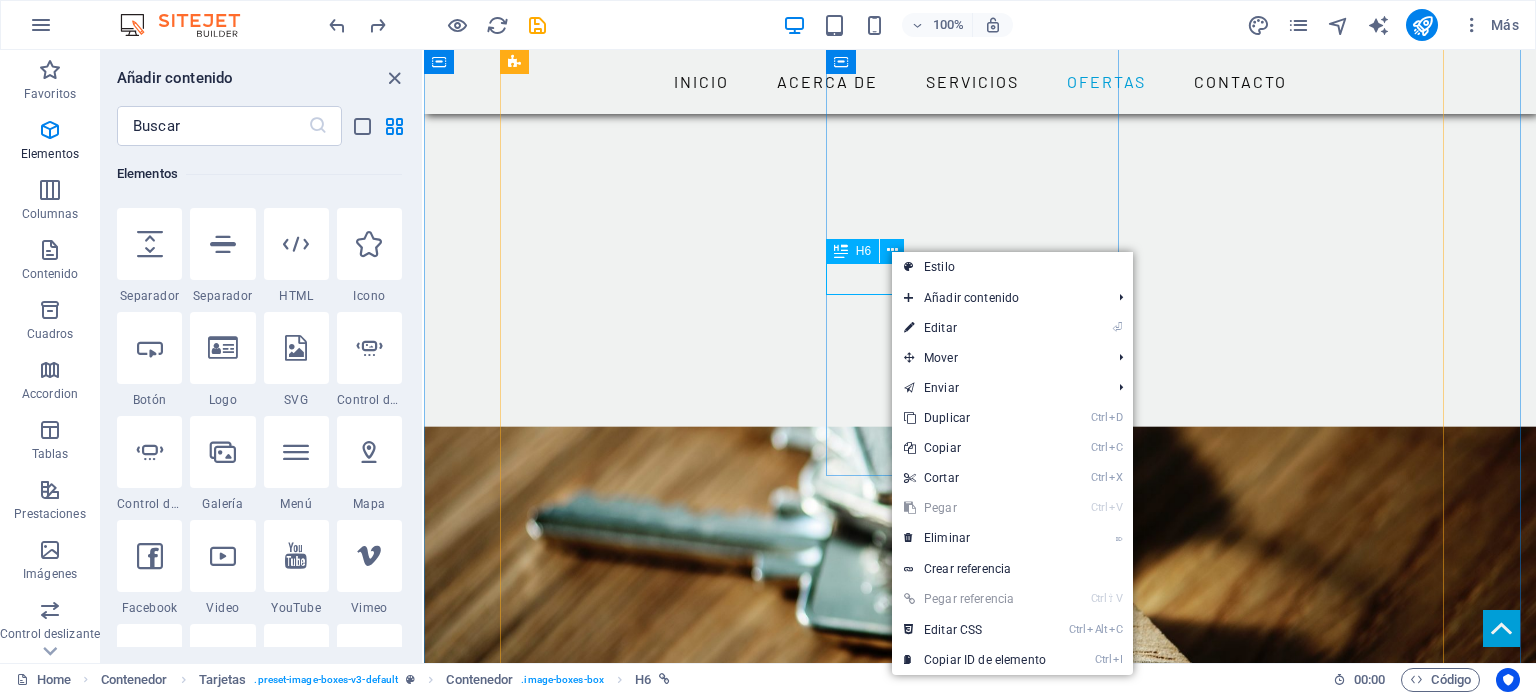 click on "Ver más .." at bounding box center (654, 1912) 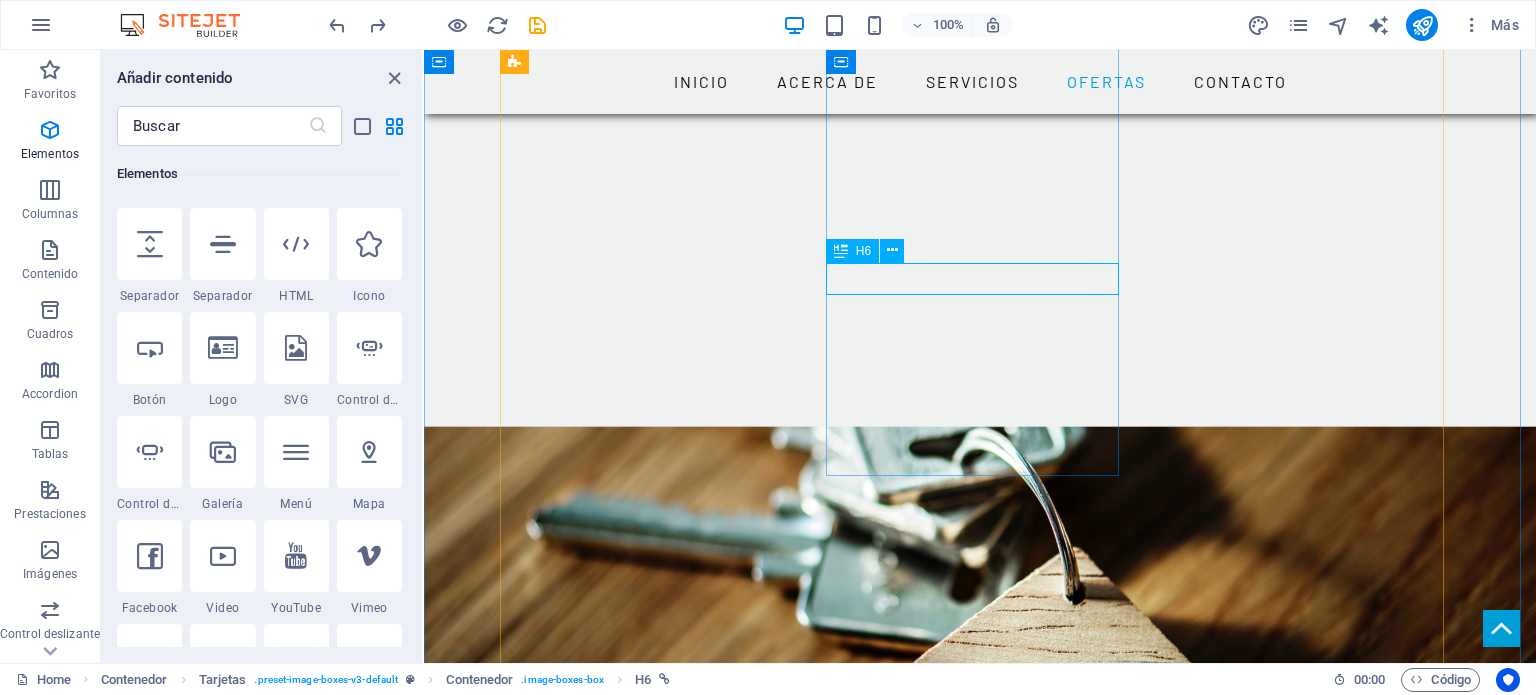click on "H6" at bounding box center [852, 251] 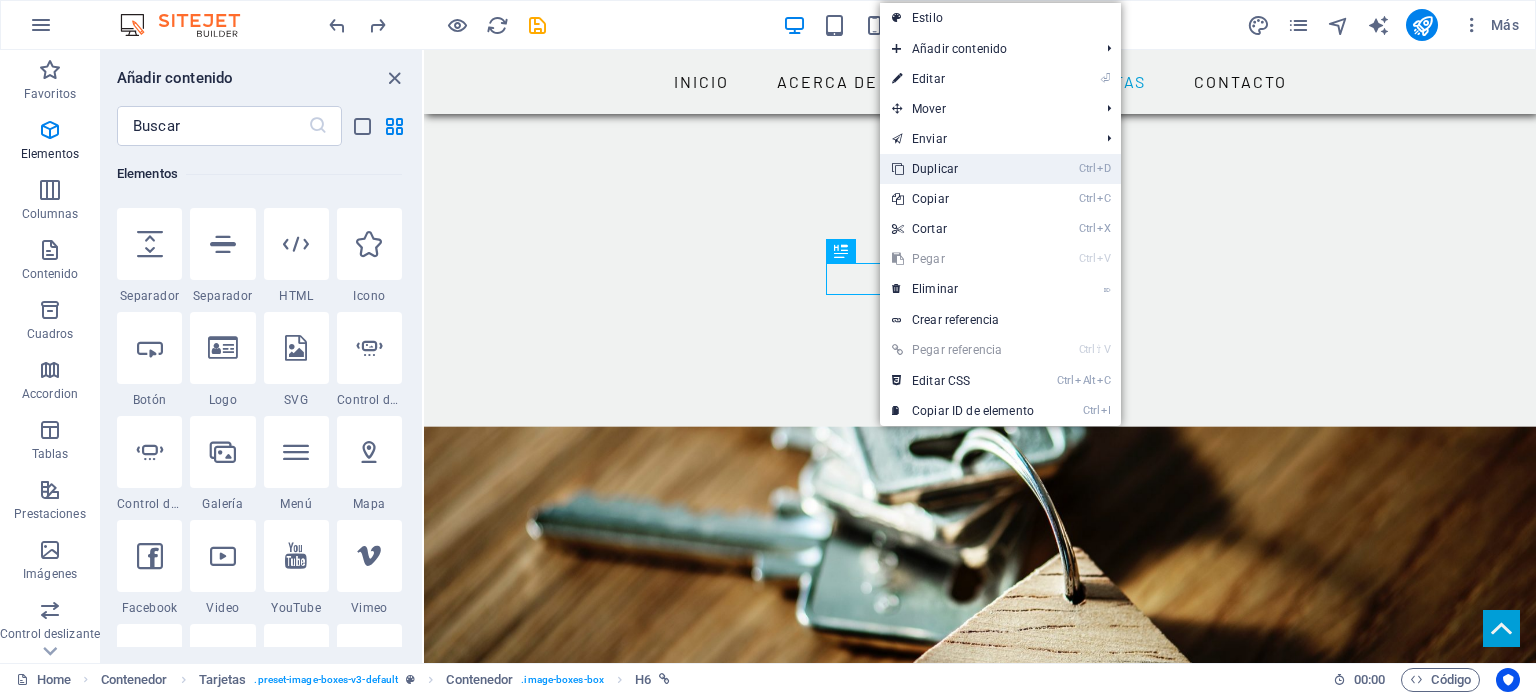 click on "Ctrl D  Duplicar" at bounding box center (963, 169) 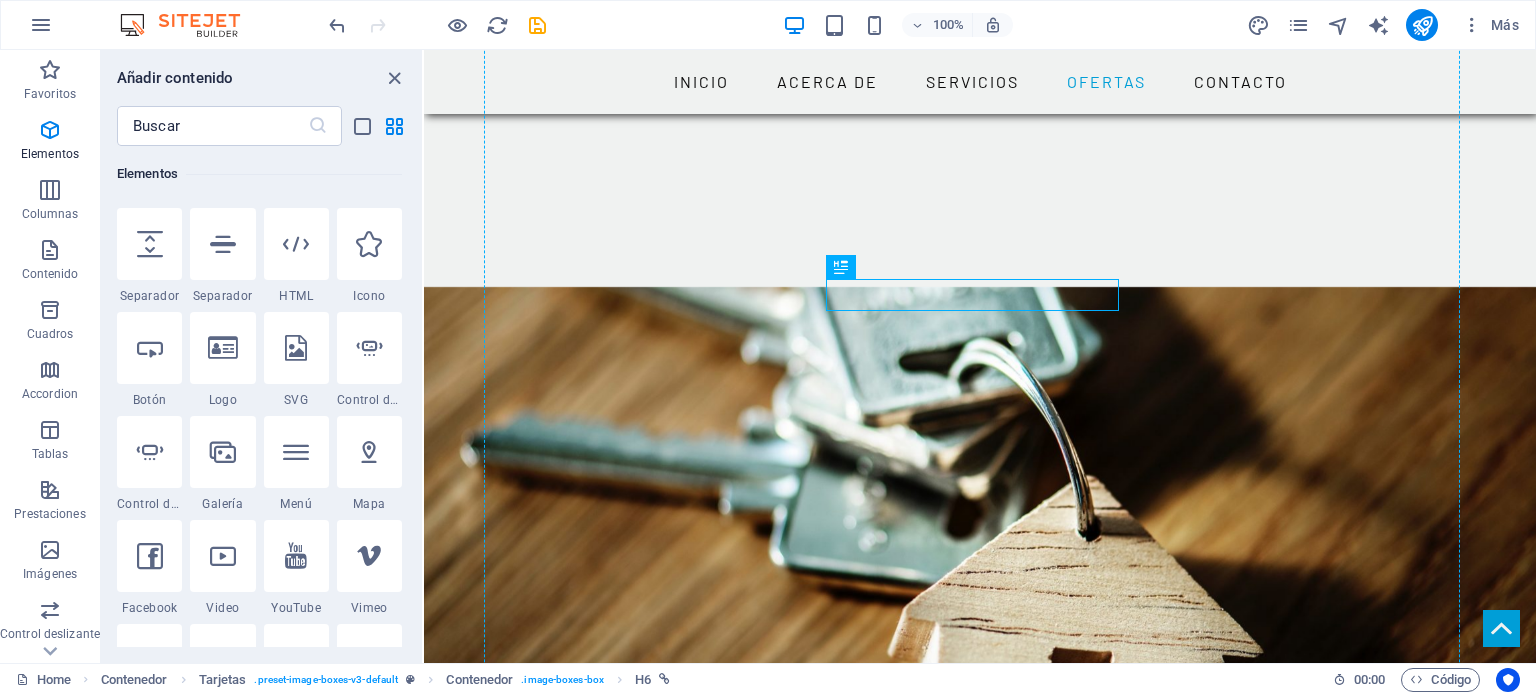 drag, startPoint x: 884, startPoint y: 294, endPoint x: 1217, endPoint y: 309, distance: 333.33768 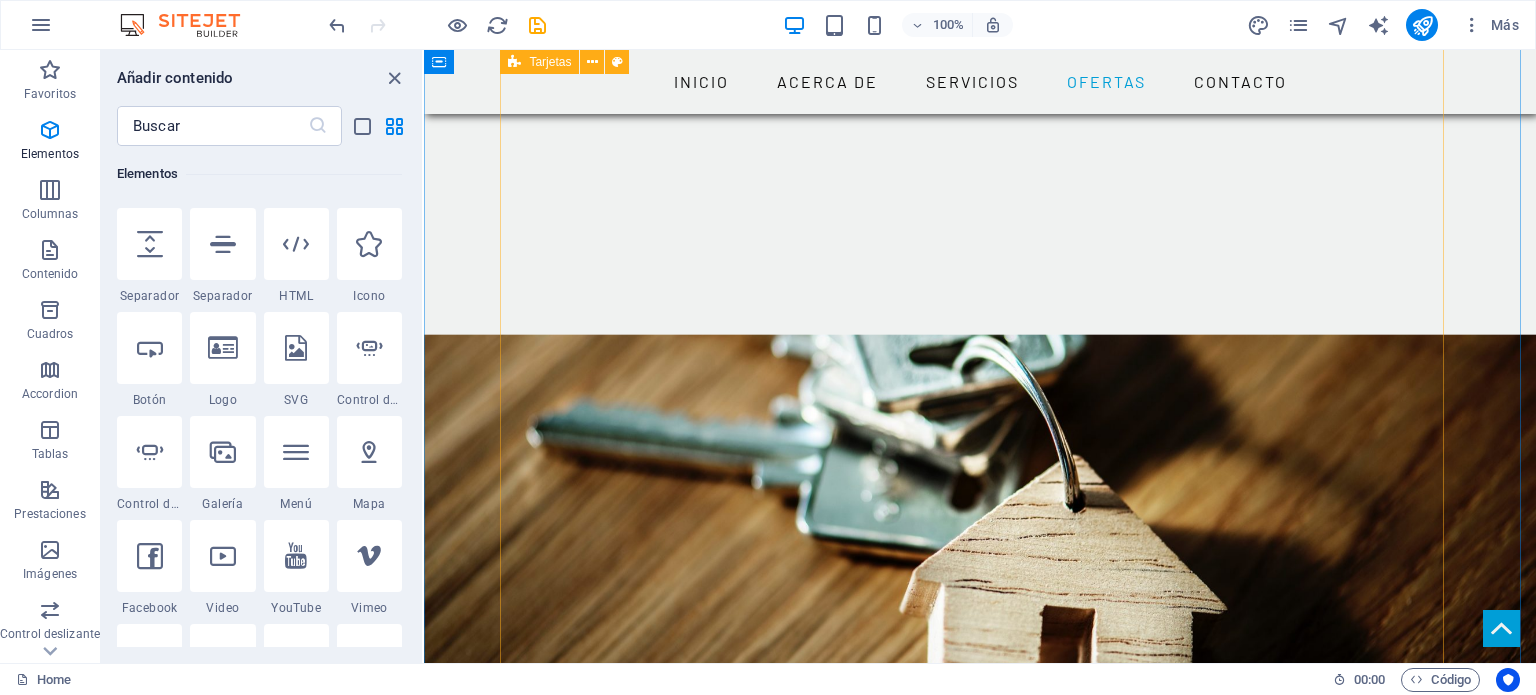 scroll, scrollTop: 2660, scrollLeft: 0, axis: vertical 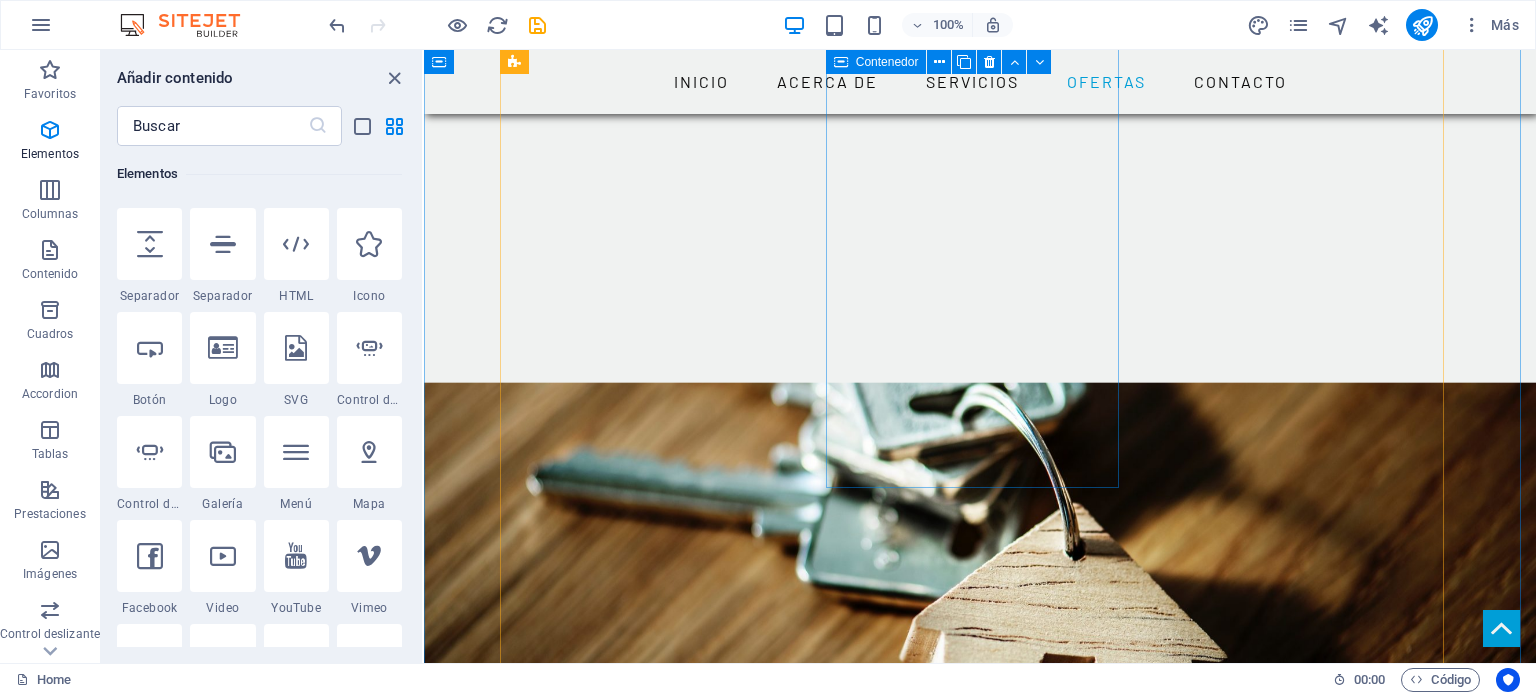 click on "CASA AURORA Nueva casa Ver más .." at bounding box center (654, 1791) 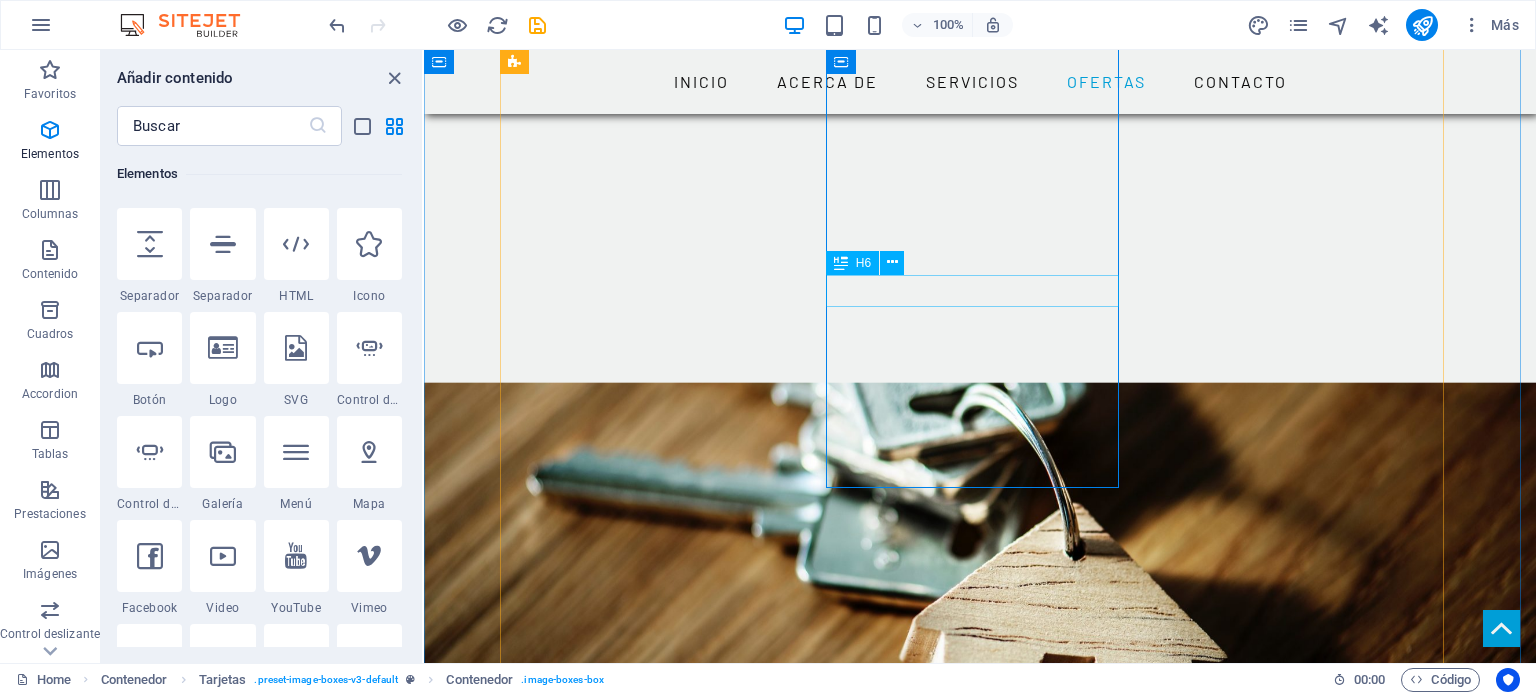 click on "Ver más .." at bounding box center (654, 1924) 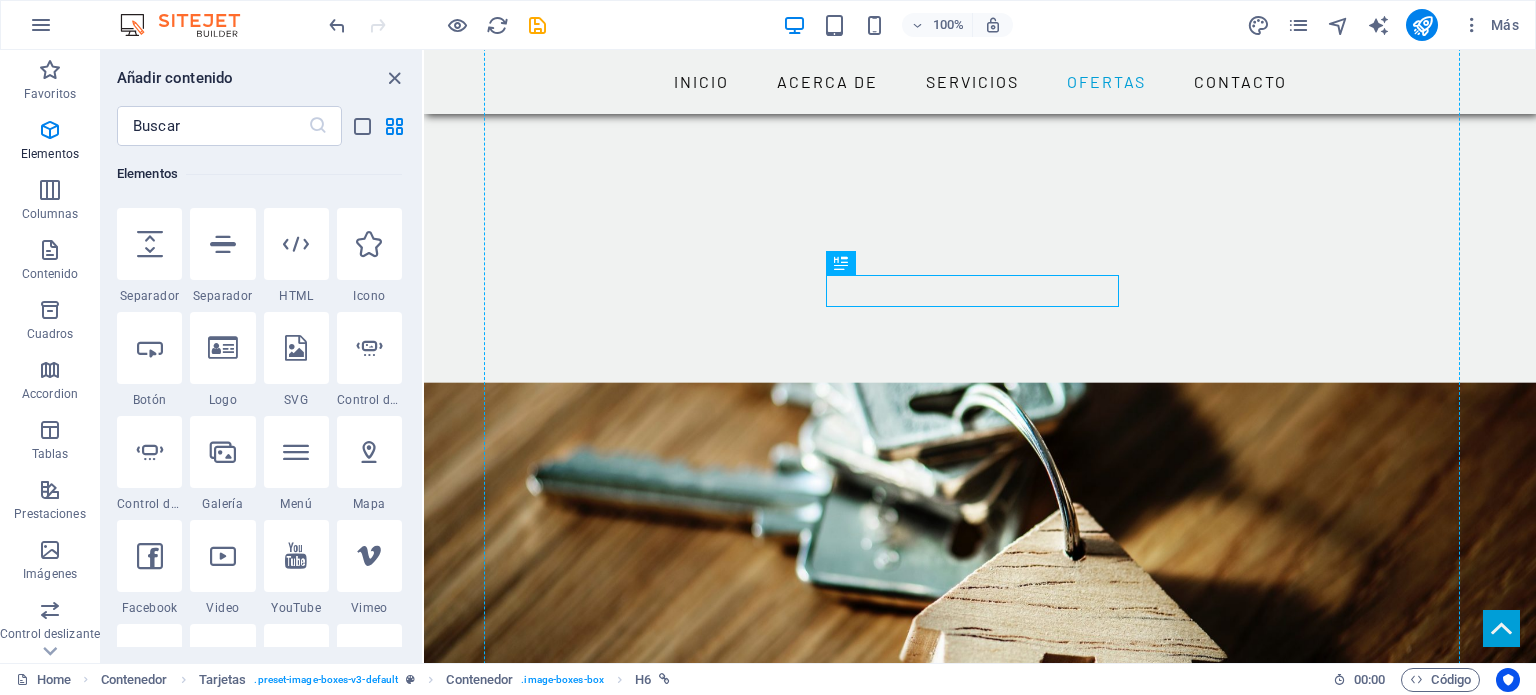 drag, startPoint x: 886, startPoint y: 291, endPoint x: 887, endPoint y: 311, distance: 20.024984 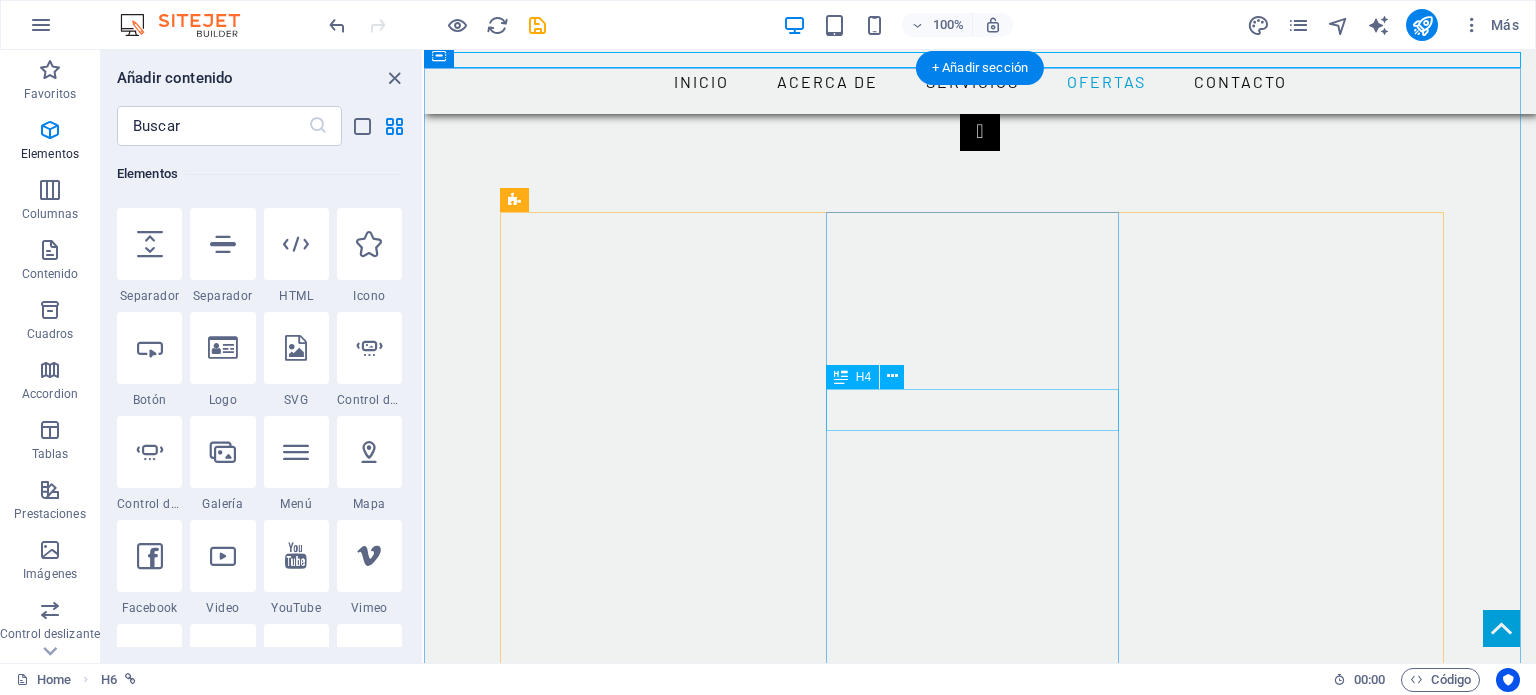 scroll, scrollTop: 2476, scrollLeft: 0, axis: vertical 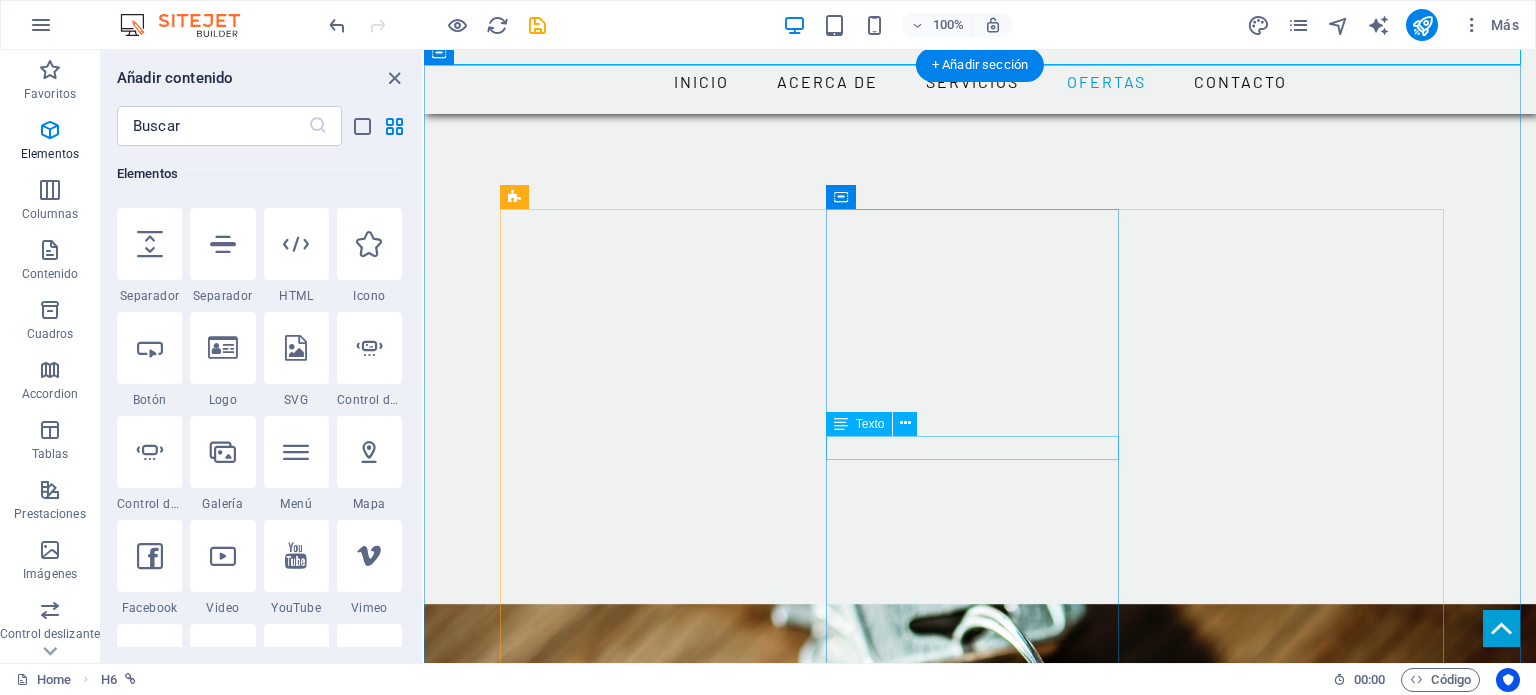 click on "Nueva casa" at bounding box center [654, 2081] 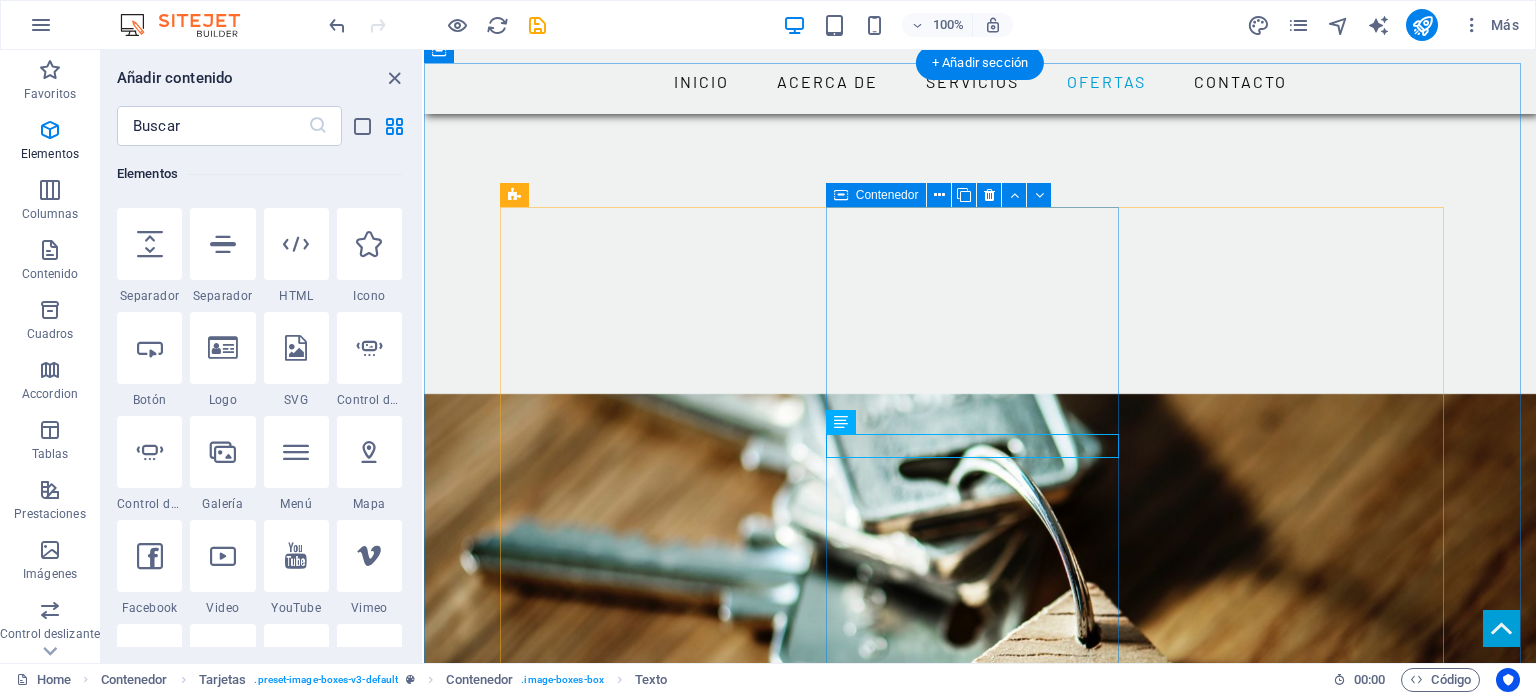 scroll, scrollTop: 2576, scrollLeft: 0, axis: vertical 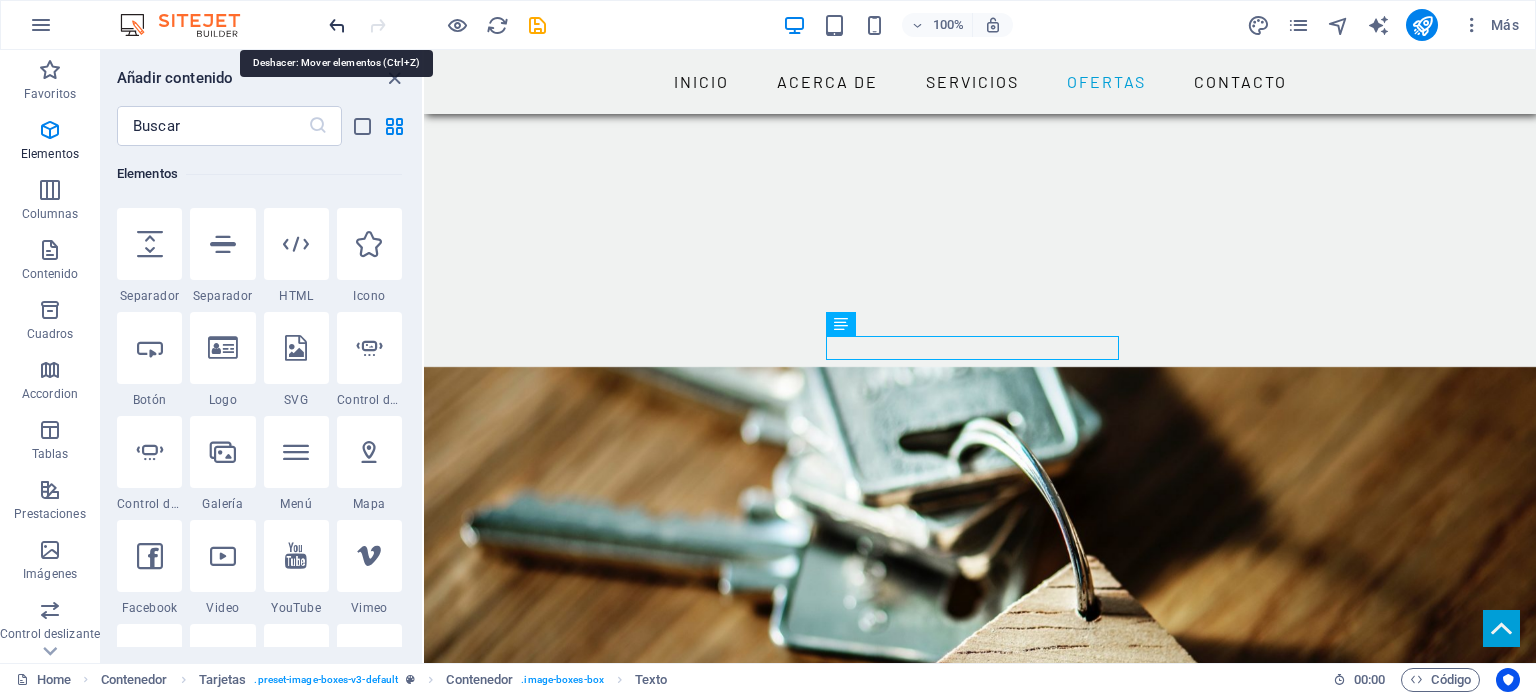 click at bounding box center [337, 25] 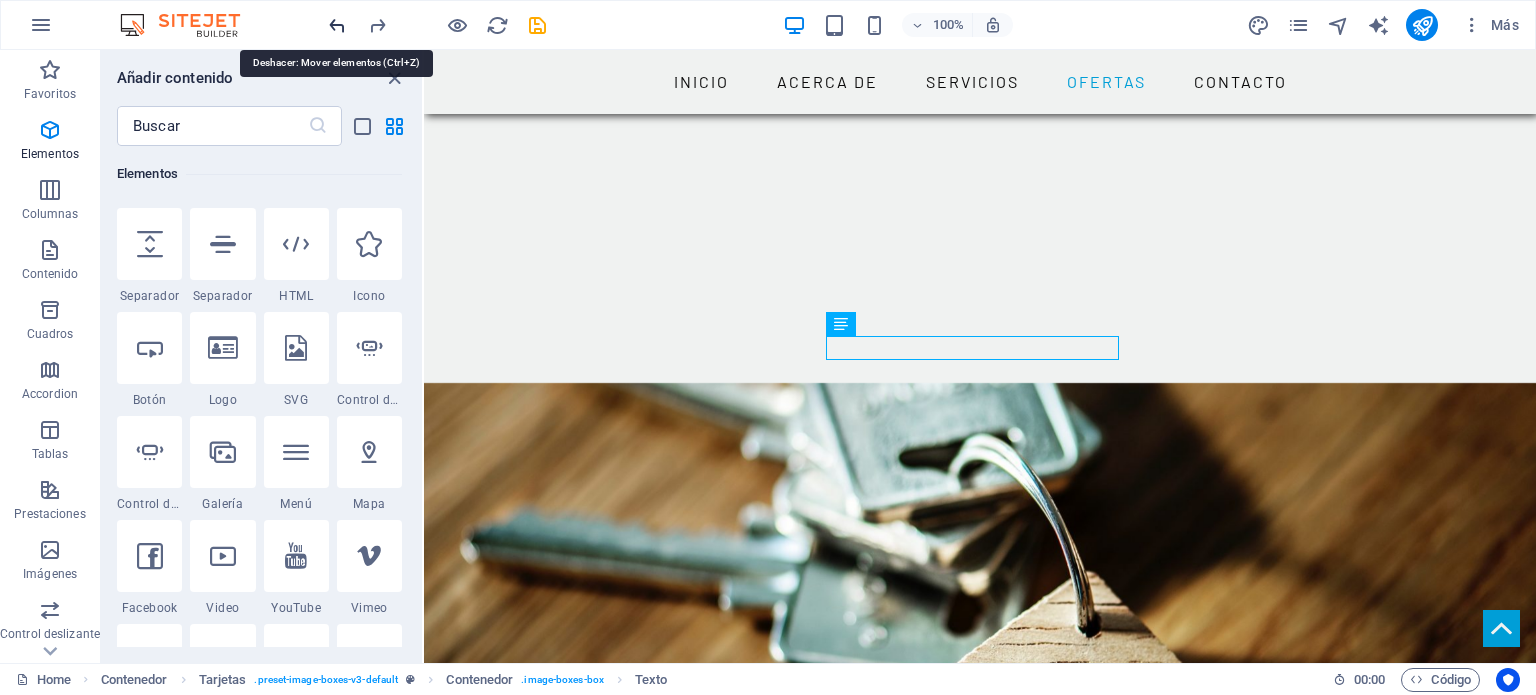 click at bounding box center (337, 25) 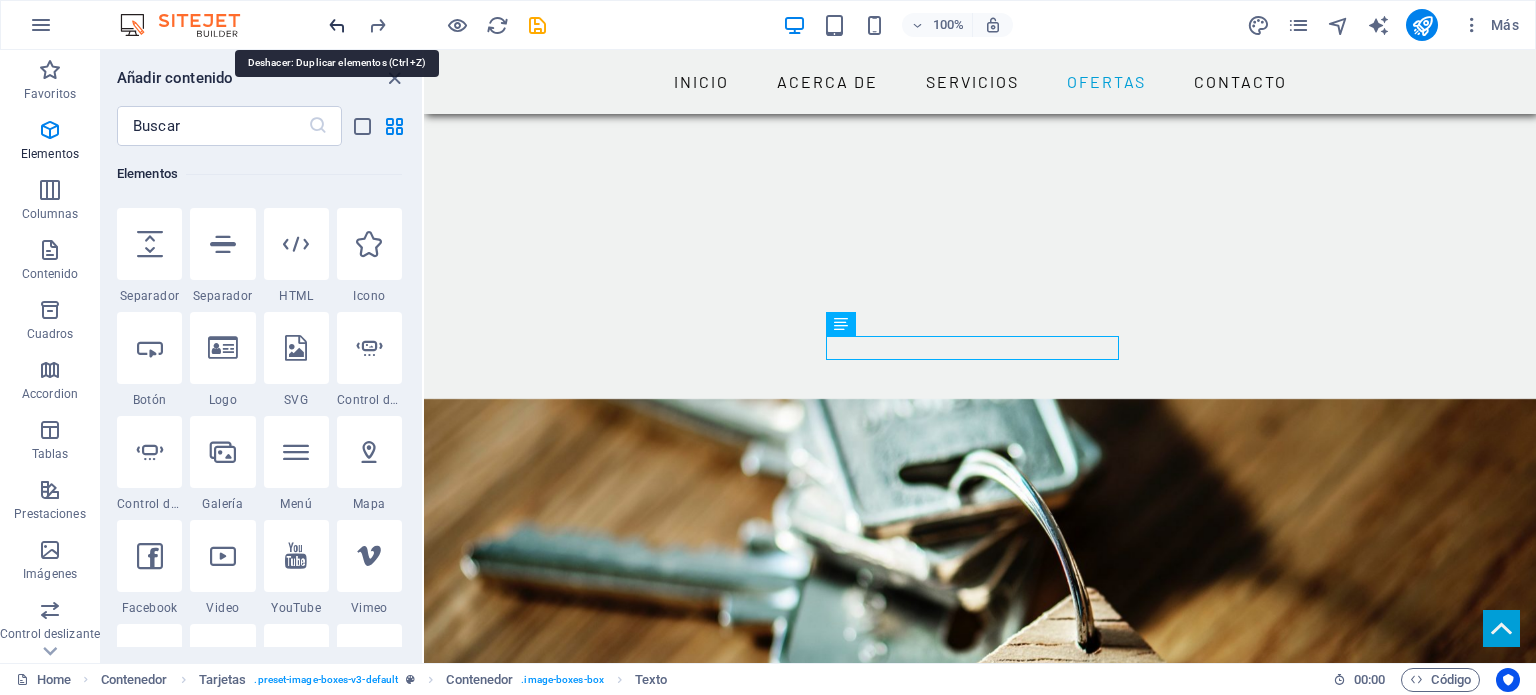 click at bounding box center [337, 25] 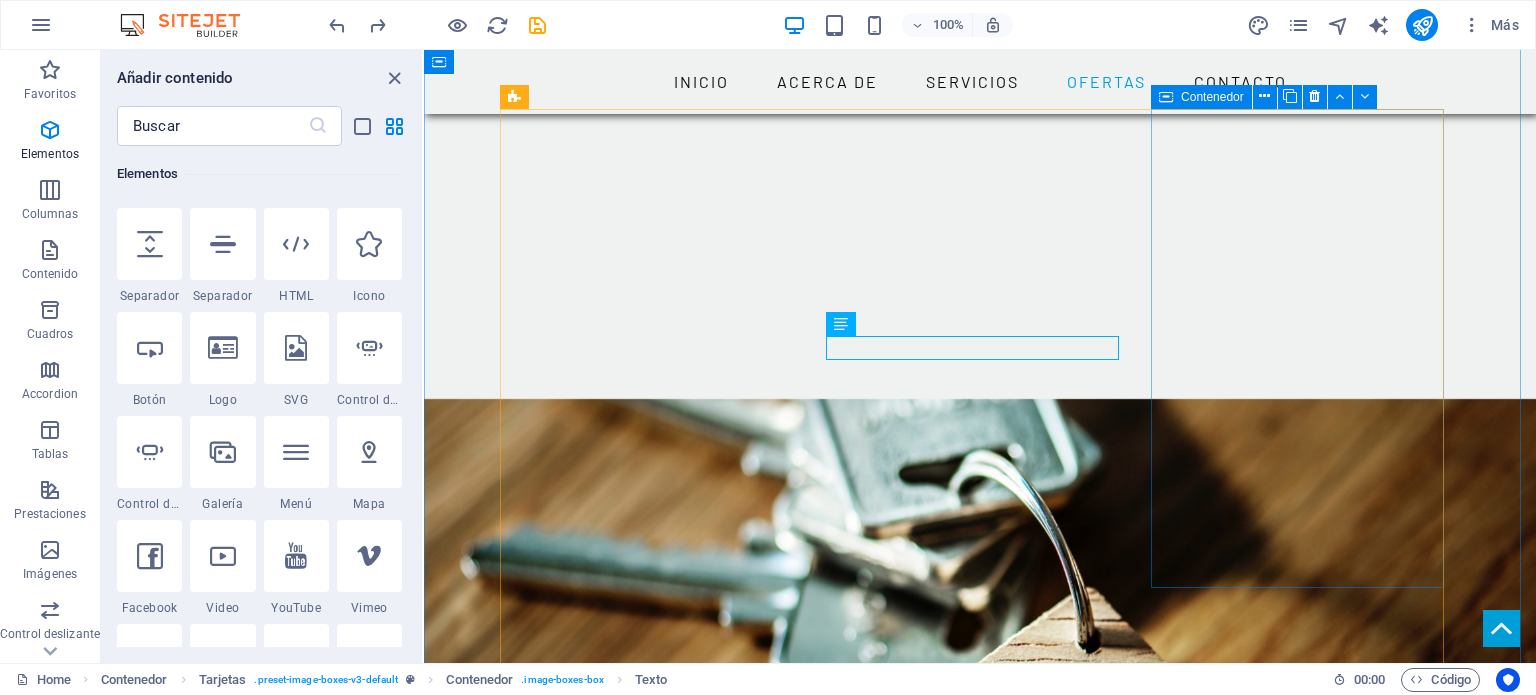 click on "CASA SONTERRA EN CONSTRUCCION" at bounding box center (654, 2192) 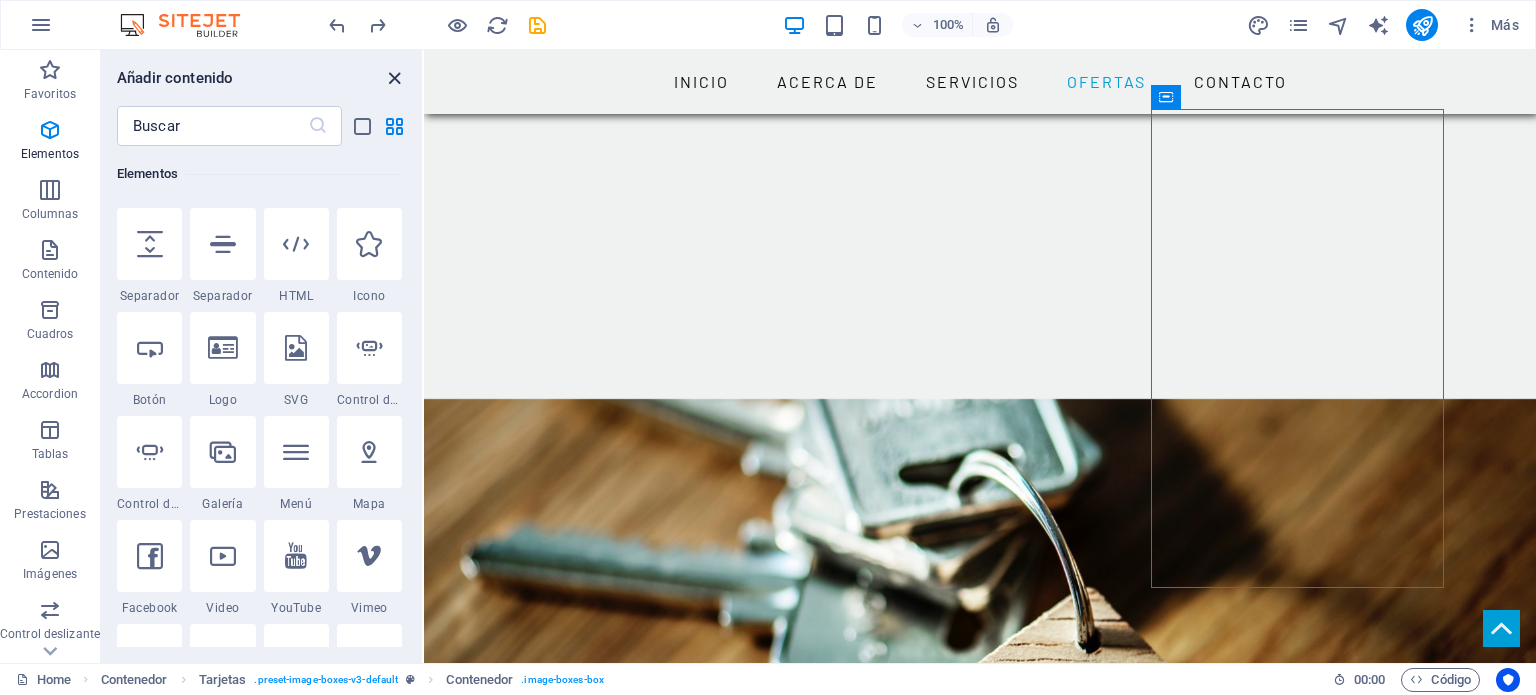 click at bounding box center (394, 78) 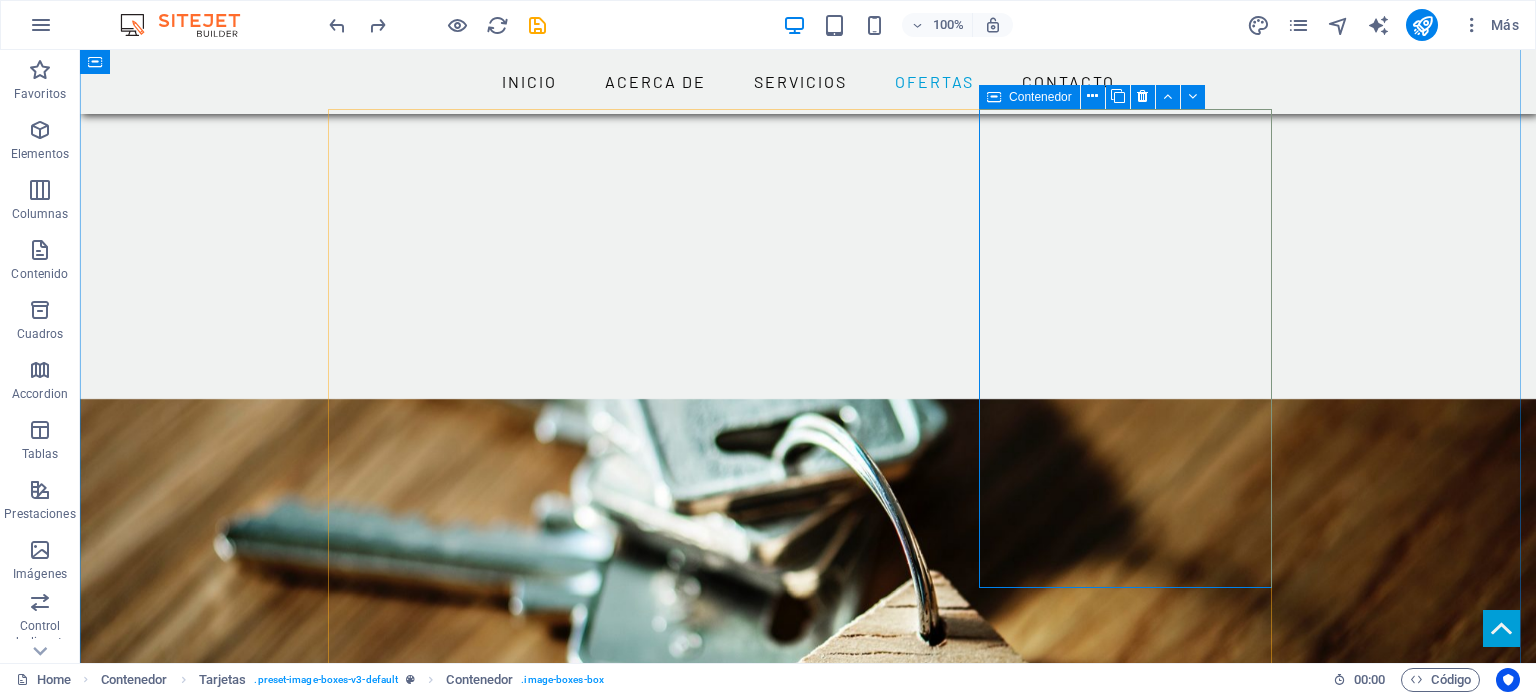 click on "CASA SONTERRA EN CONSTRUCCION" at bounding box center [482, 2192] 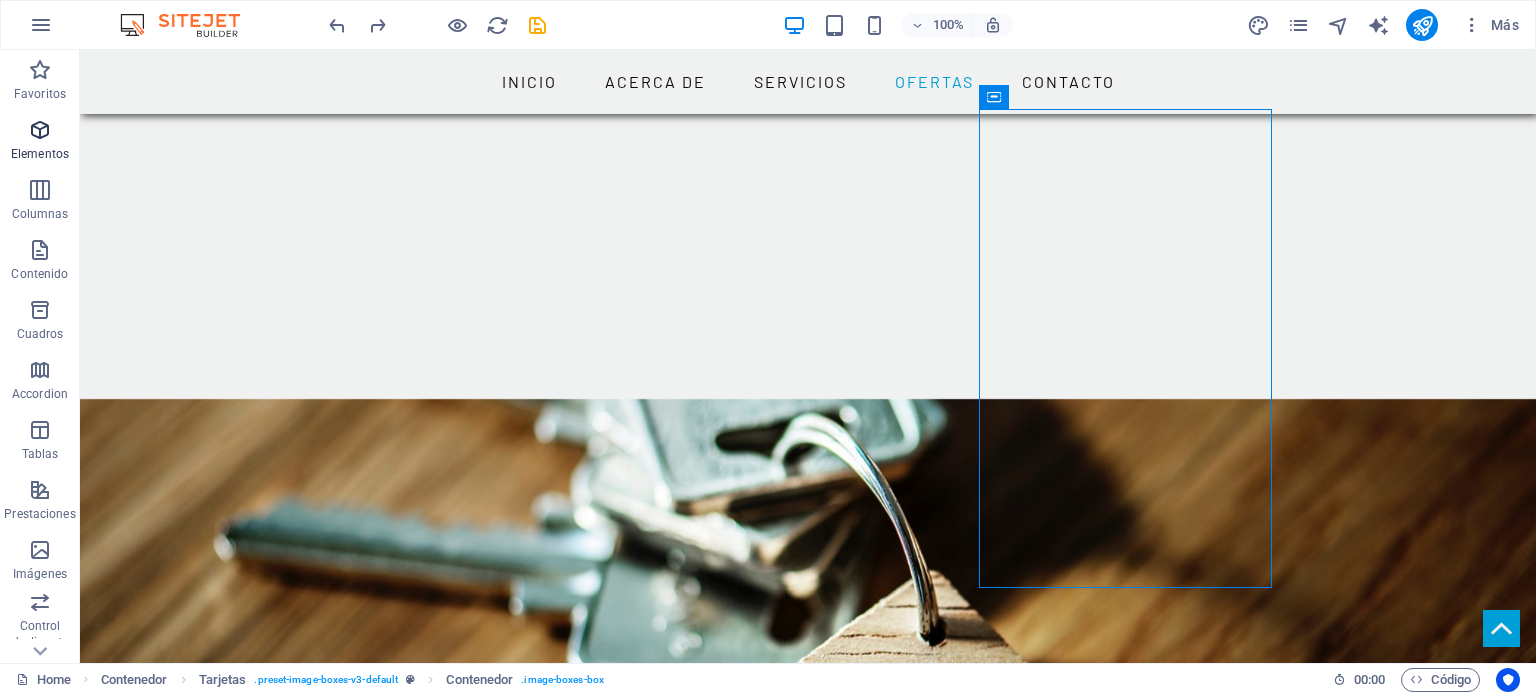 click on "Elementos" at bounding box center (40, 154) 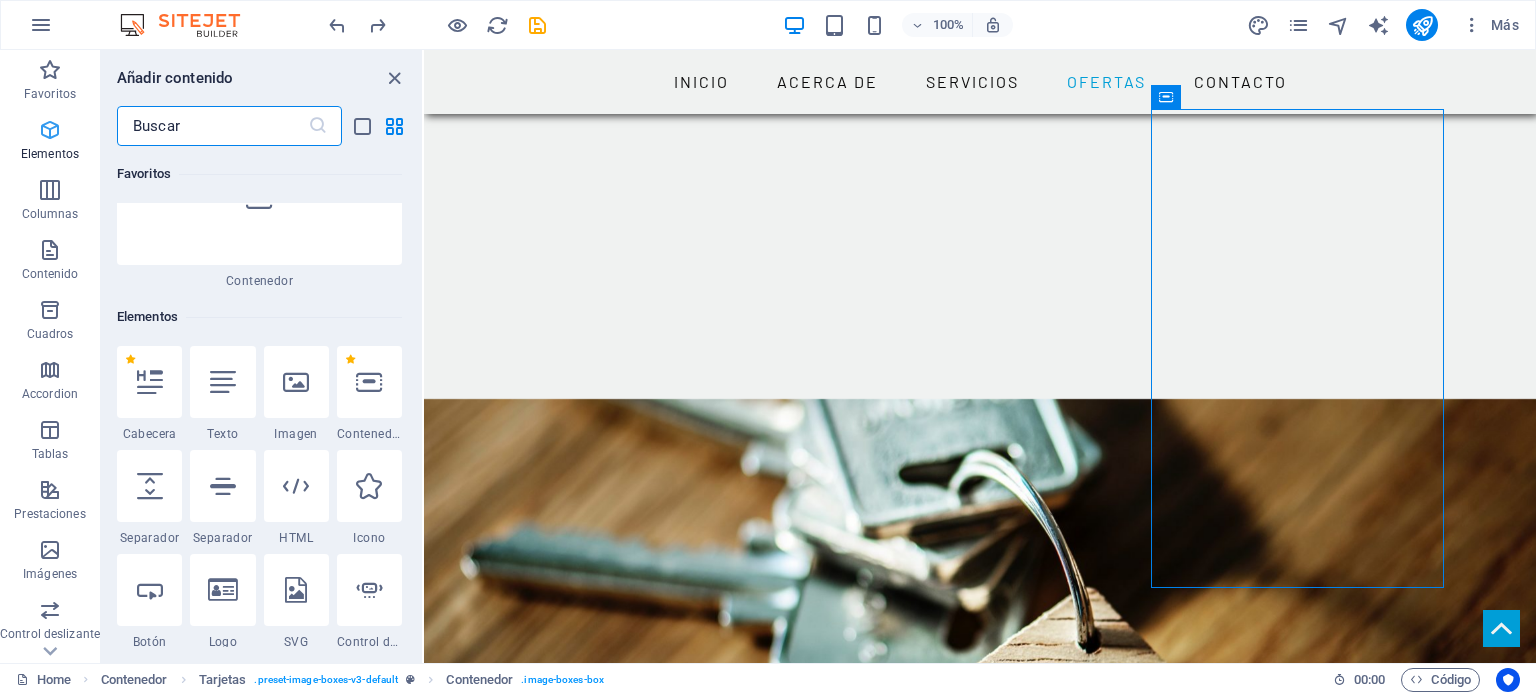 scroll, scrollTop: 376, scrollLeft: 0, axis: vertical 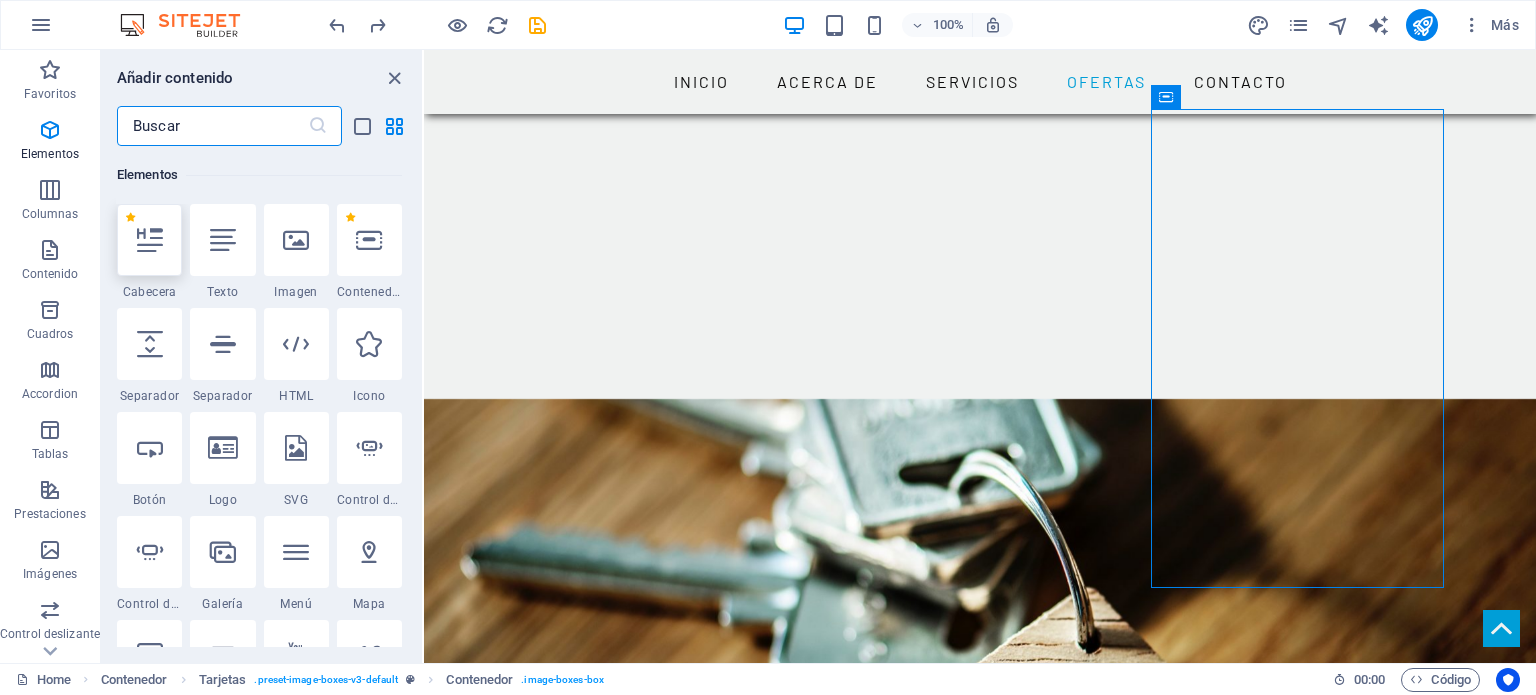 click at bounding box center [149, 240] 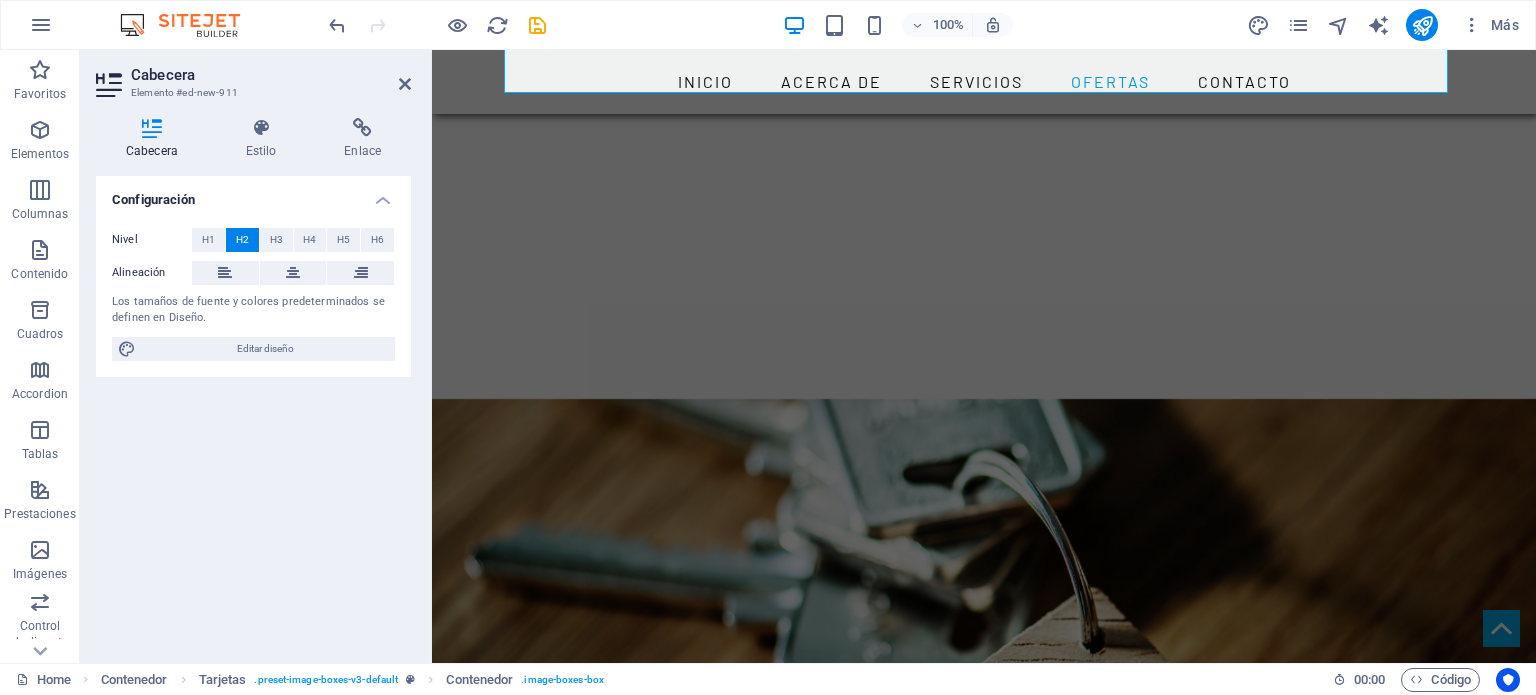 scroll, scrollTop: 2256, scrollLeft: 0, axis: vertical 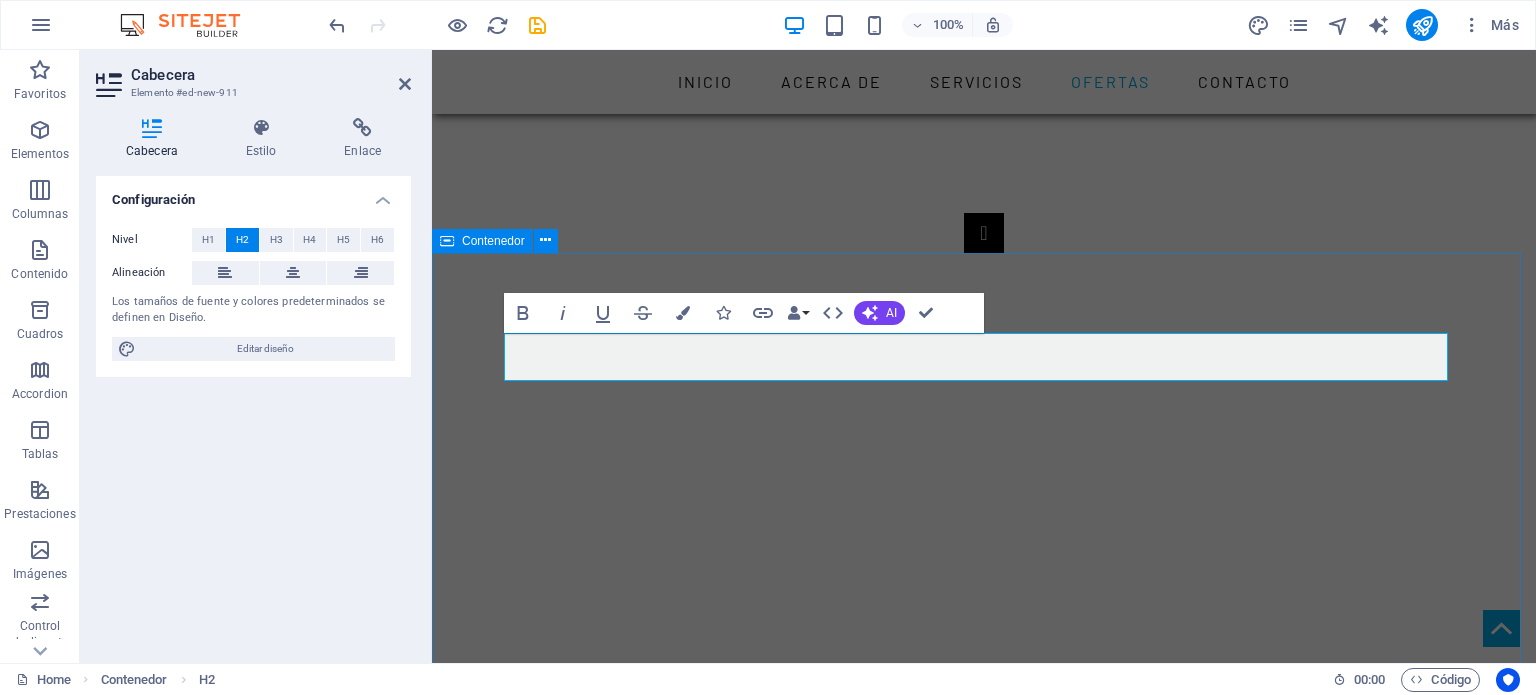click on "Nueva cabecera NUESTRAS OFERTAS CASA AURORA Casa en Venta de dos plantas , ubicada en Col. La Aurora, Santa María Magdalena, Querétaro. Muy cerca del Puente de Tlacote, de la Universidad Autónoma de Querétaro (UAQ), del IMSS de Zaragoza, a diez minutos del Centro Histórico, Ver más .. CASA AURORA Nueva casa Ver más .. CASA SONTERRA EN CONSTRUCCION CASA VIÑEDOS EN CONSTRUCCION" at bounding box center [984, 2224] 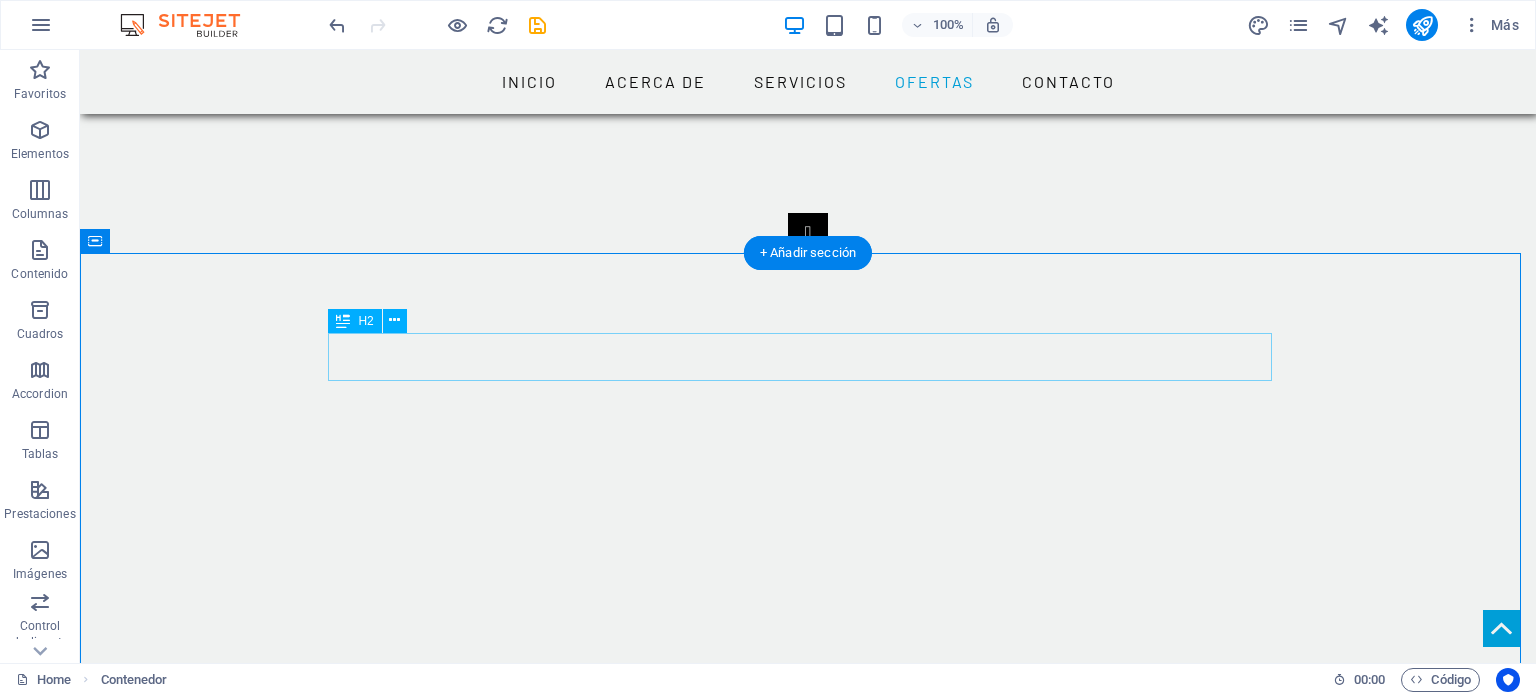 click on "Nueva cabecera" at bounding box center (808, 1518) 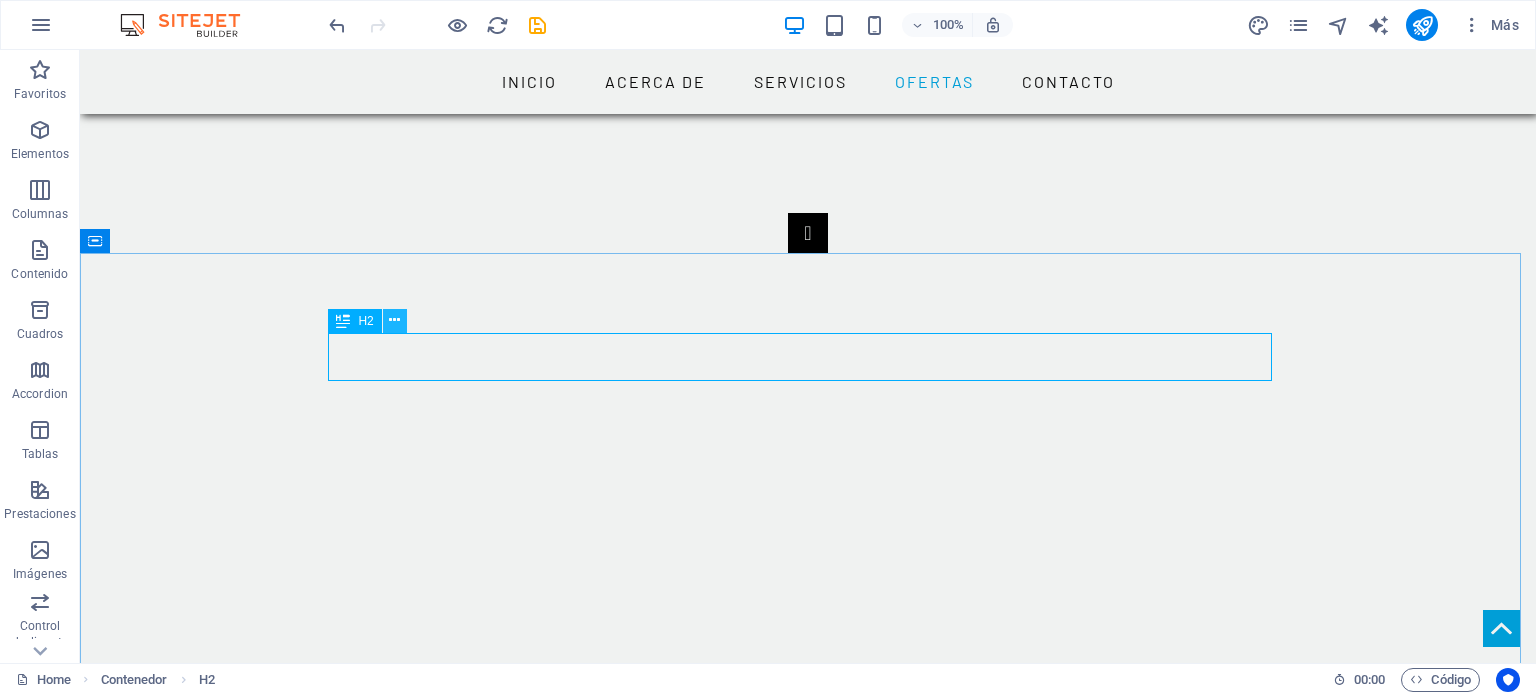 click at bounding box center [394, 320] 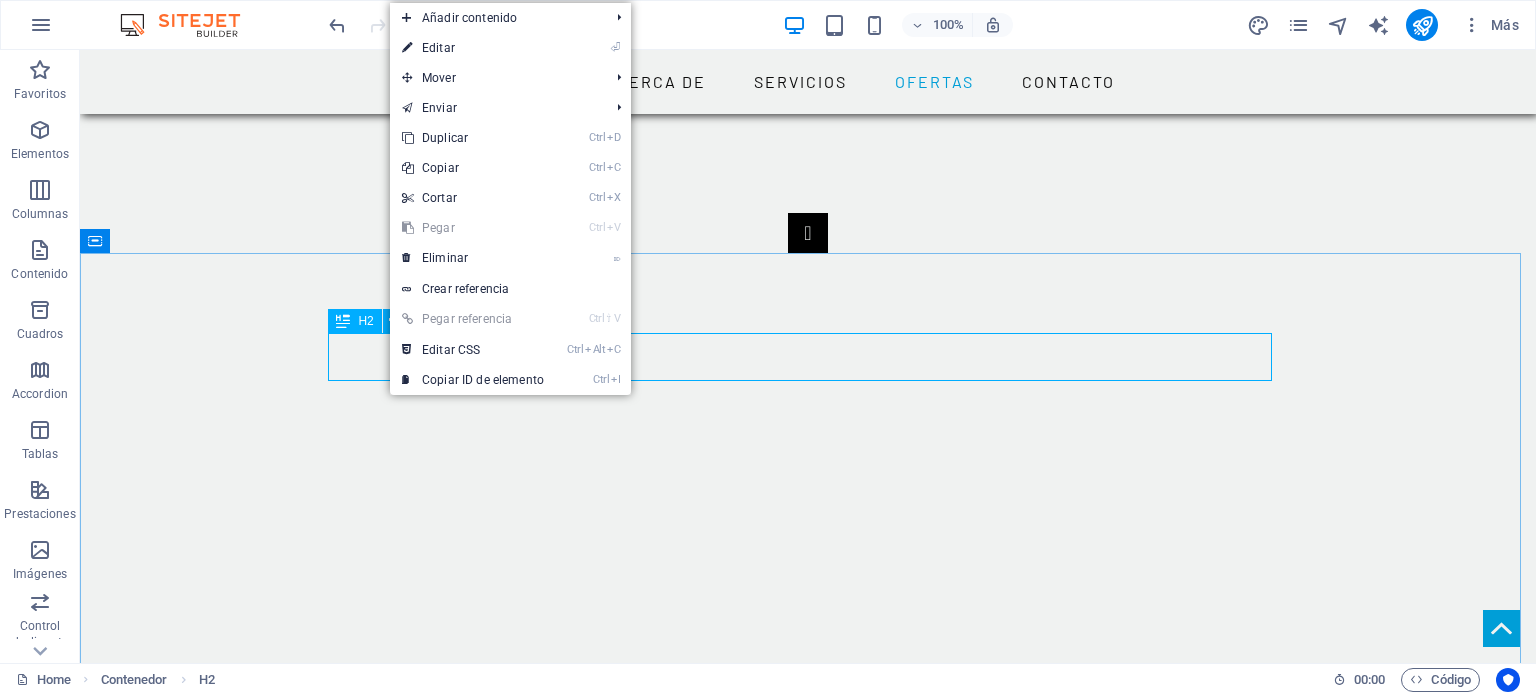 click on "H2" at bounding box center [365, 321] 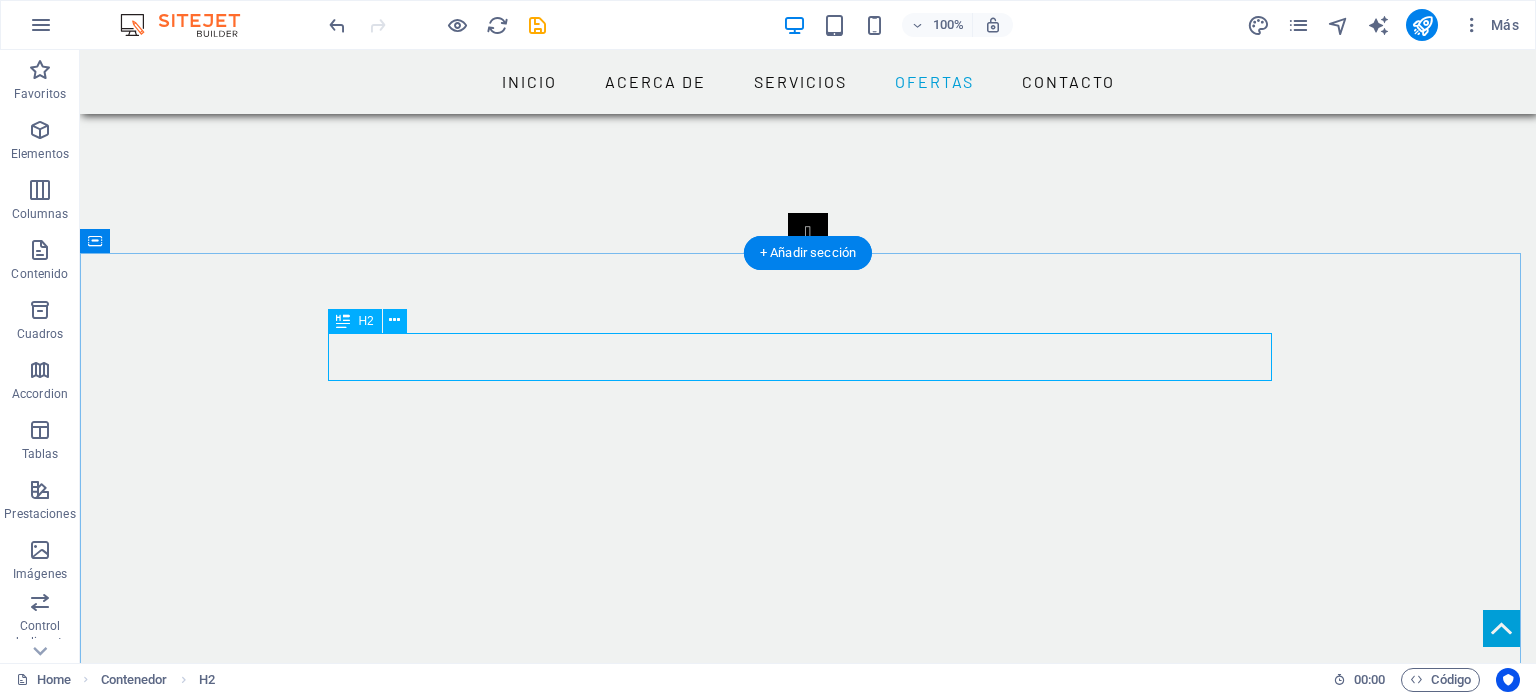 click on "Nueva cabecera" at bounding box center [808, 1518] 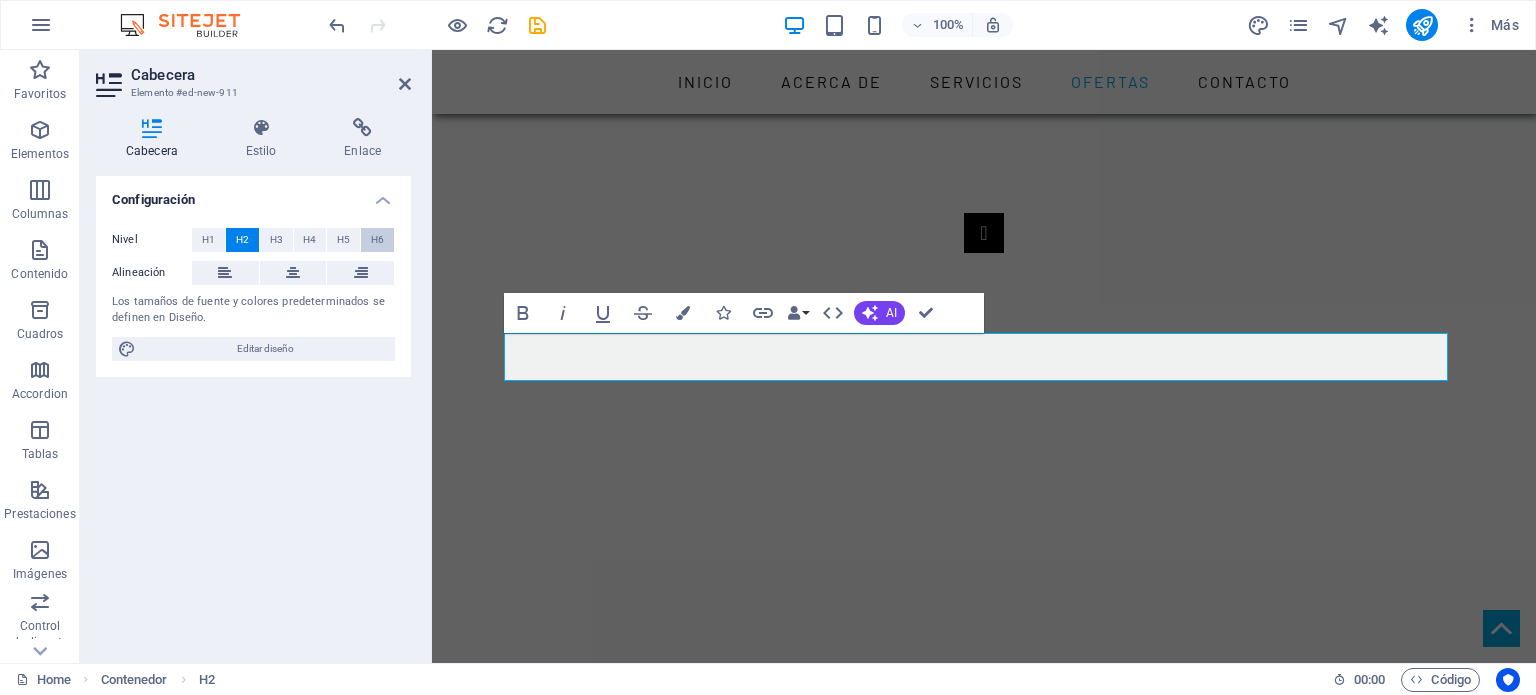 click on "H6" at bounding box center (377, 240) 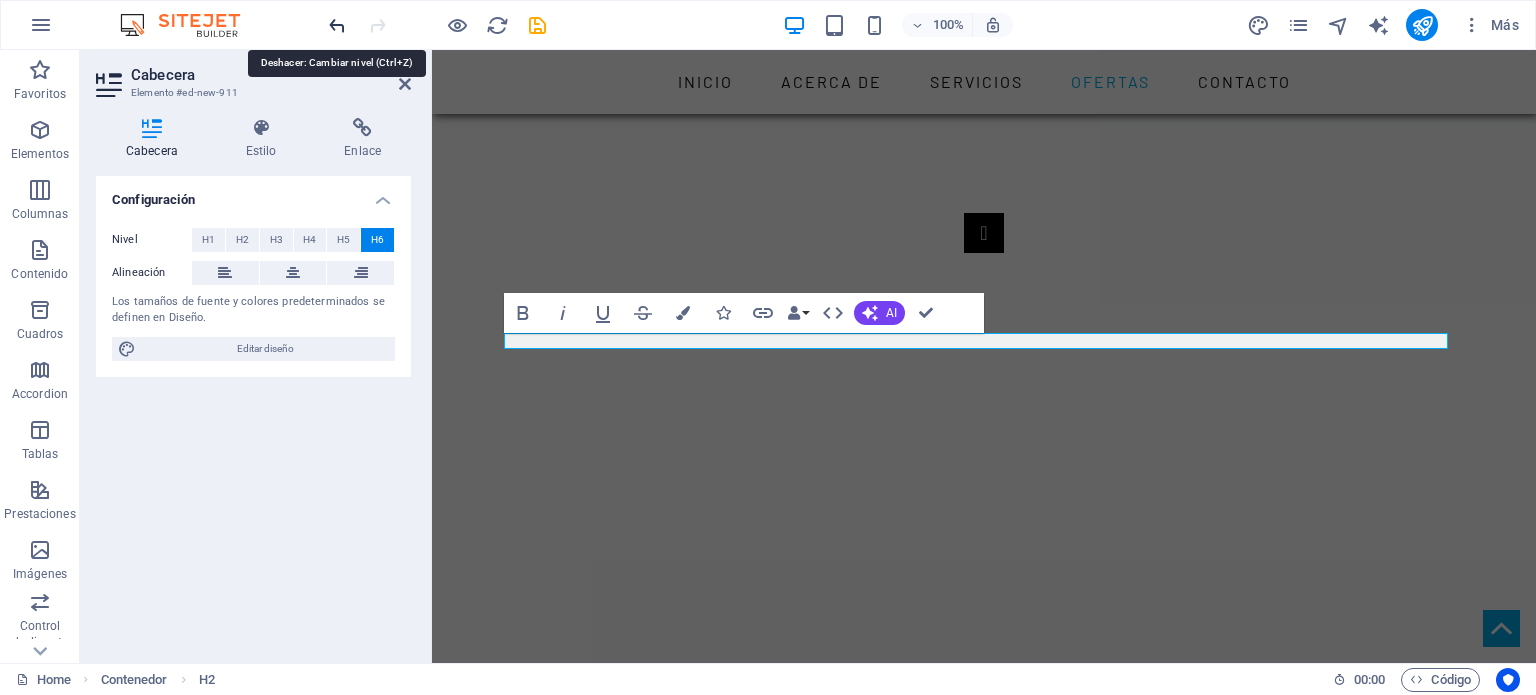 click at bounding box center (337, 25) 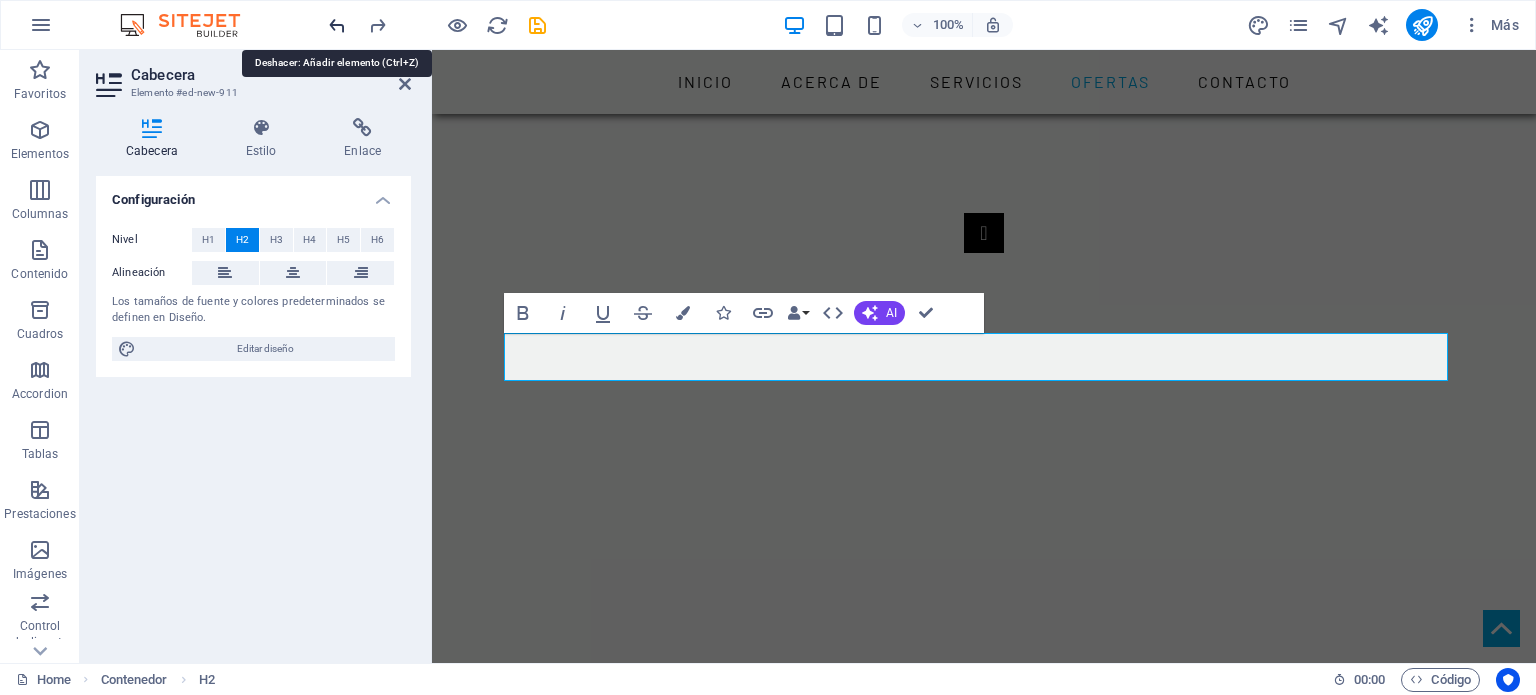 click at bounding box center (337, 25) 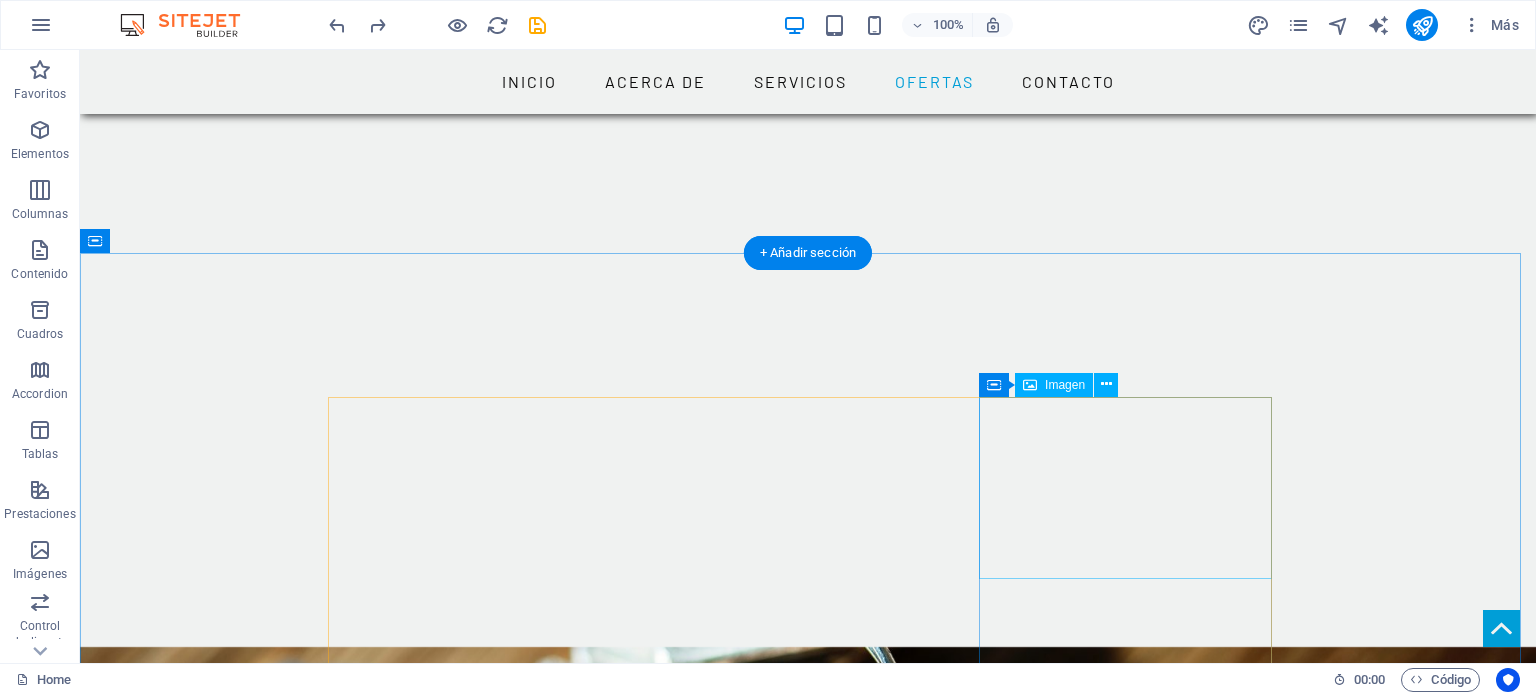 scroll, scrollTop: 2656, scrollLeft: 0, axis: vertical 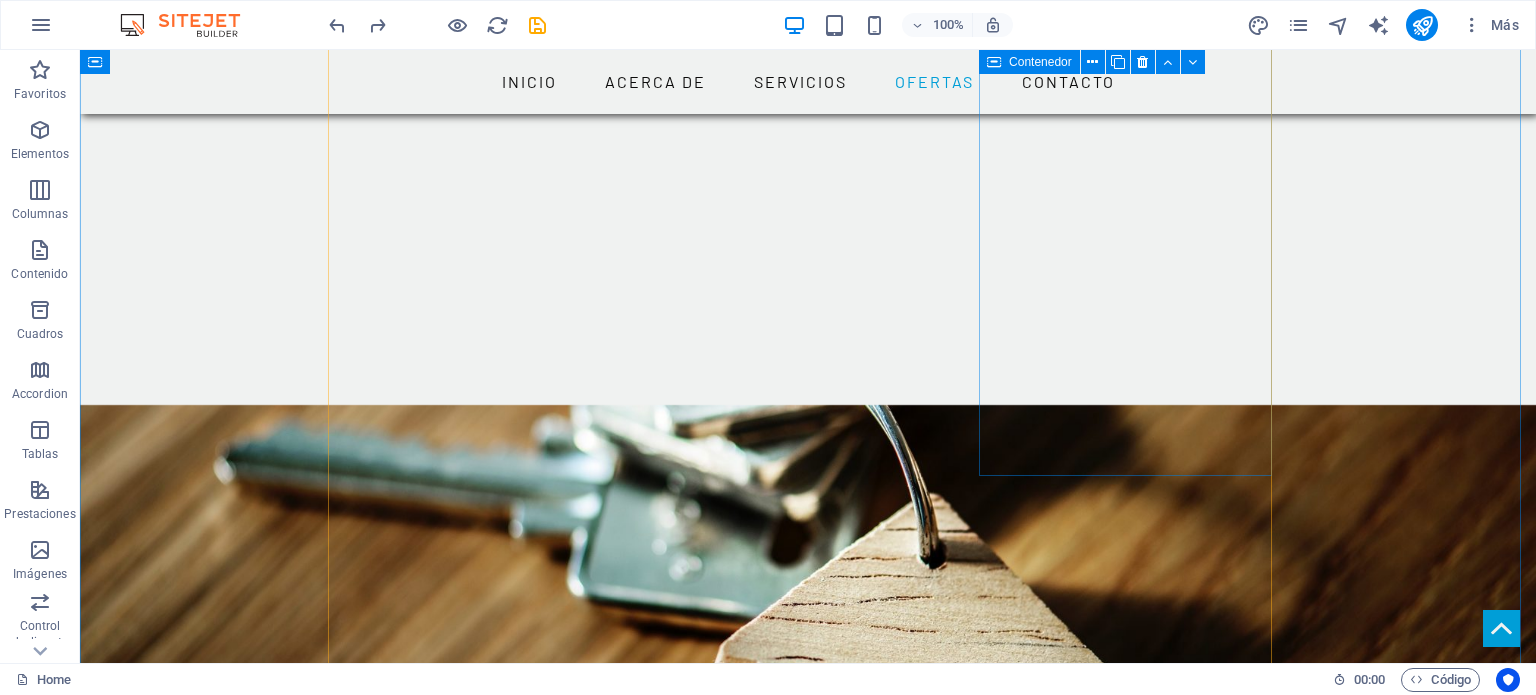 click on "CASA SONTERRA EN CONSTRUCCION" at bounding box center [482, 2080] 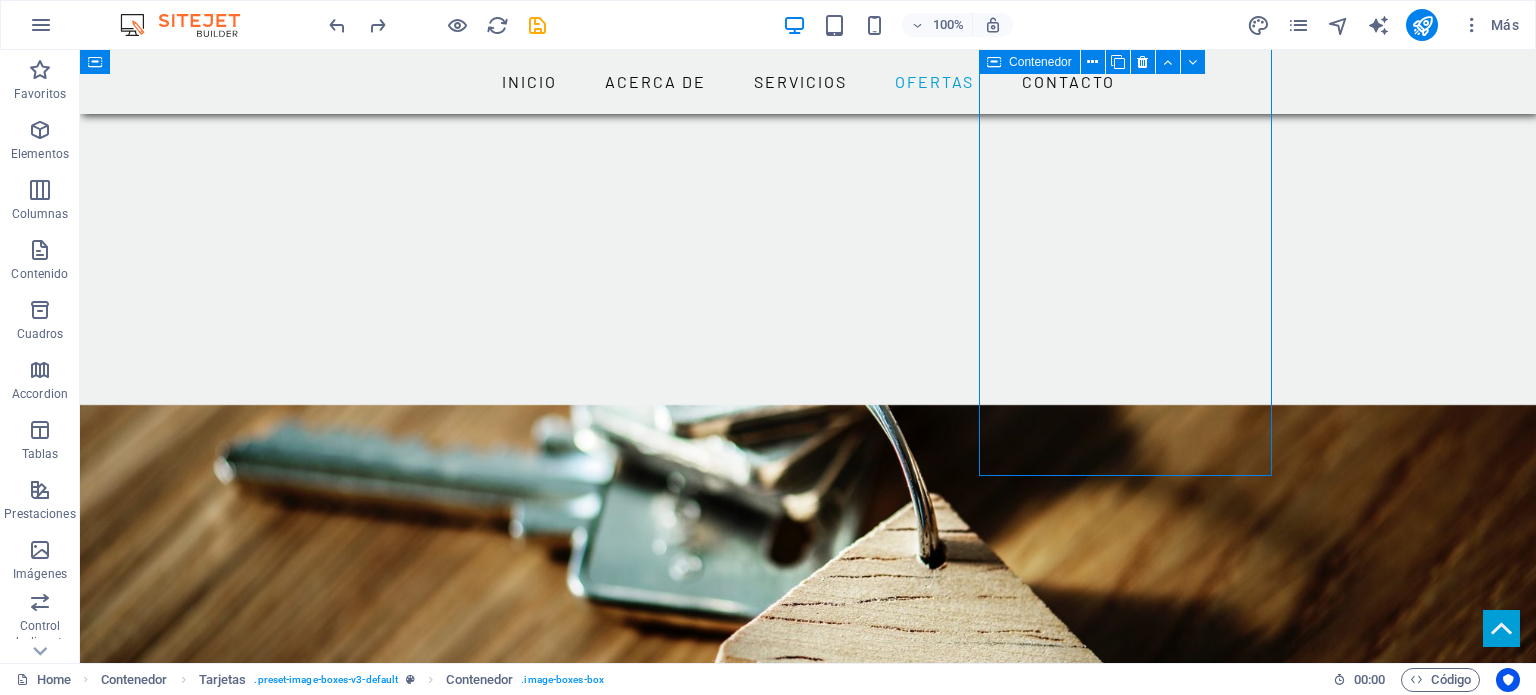 click on "CASA SONTERRA EN CONSTRUCCION" at bounding box center [482, 2080] 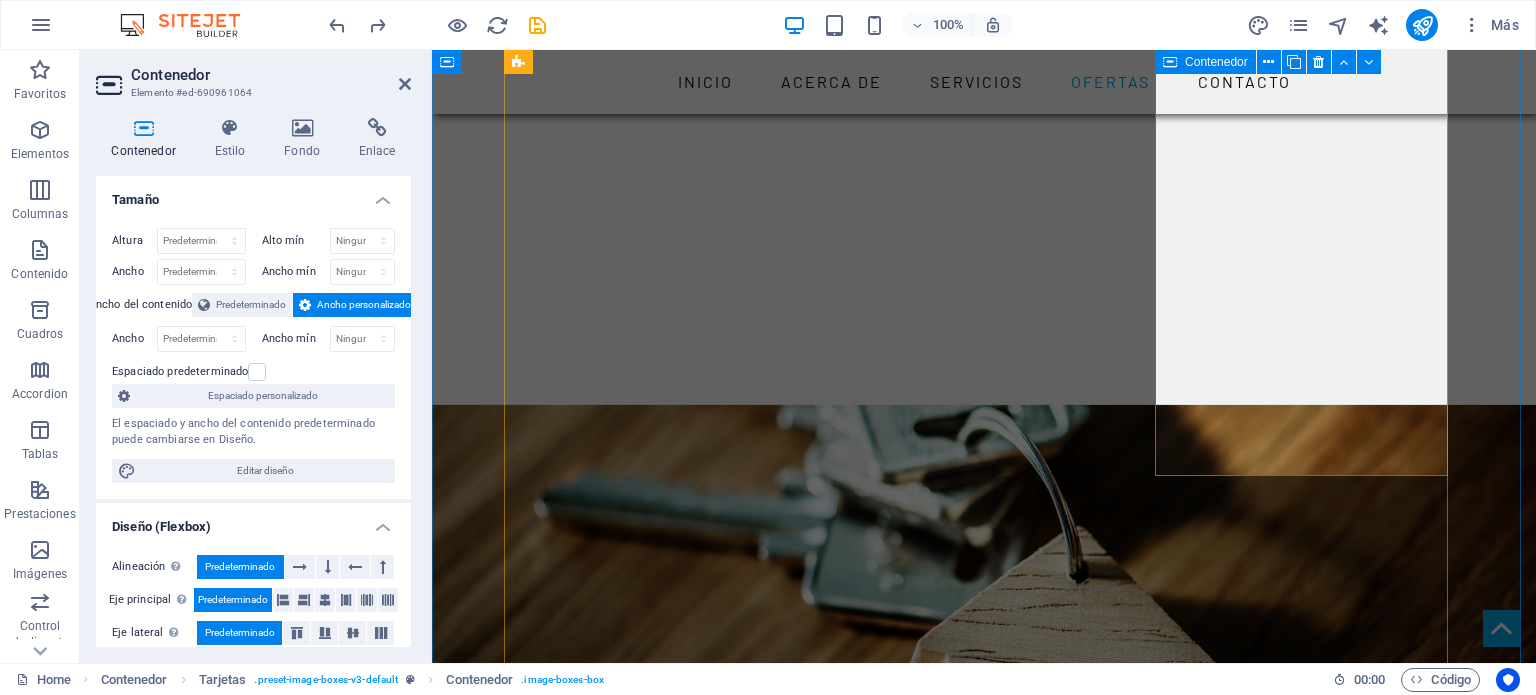 click on "CASA SONTERRA EN CONSTRUCCION" at bounding box center [658, 2080] 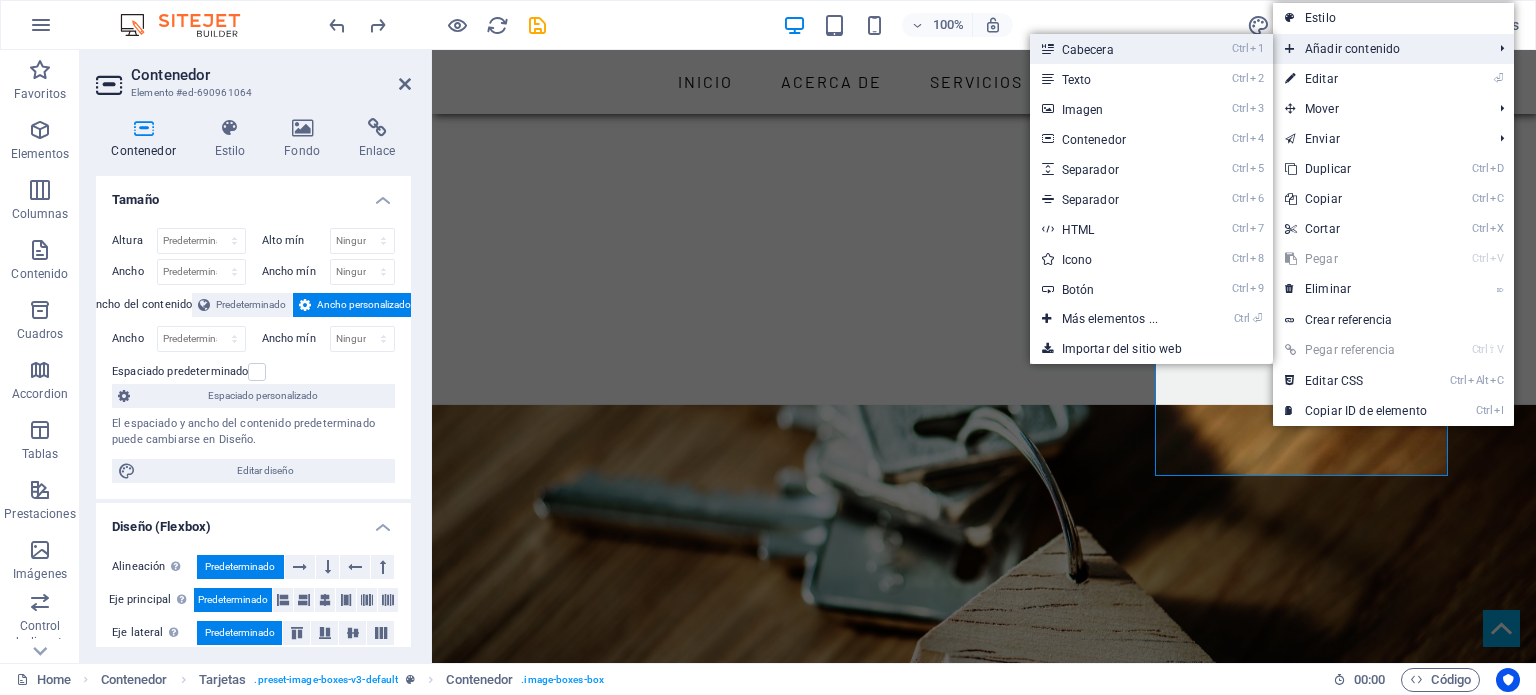 click on "Ctrl 1  Cabecera" at bounding box center [1114, 49] 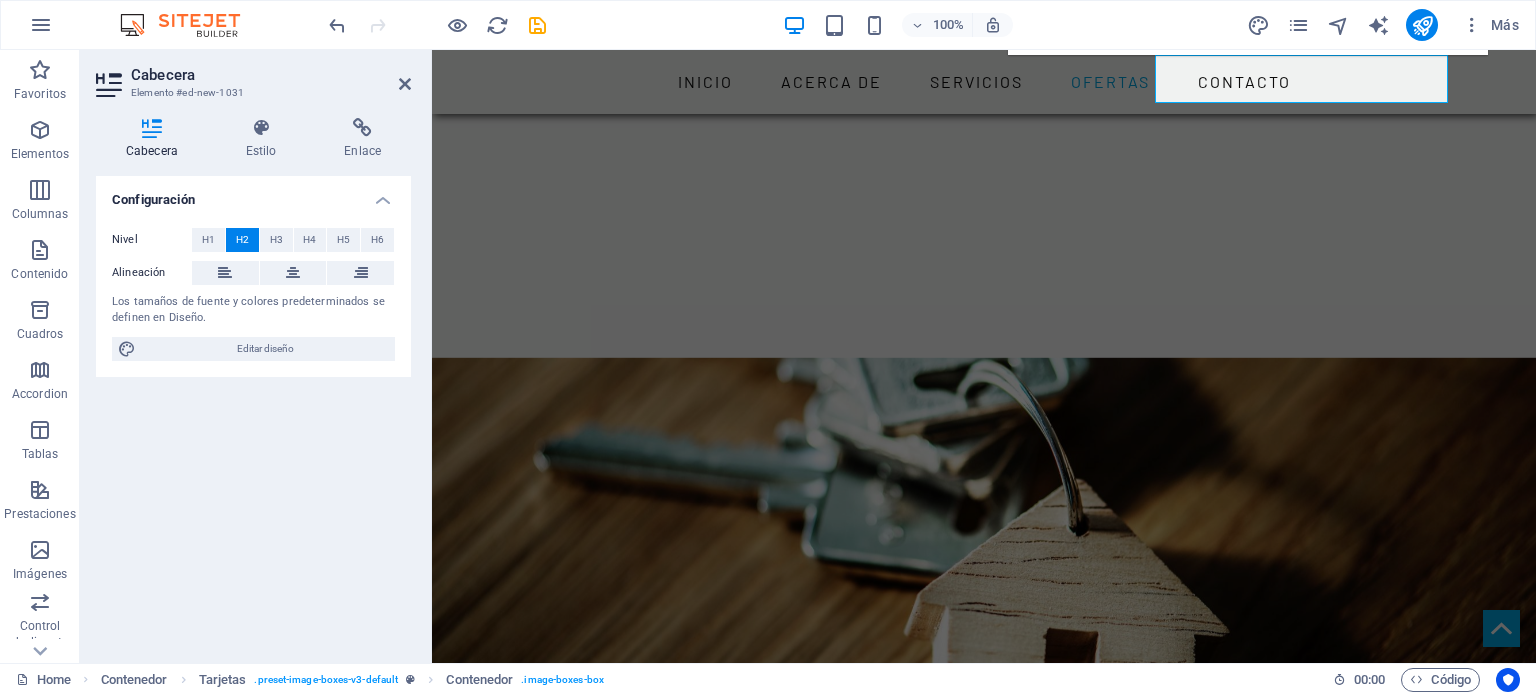 scroll, scrollTop: 2320, scrollLeft: 0, axis: vertical 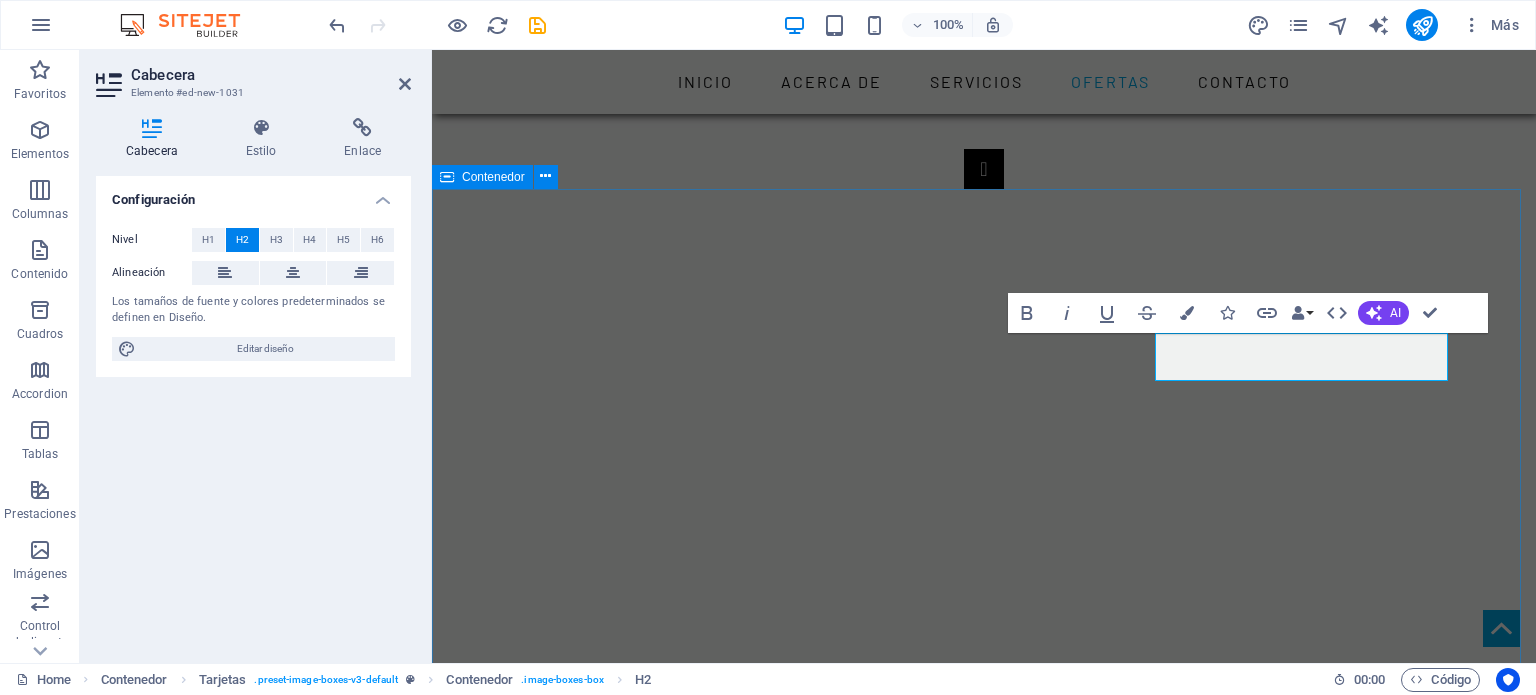 click on "NUESTRAS OFERTAS CASA AURORA Casa en Venta de dos plantas , ubicada en Col. La Aurora, Santa María Magdalena, Querétaro. Muy cerca del Puente de Tlacote, de la Universidad Autónoma de Querétaro (UAQ), del IMSS de Zaragoza, a diez minutos del Centro Histórico, Ver más .. CASA AURORA Nueva casa Ver más .. Nueva cabecera CASA SONTERRA EN CONSTRUCCION CASA VIÑEDOS EN CONSTRUCCION" at bounding box center [984, 2160] 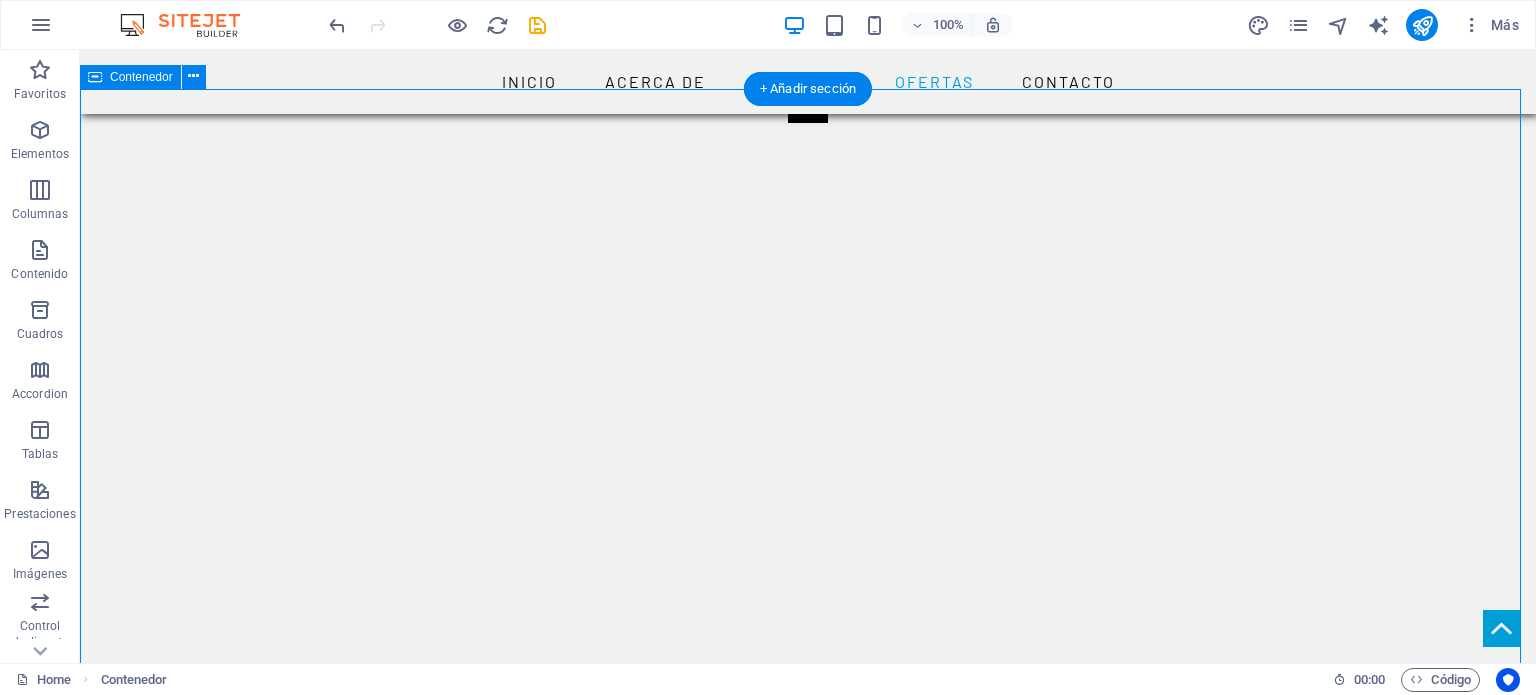scroll, scrollTop: 2420, scrollLeft: 0, axis: vertical 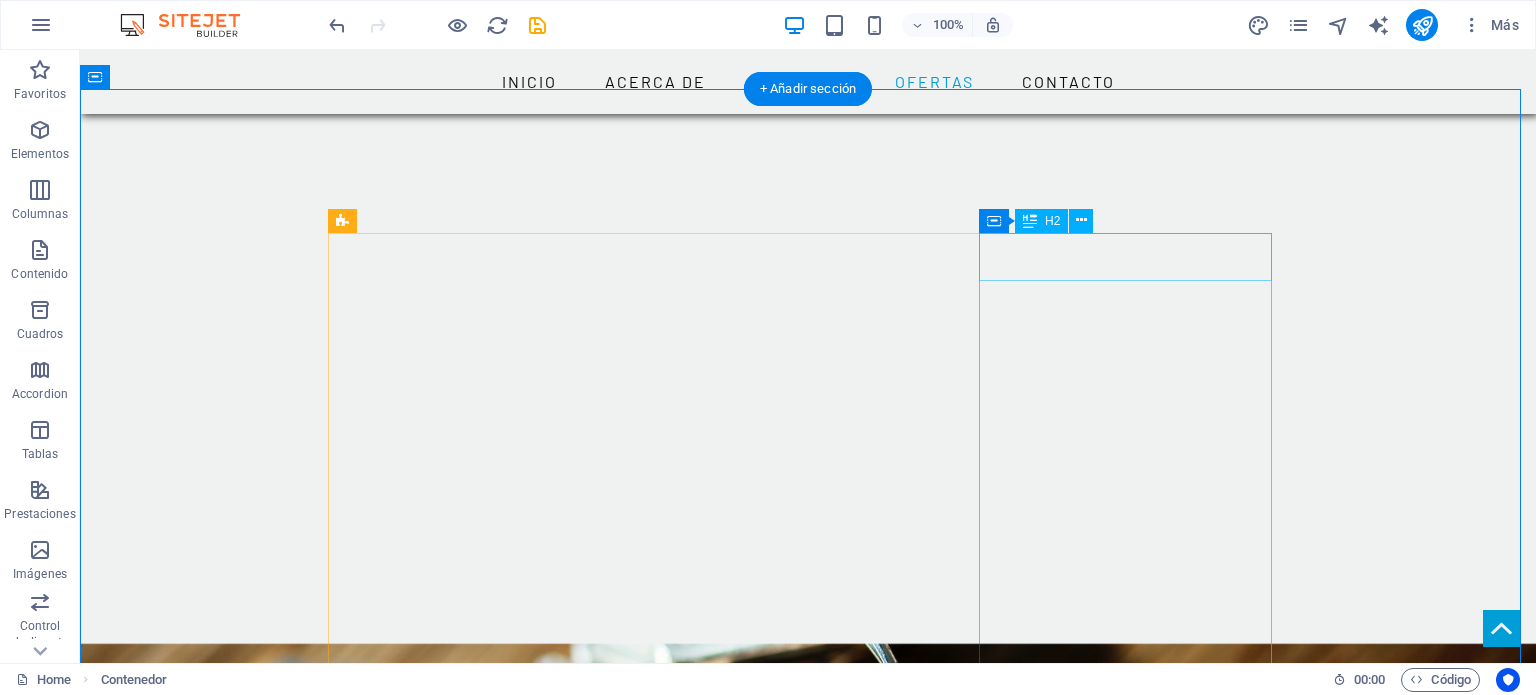 click on "Nueva cabecera" at bounding box center [482, 2204] 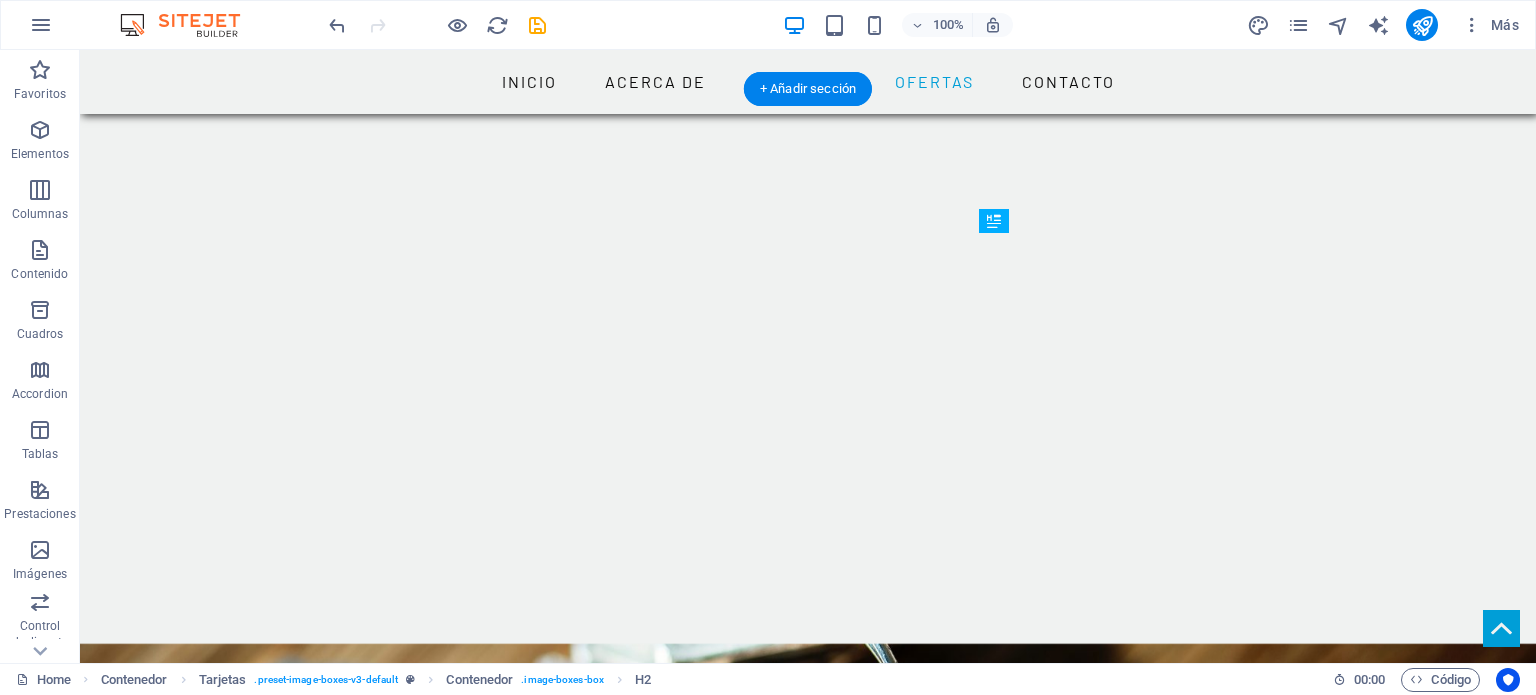 drag, startPoint x: 1156, startPoint y: 256, endPoint x: 1178, endPoint y: 531, distance: 275.8786 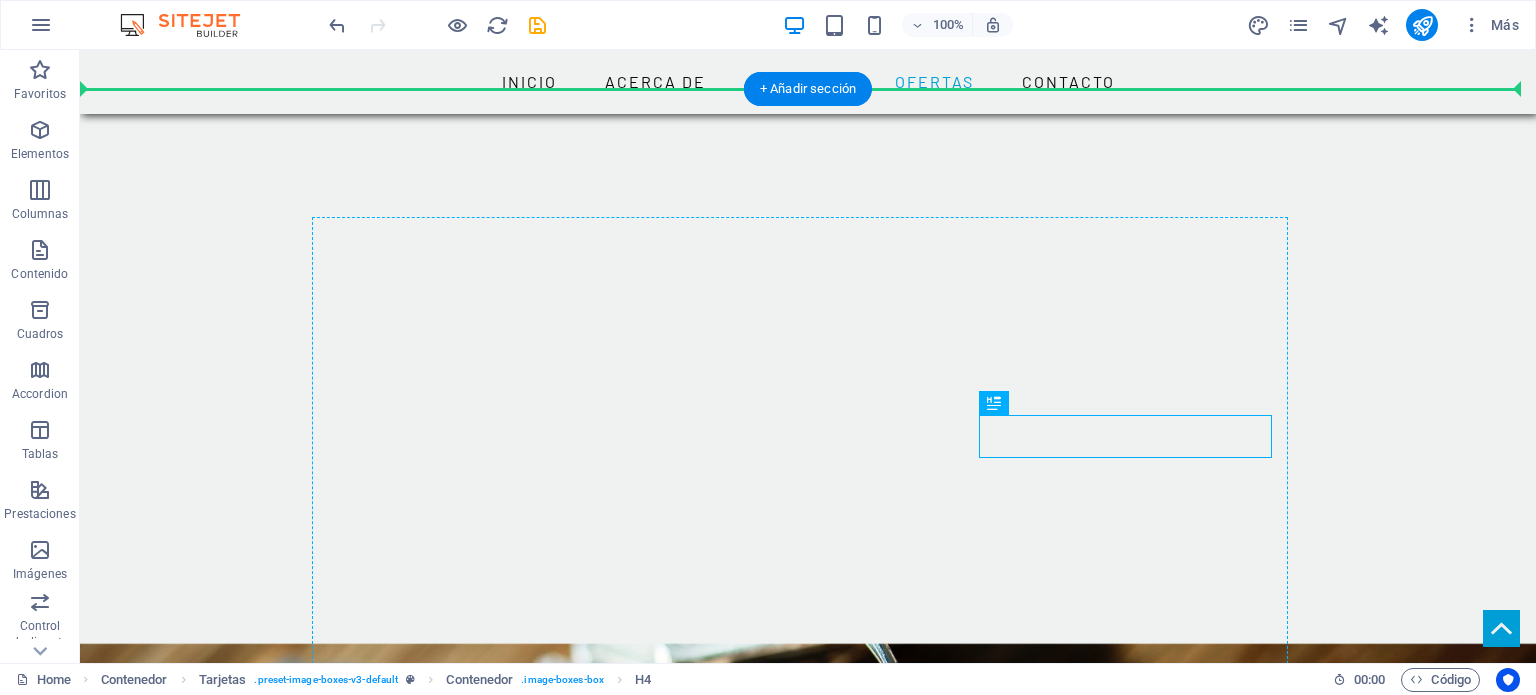 drag, startPoint x: 1101, startPoint y: 447, endPoint x: 1108, endPoint y: 460, distance: 14.764823 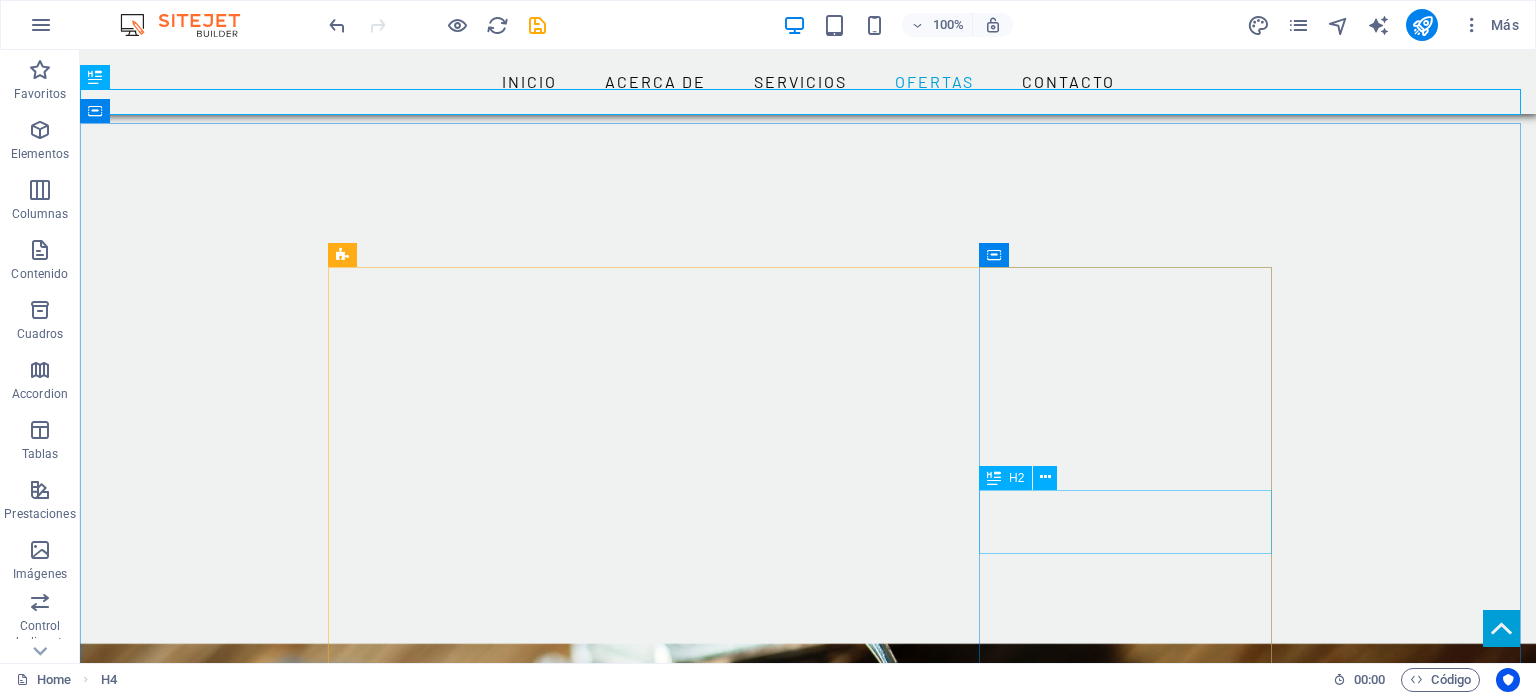 click on "H2" at bounding box center (1016, 478) 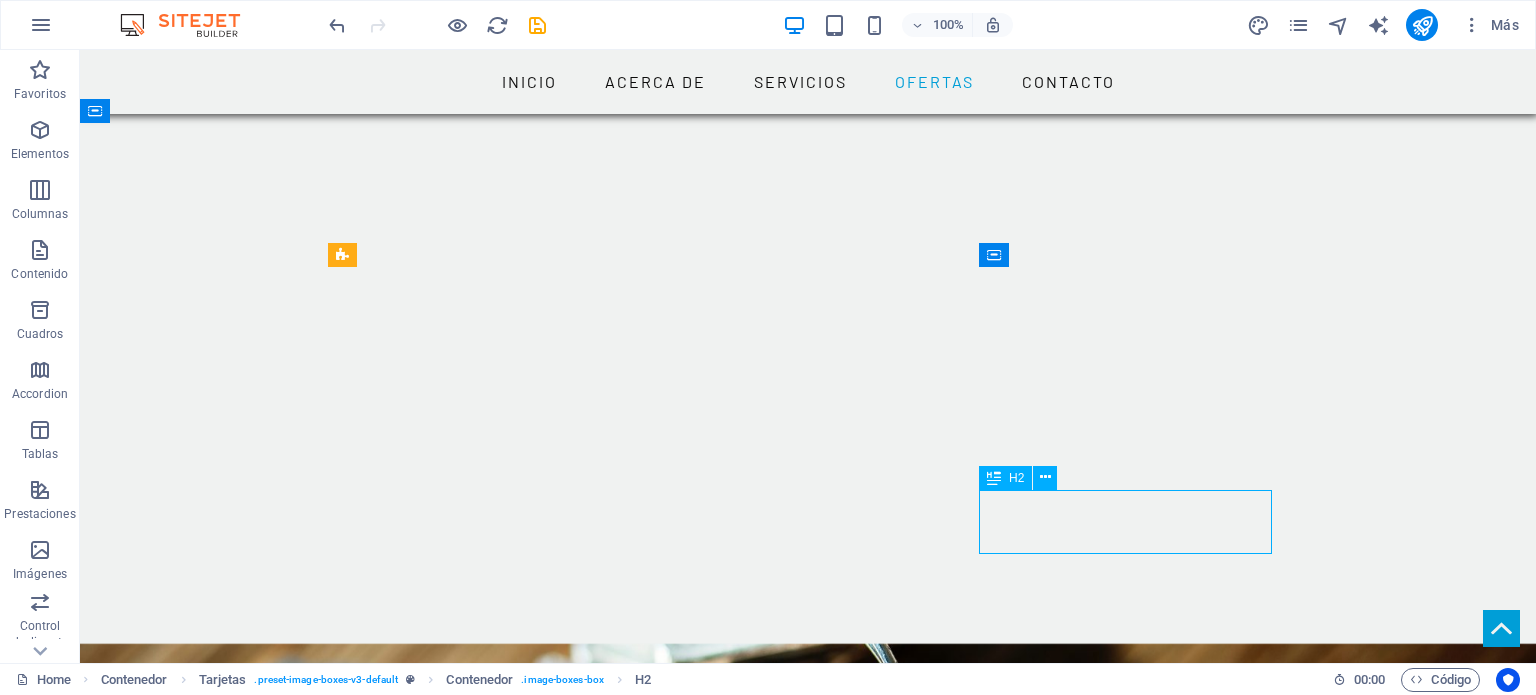 click on "H2" at bounding box center (1016, 478) 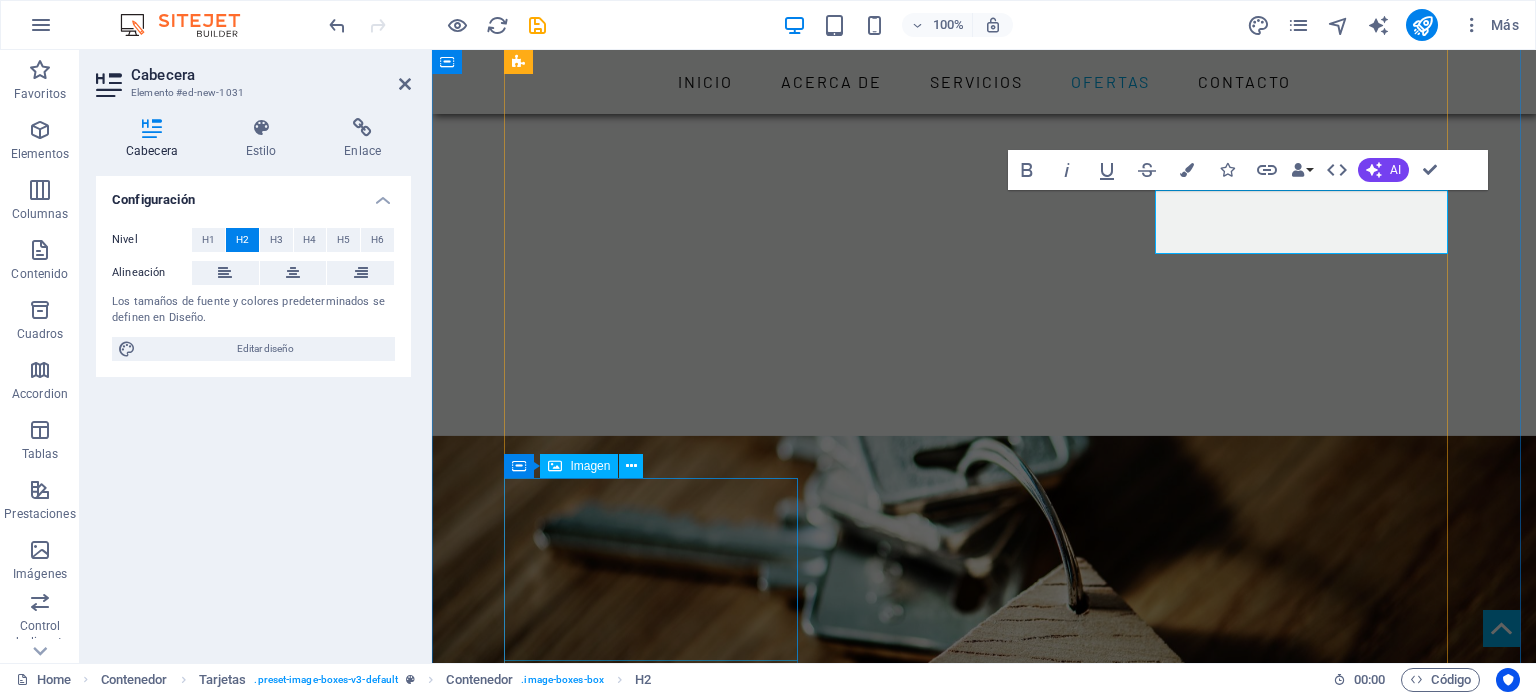 scroll, scrollTop: 2720, scrollLeft: 0, axis: vertical 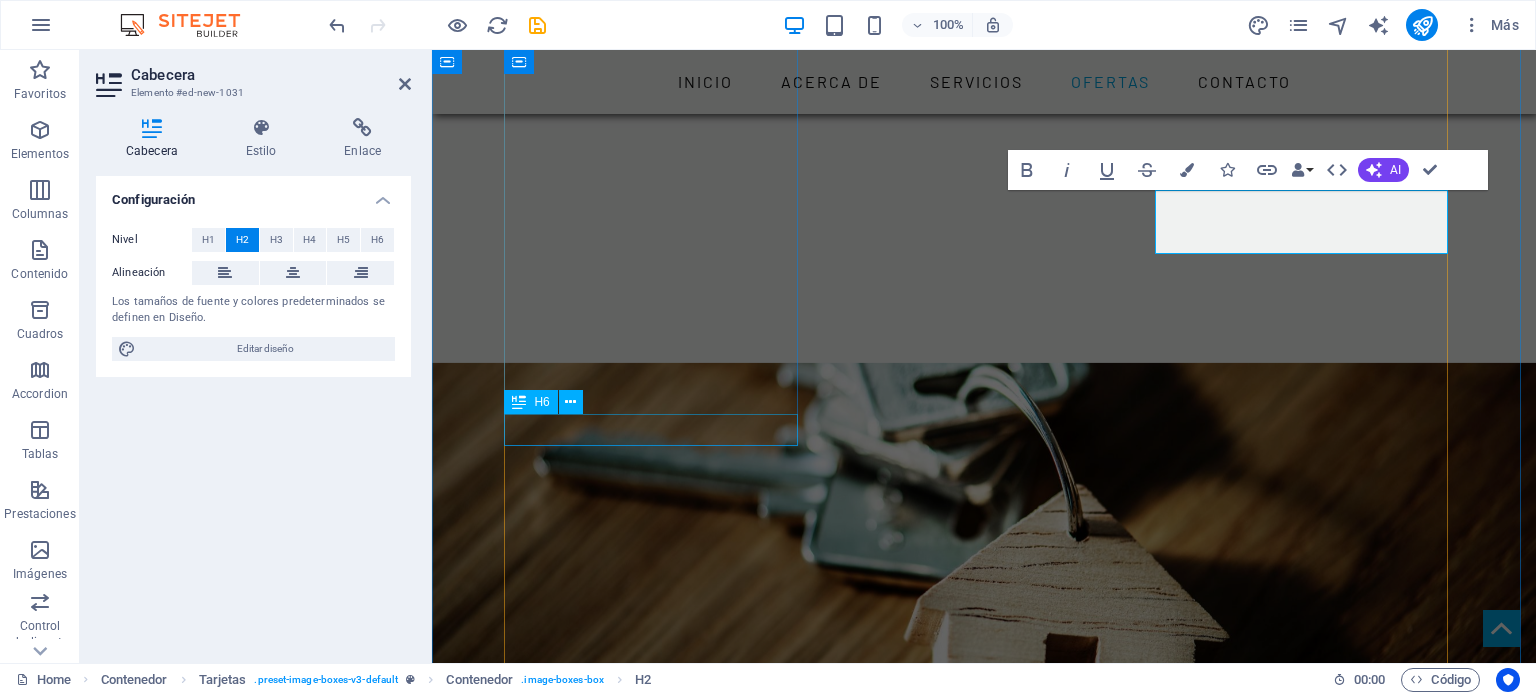 click on "Ver más .." at bounding box center [658, 1568] 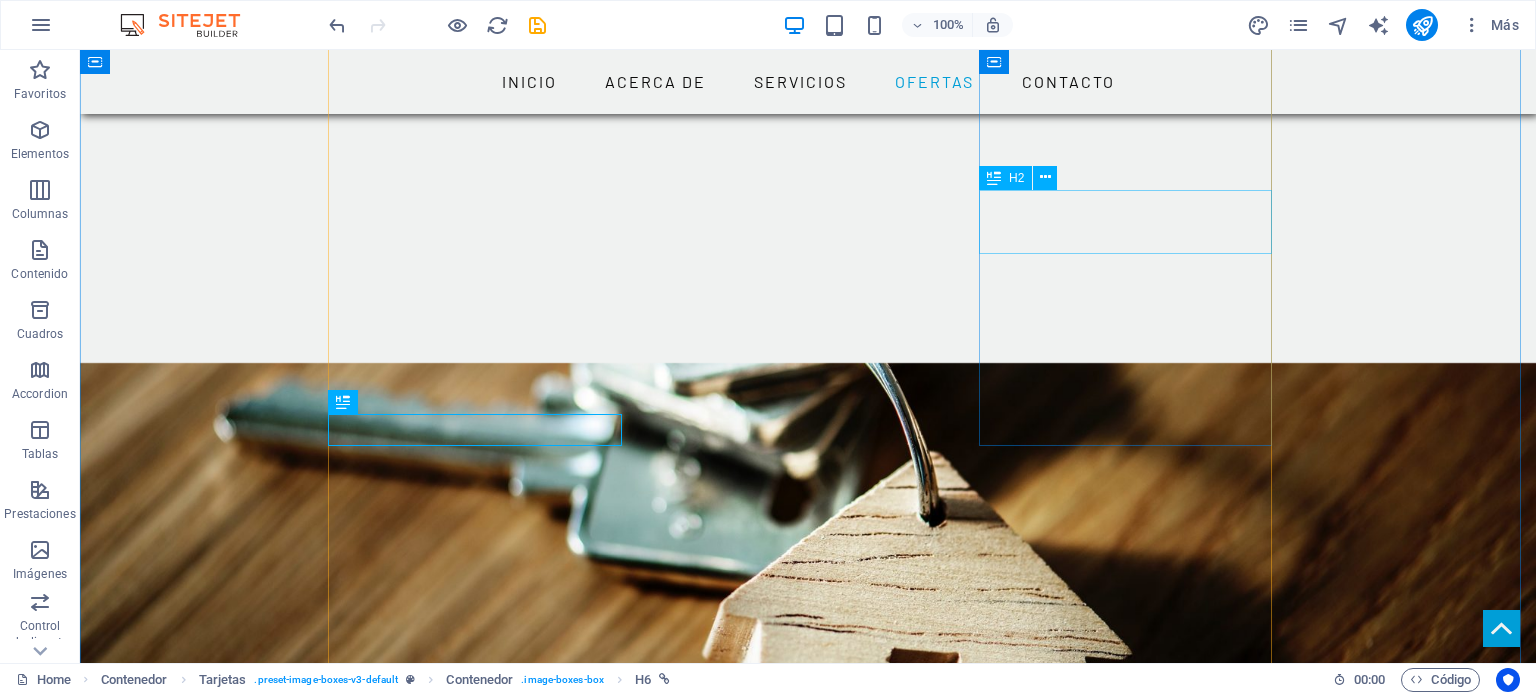 click on "Nueva cabecera" at bounding box center [482, 2169] 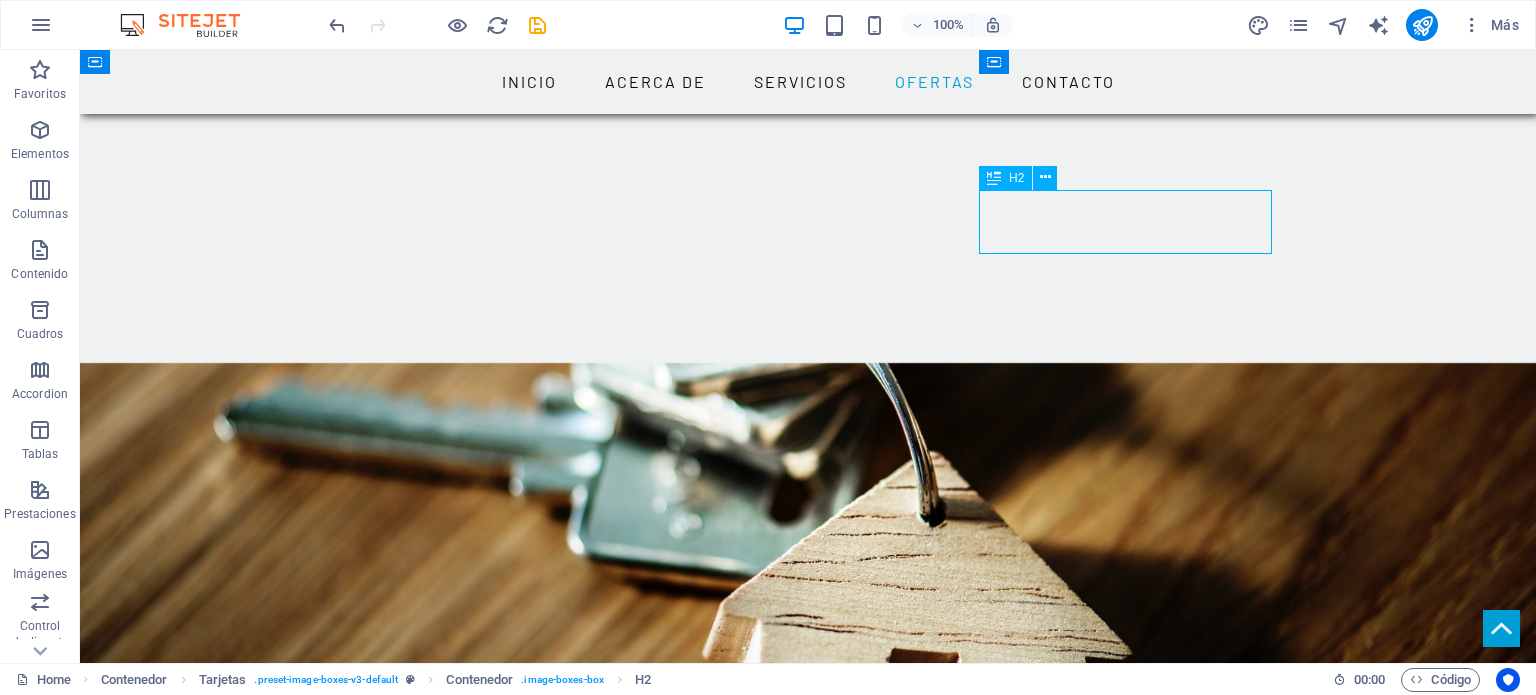 click on "Nueva cabecera" at bounding box center [482, 2169] 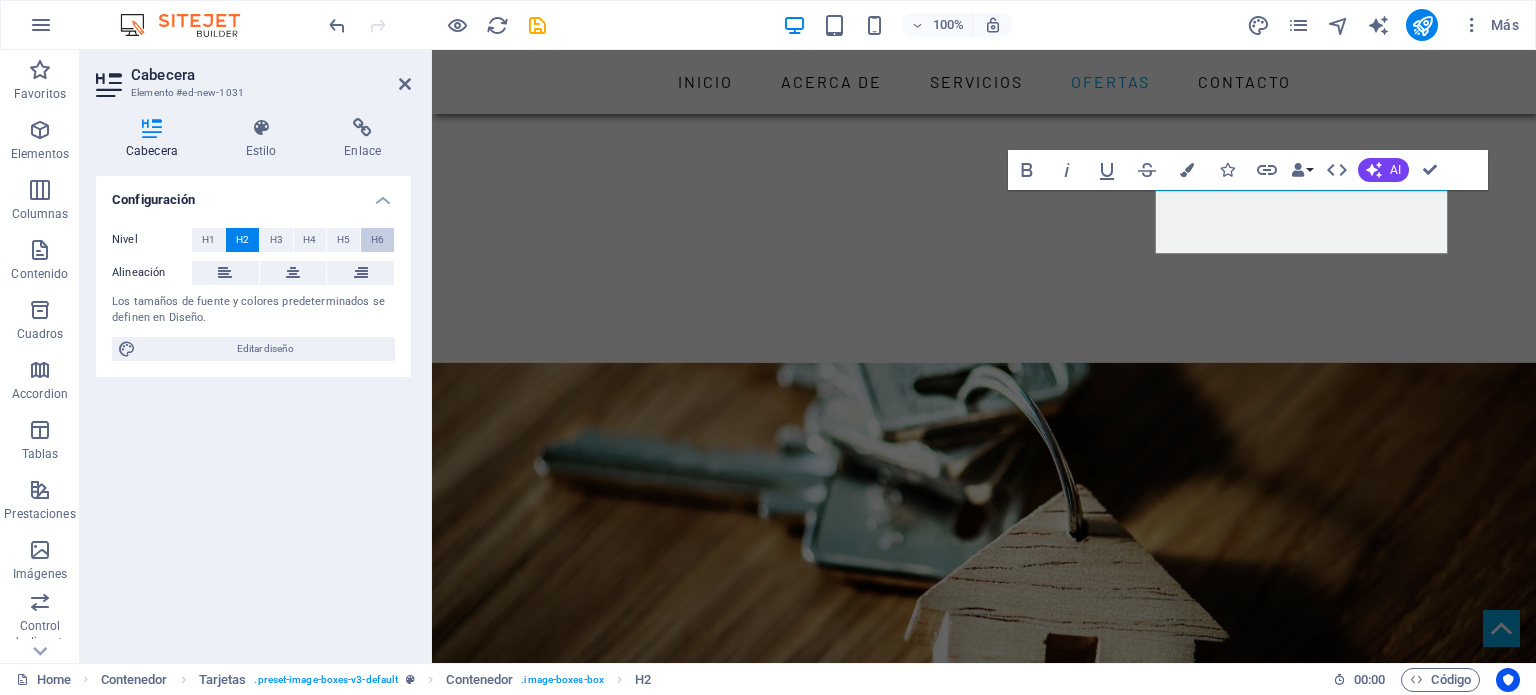 click on "H6" at bounding box center [377, 240] 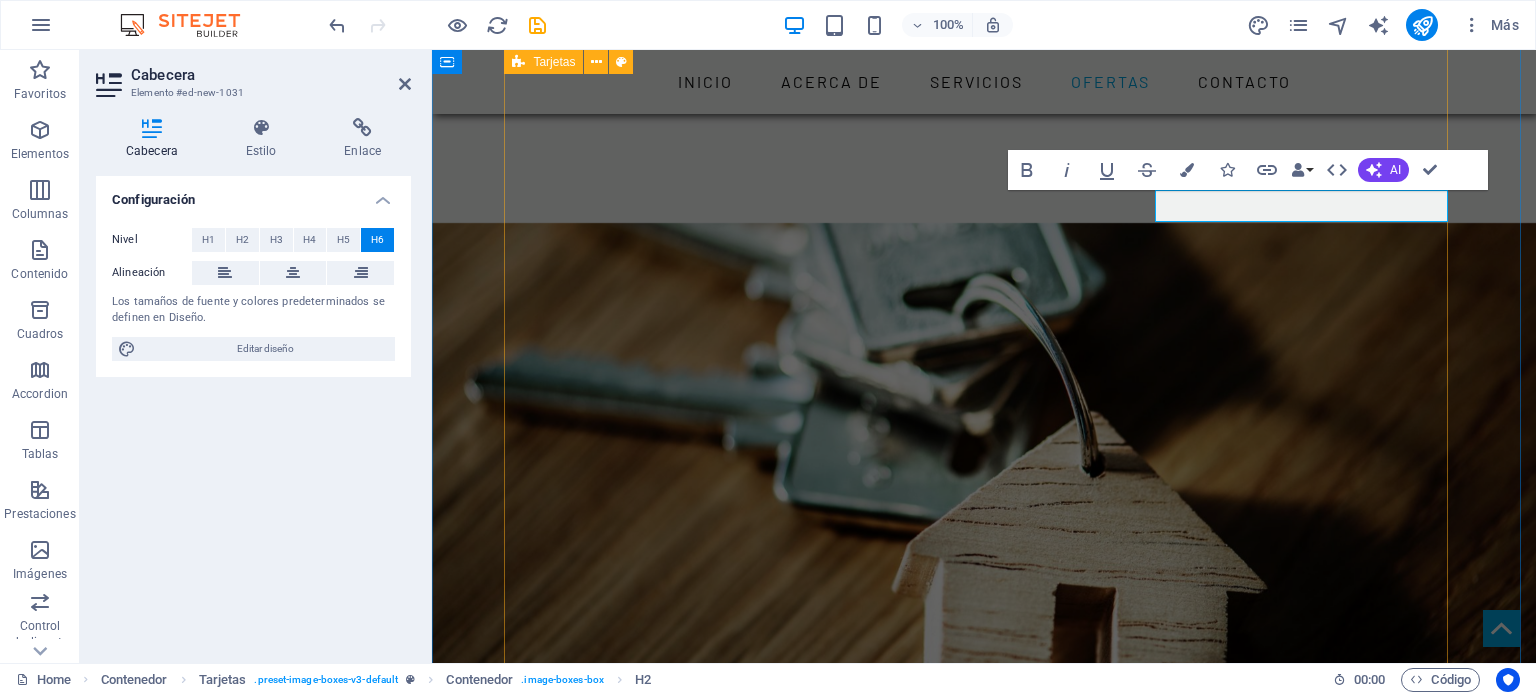 click on "CASA AURORA Casa en Venta de dos plantas , ubicada en Col. La Aurora, Santa María Magdalena, Querétaro. Muy cerca del Puente de Tlacote, de la Universidad Autónoma de Querétaro (UAQ), del IMSS de Zaragoza, a diez minutos del Centro Histórico, Ver más .. CASA AURORA Nueva casa Ver más .. EN CONSTRUCCION Nueva cabecera CASA VIÑEDOS EN CONSTRUCCION" at bounding box center [984, 1792] 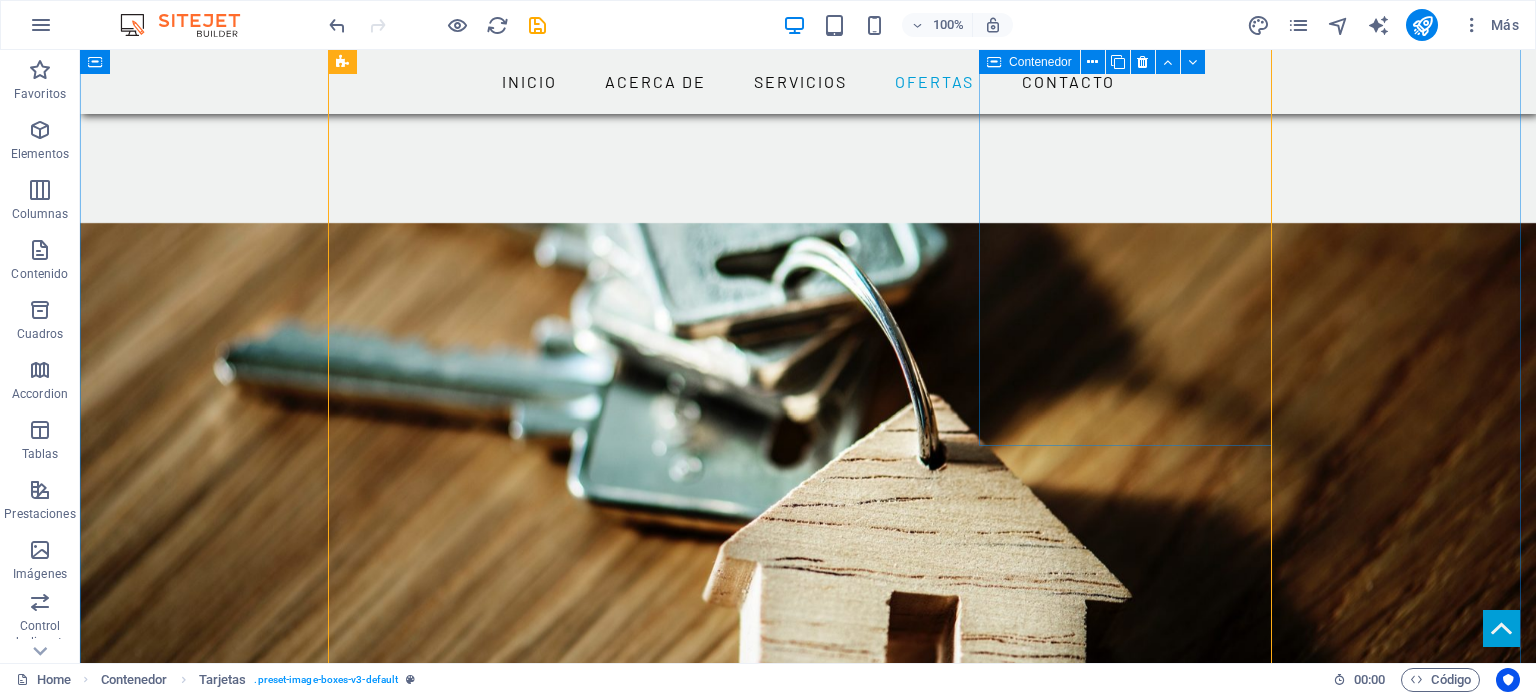 scroll, scrollTop: 2620, scrollLeft: 0, axis: vertical 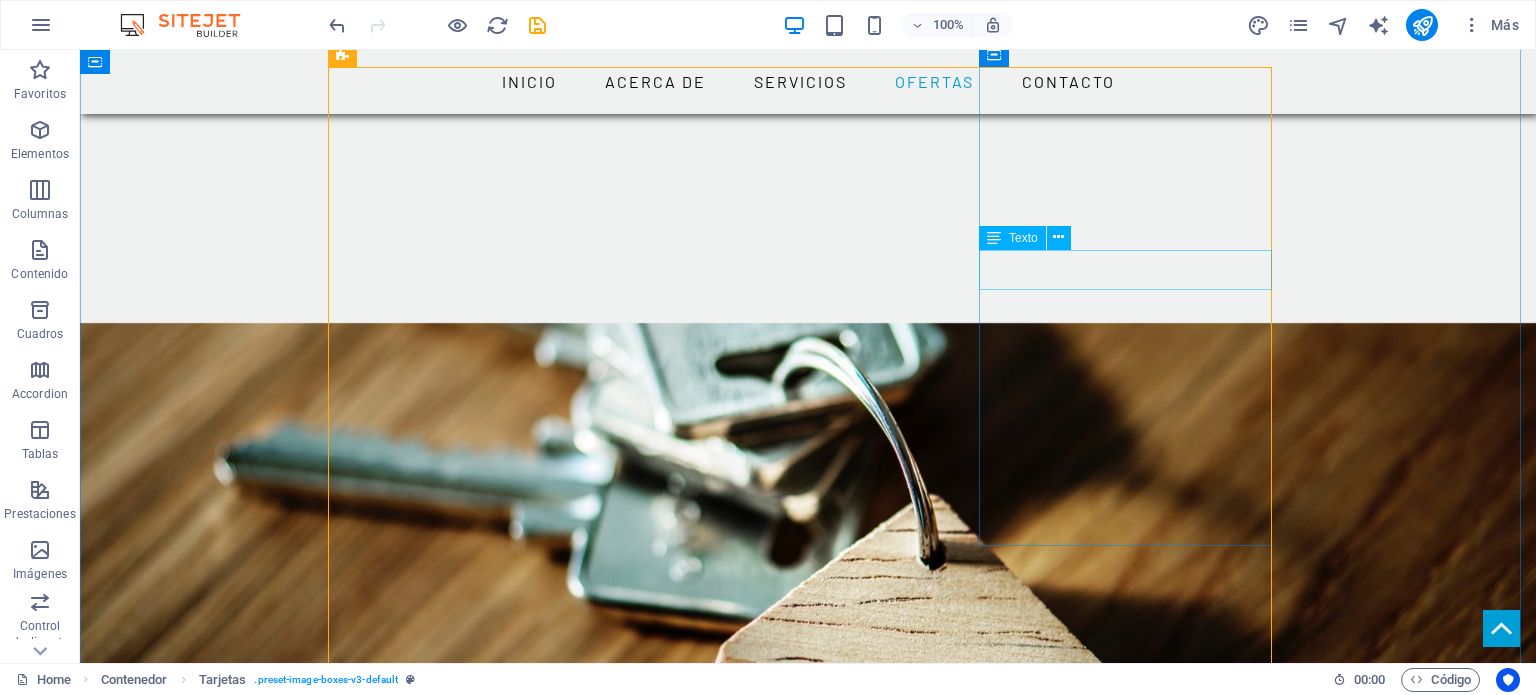 click on "EN CONSTRUCCION" at bounding box center [482, 2217] 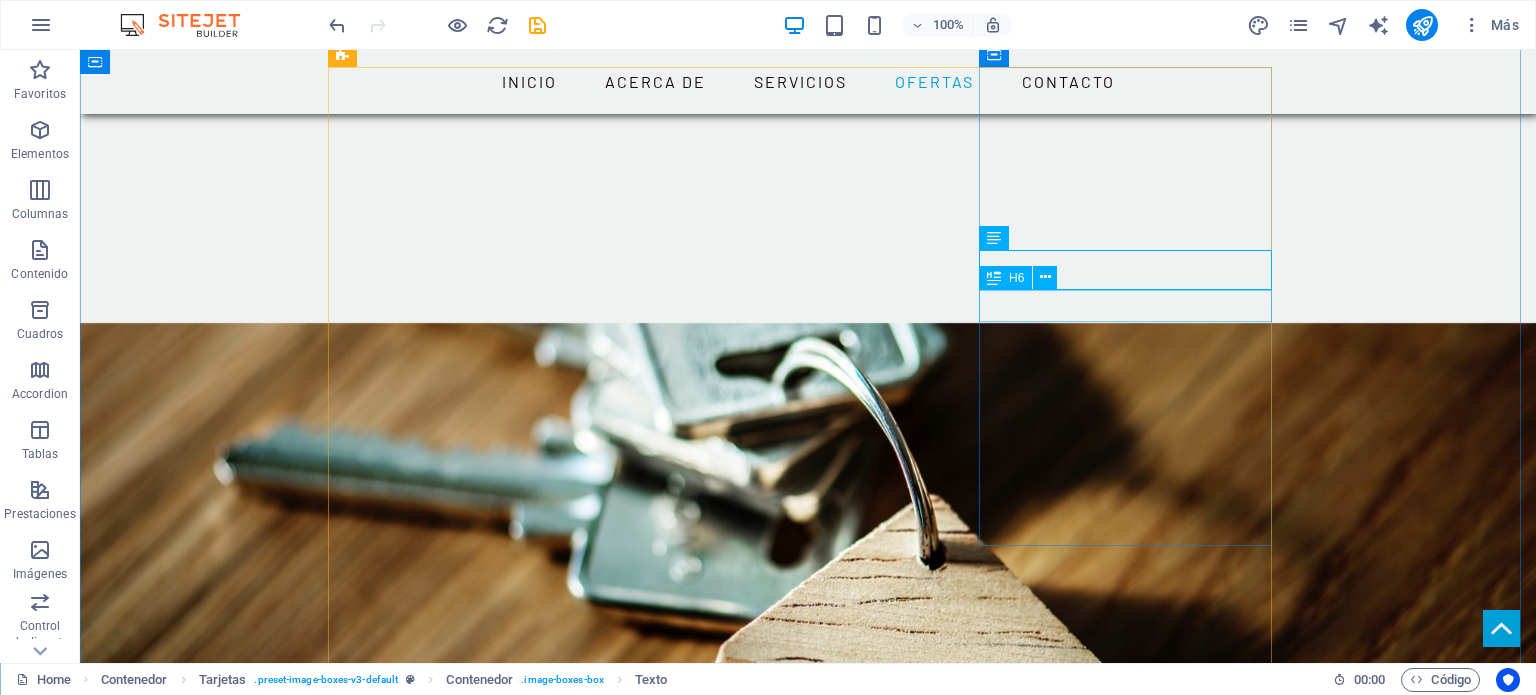 click on "Nueva cabecera" at bounding box center [482, 2253] 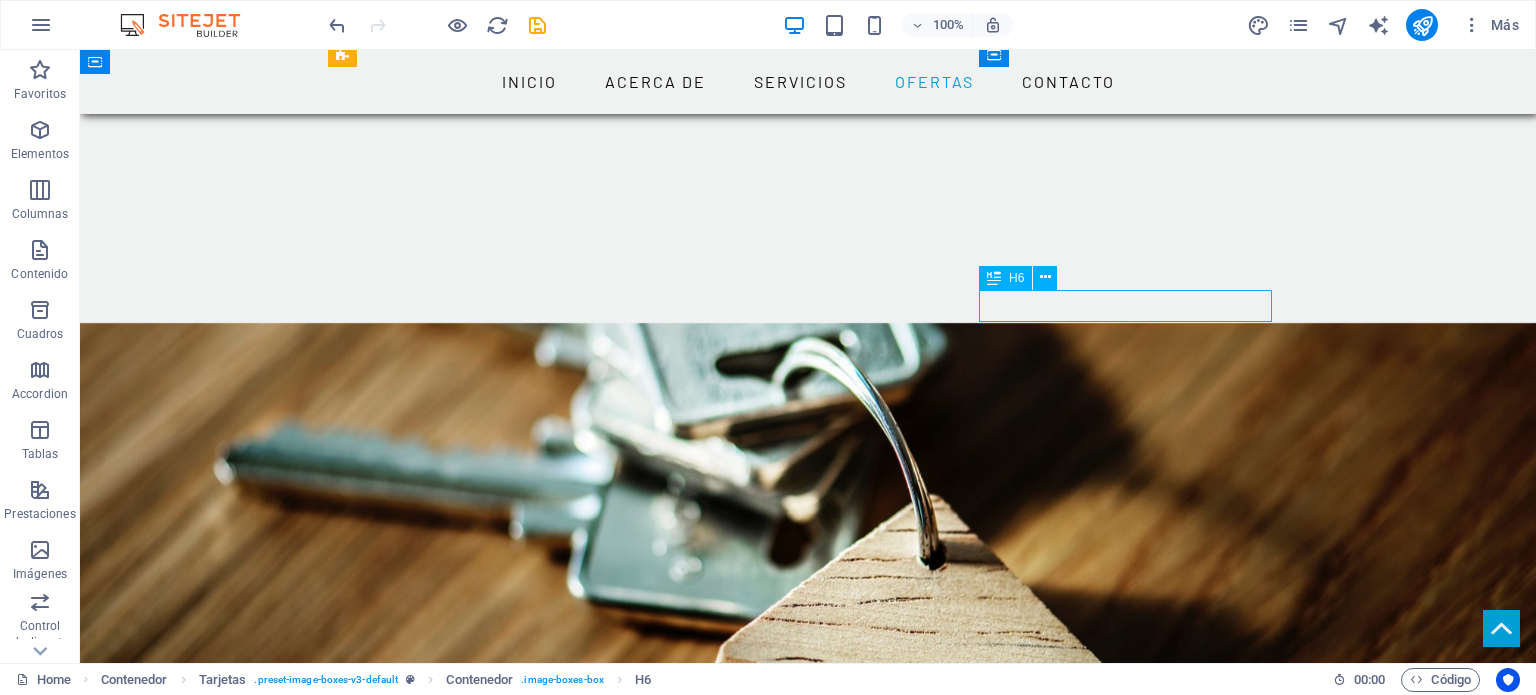 click on "Nueva cabecera" at bounding box center (482, 2253) 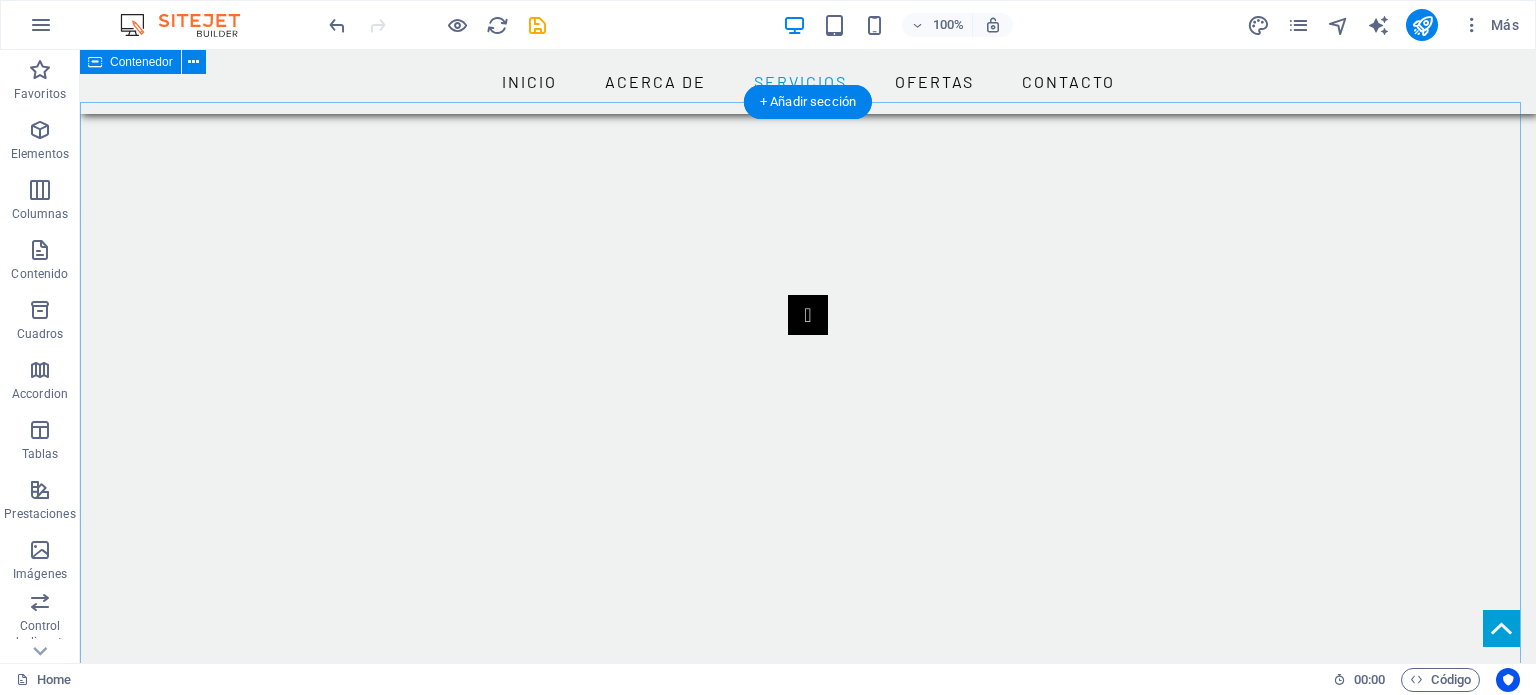 scroll, scrollTop: 2120, scrollLeft: 0, axis: vertical 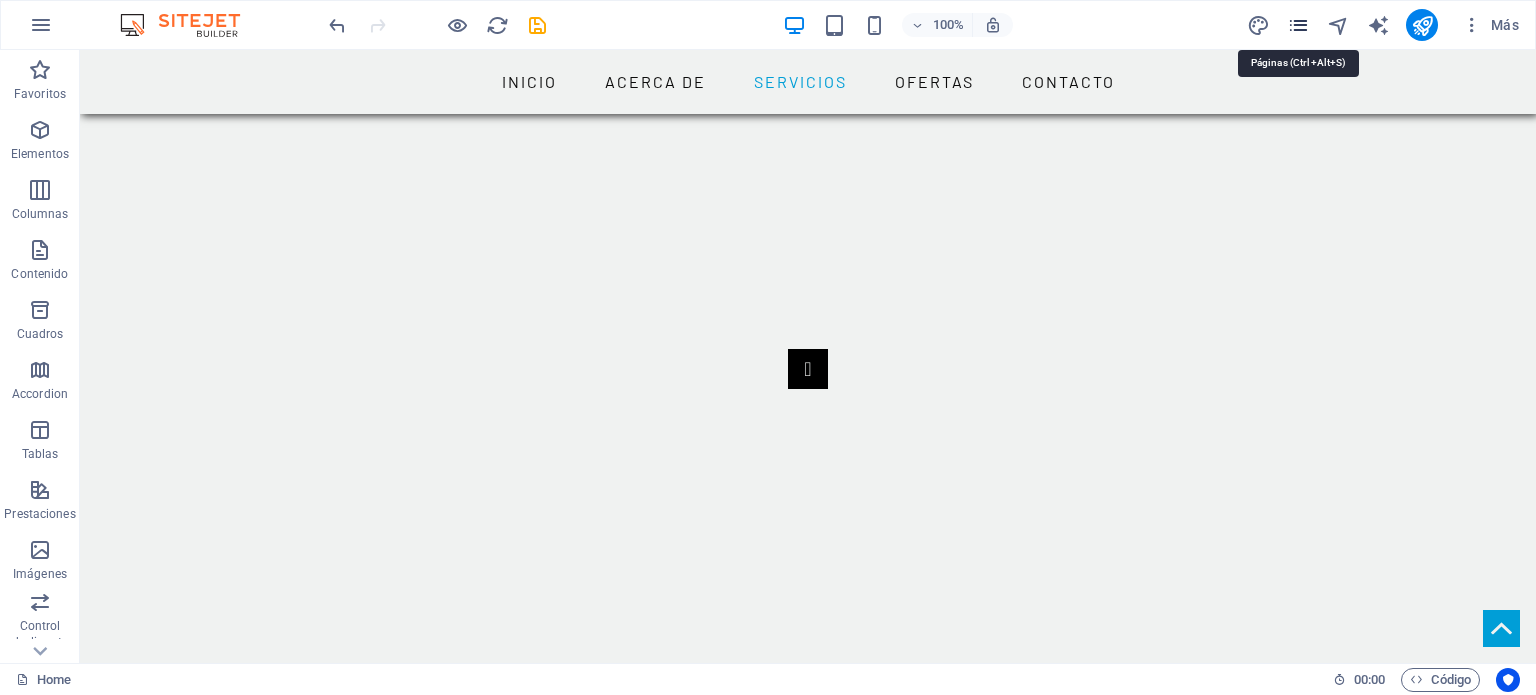 click at bounding box center [1298, 25] 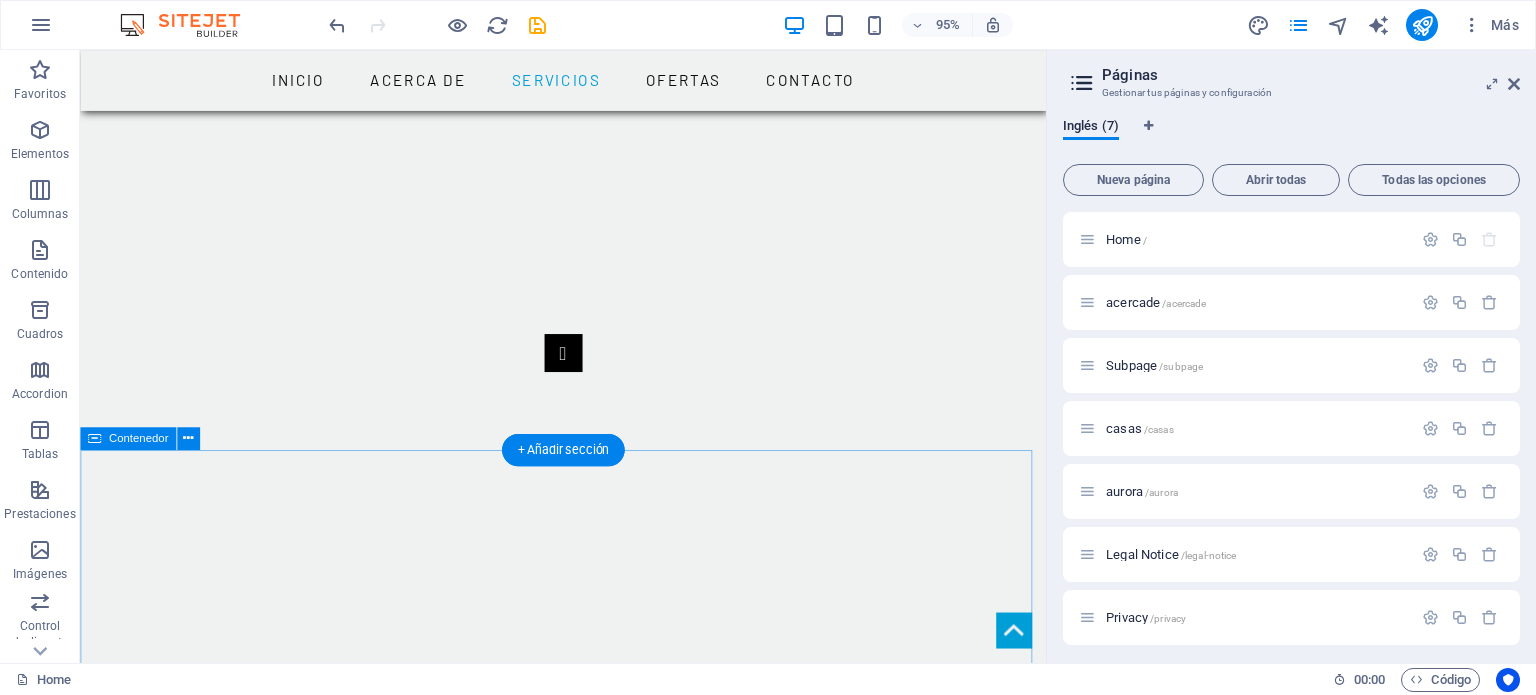 click on "NUESTRAS OFERTAS CASA AURORA Casa en Venta de dos plantas , ubicada en Col. La Aurora, Santa María Magdalena, Querétaro. Muy cerca del Puente de Tlacote, de la Universidad Autónoma de Querétaro (UAQ), del IMSS de Zaragoza, a diez minutos del Centro Histórico, Ver más .. CASA AURORA Nueva casa Ver más .. EN CONSTRUCCION CASA VIÑEDOS EN CONSTRUCCION" at bounding box center [588, 2400] 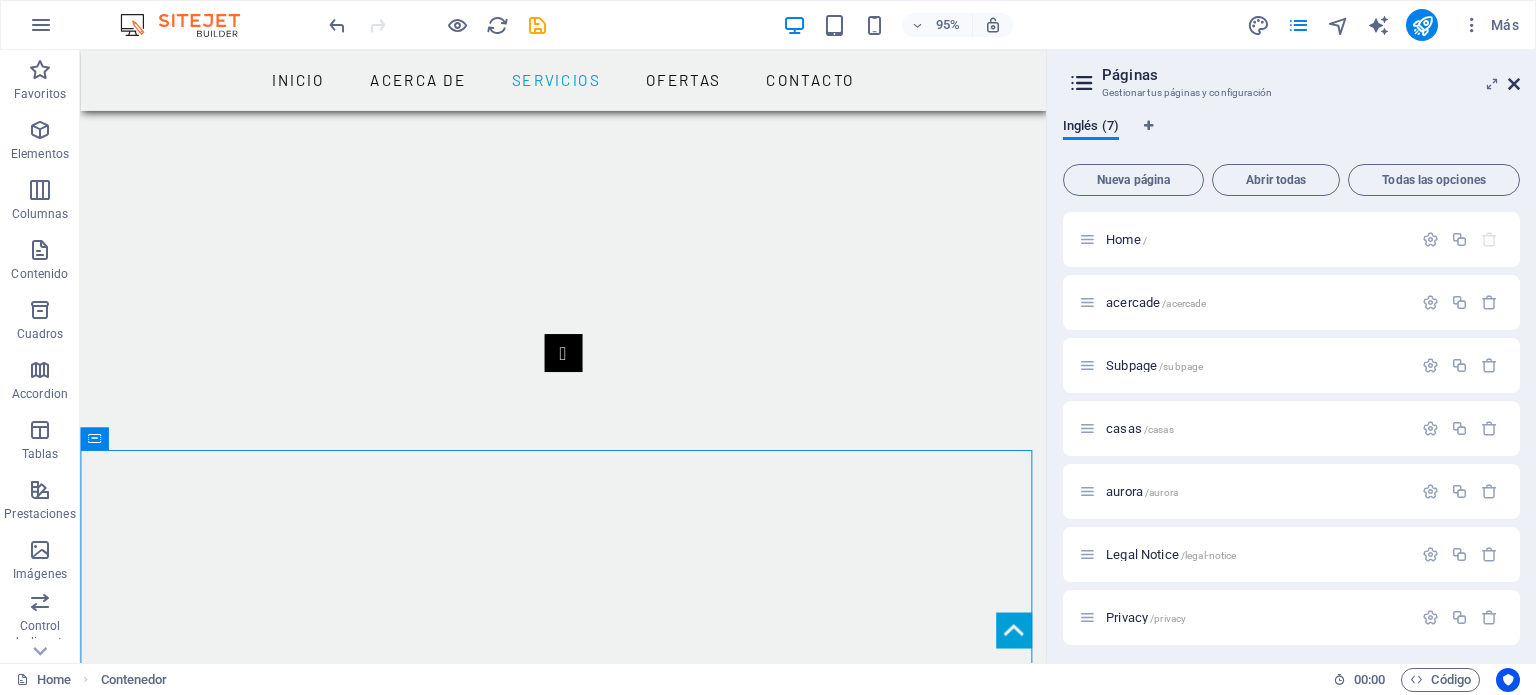 drag, startPoint x: 1511, startPoint y: 81, endPoint x: 970, endPoint y: 263, distance: 570.79333 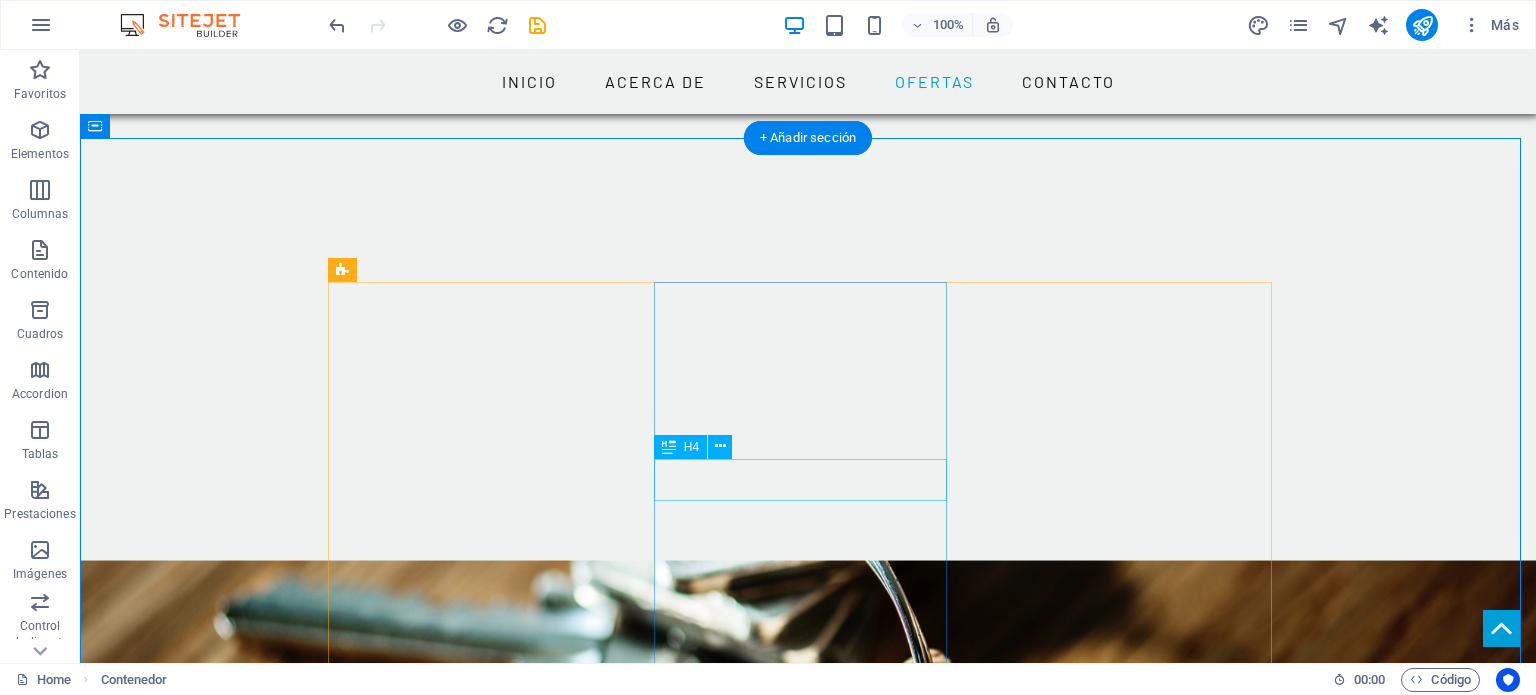 scroll, scrollTop: 2520, scrollLeft: 0, axis: vertical 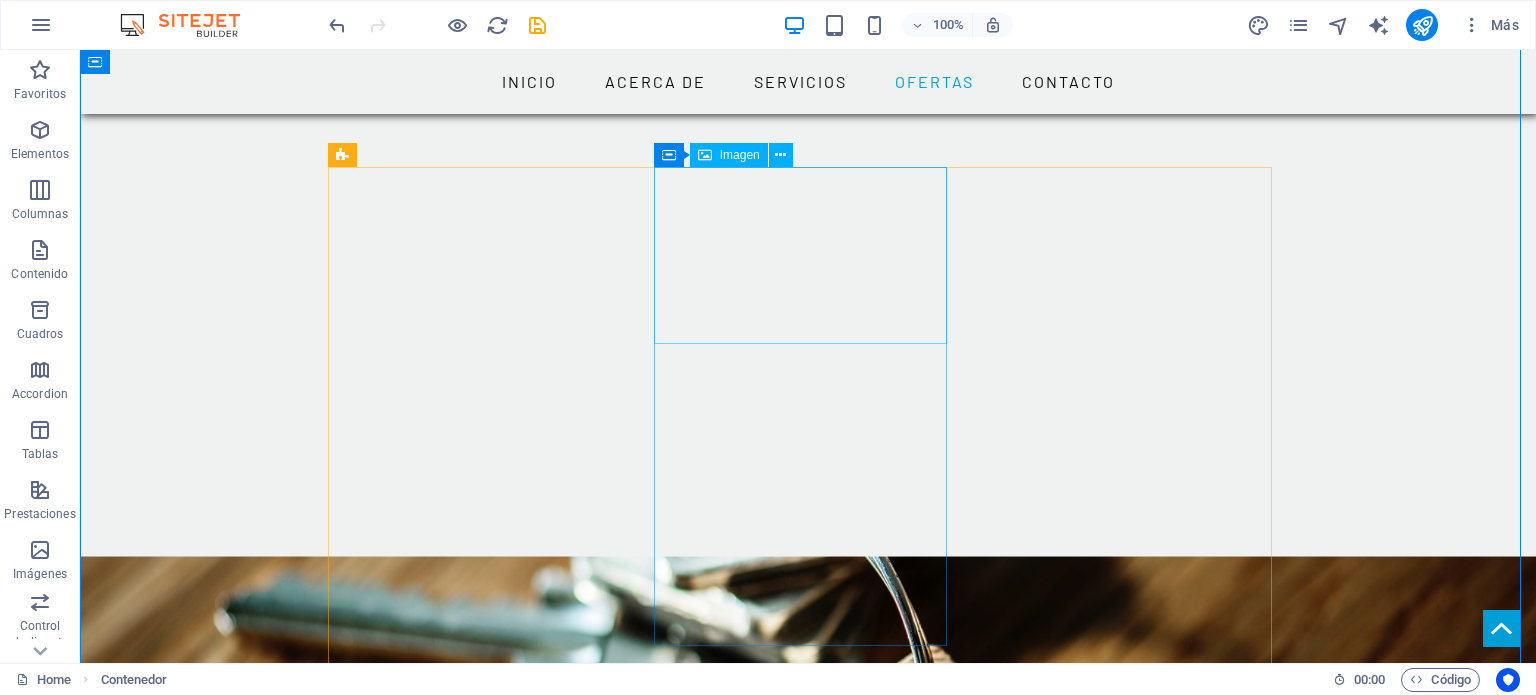 click at bounding box center [482, 1888] 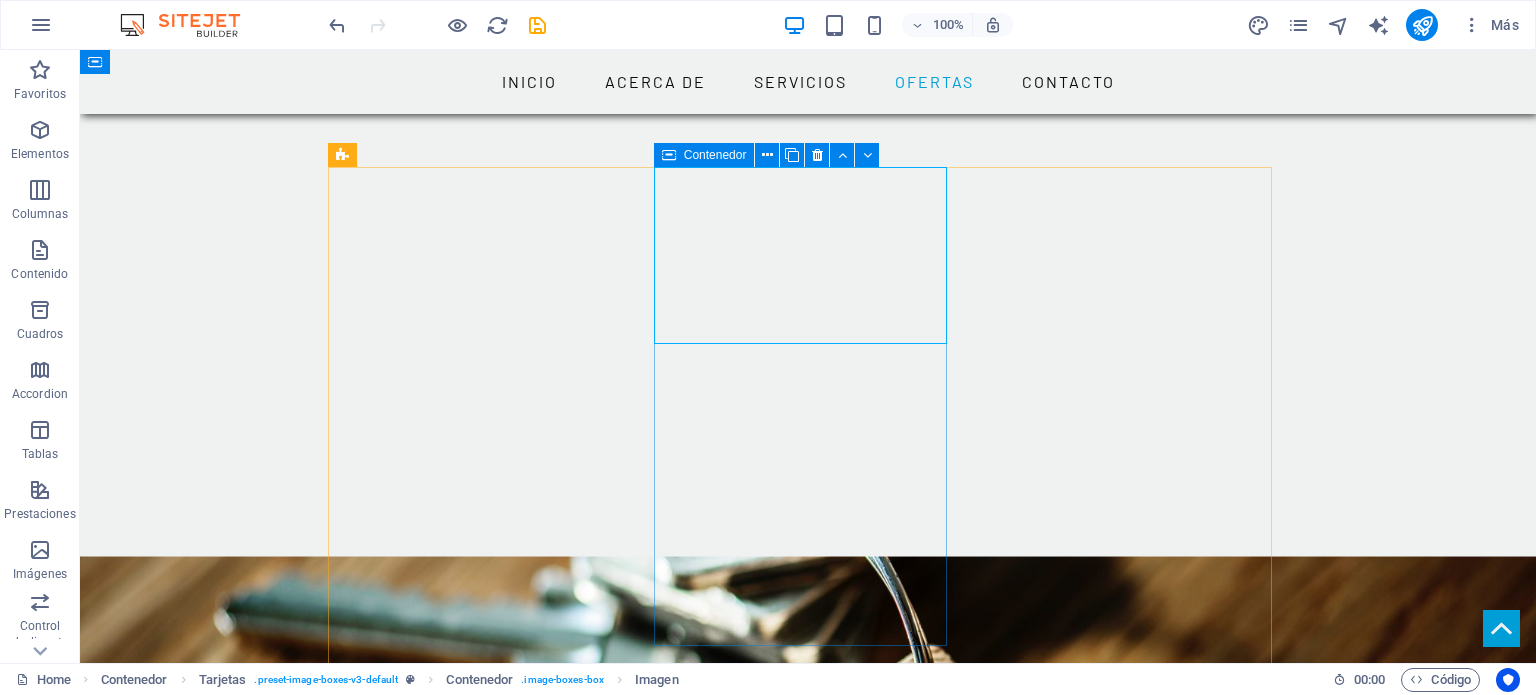 click on "CASA AURORA Nueva casa Ver más .." at bounding box center (482, 1949) 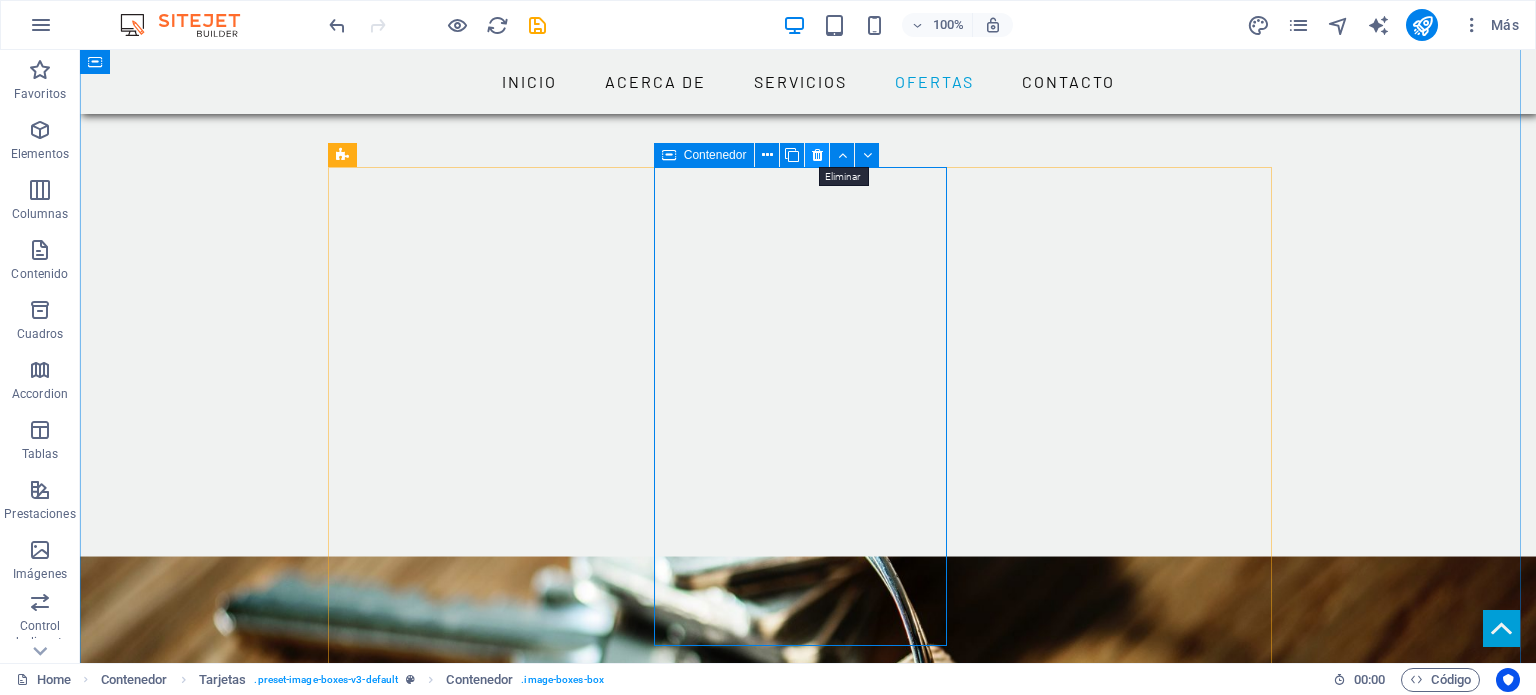 click at bounding box center (817, 155) 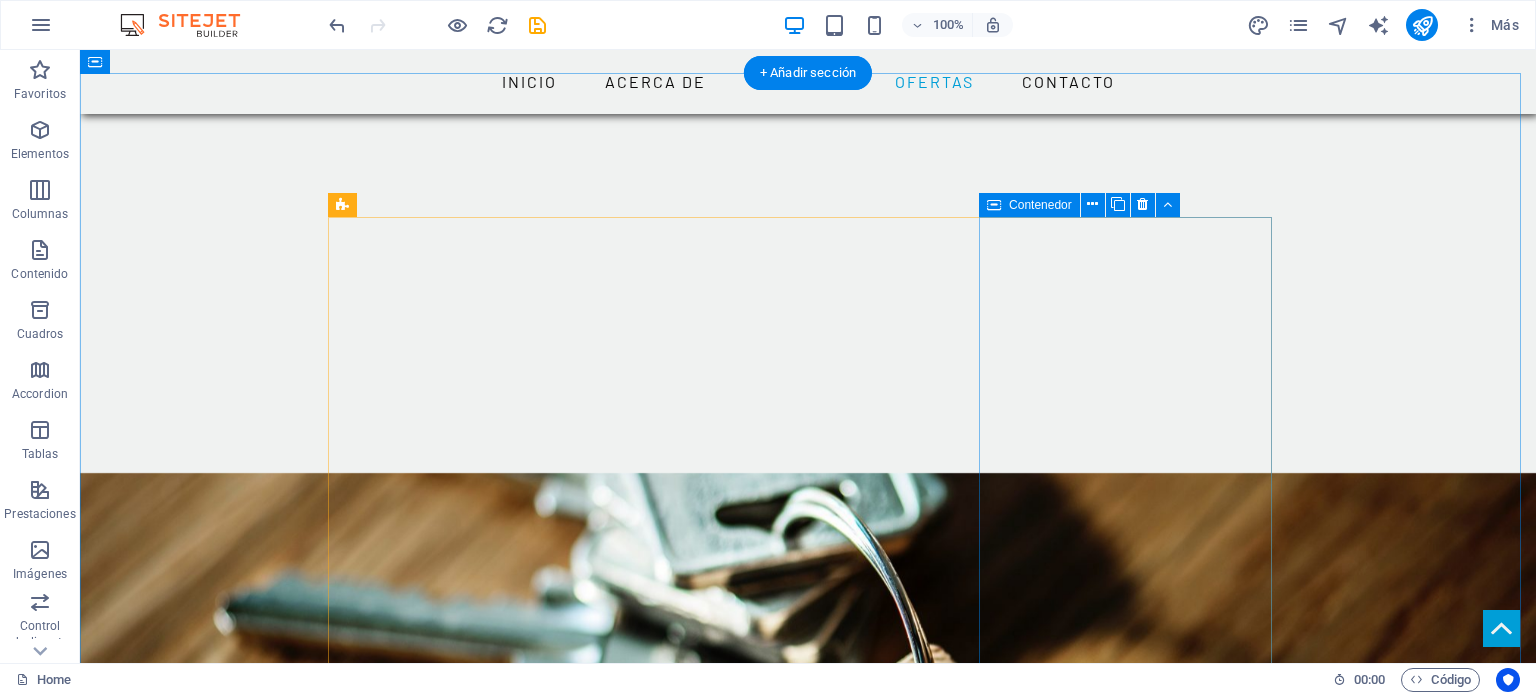 scroll, scrollTop: 2420, scrollLeft: 0, axis: vertical 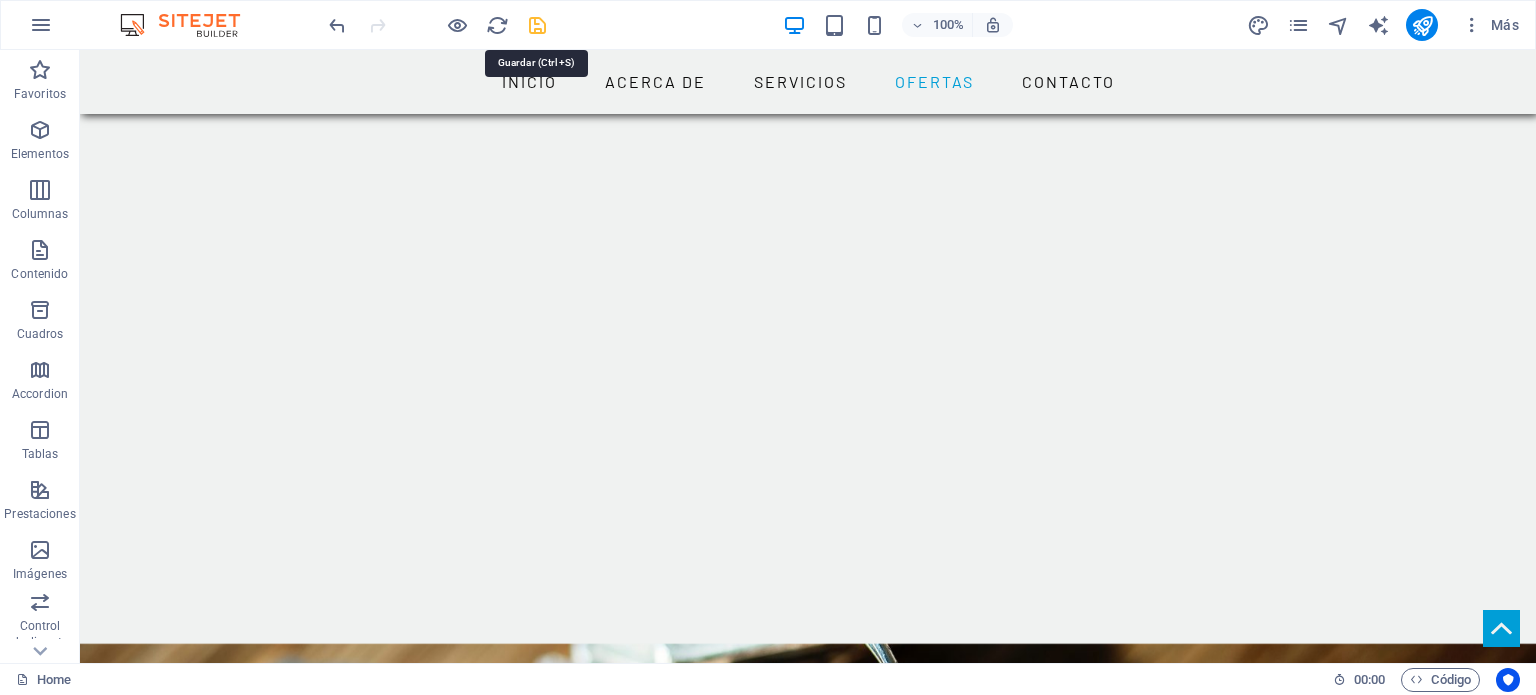 click at bounding box center (537, 25) 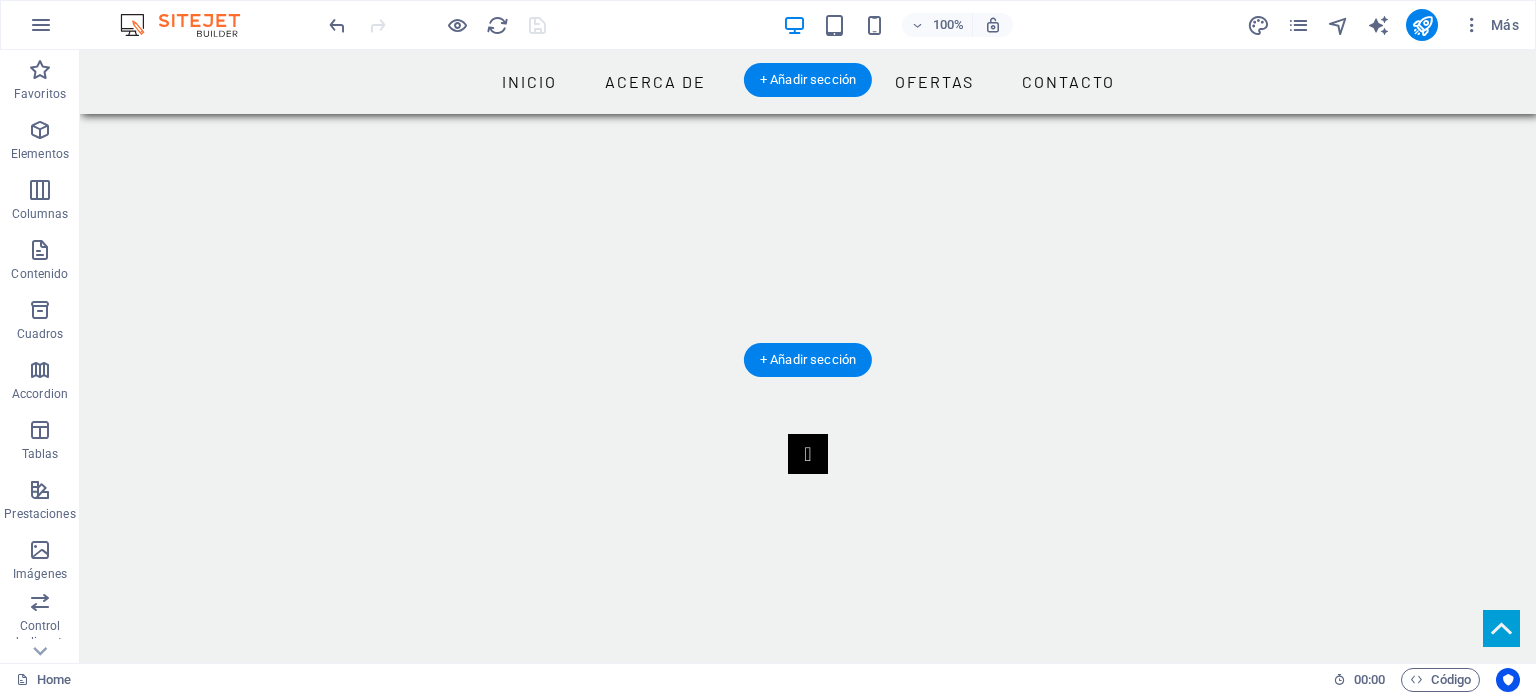 scroll, scrollTop: 2020, scrollLeft: 0, axis: vertical 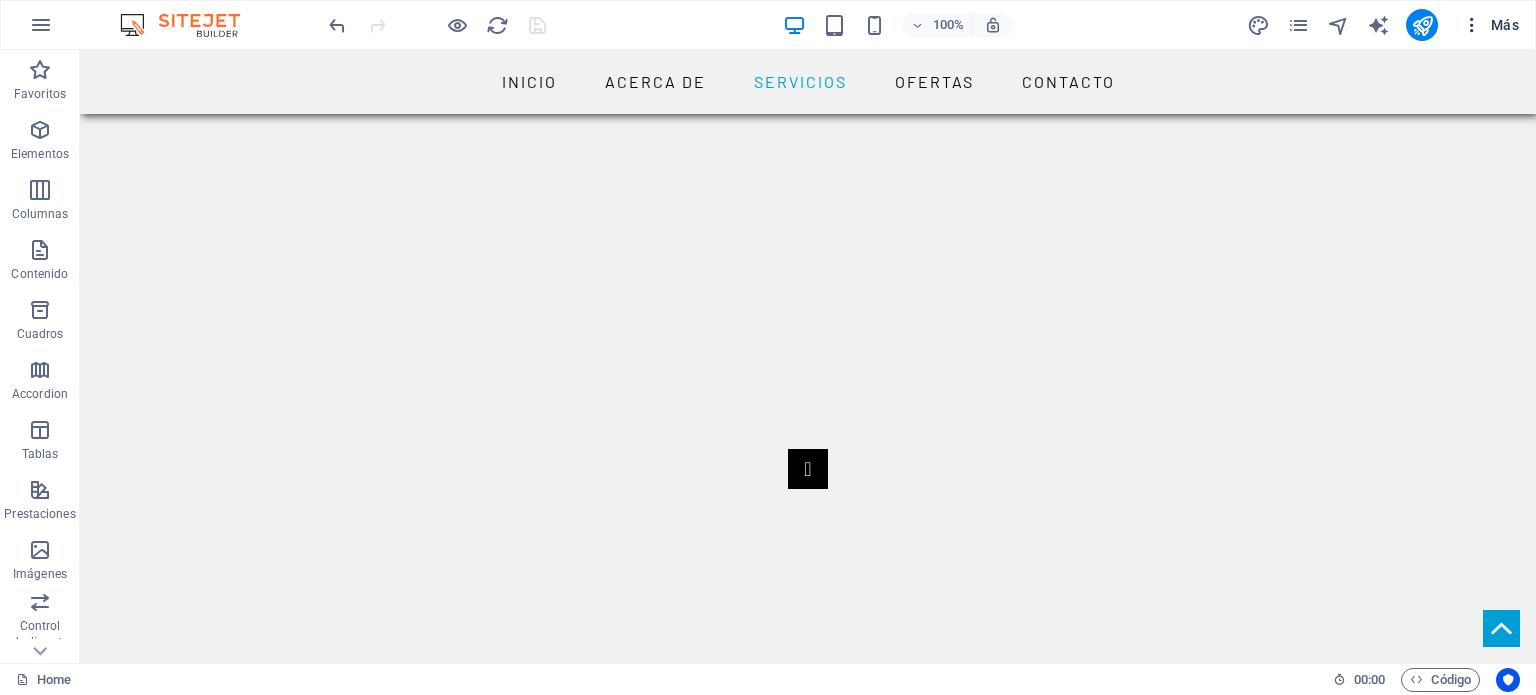 click on "Más" at bounding box center [1490, 25] 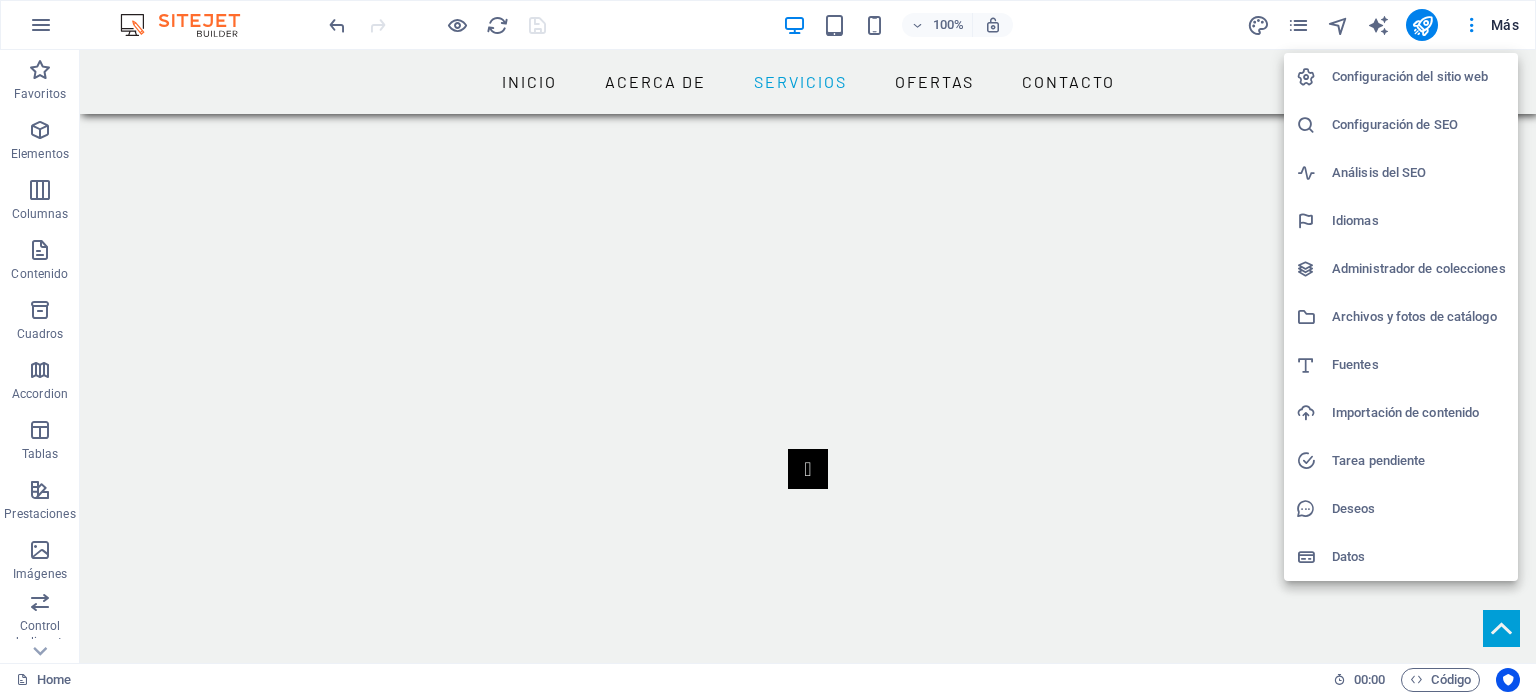 click at bounding box center (768, 347) 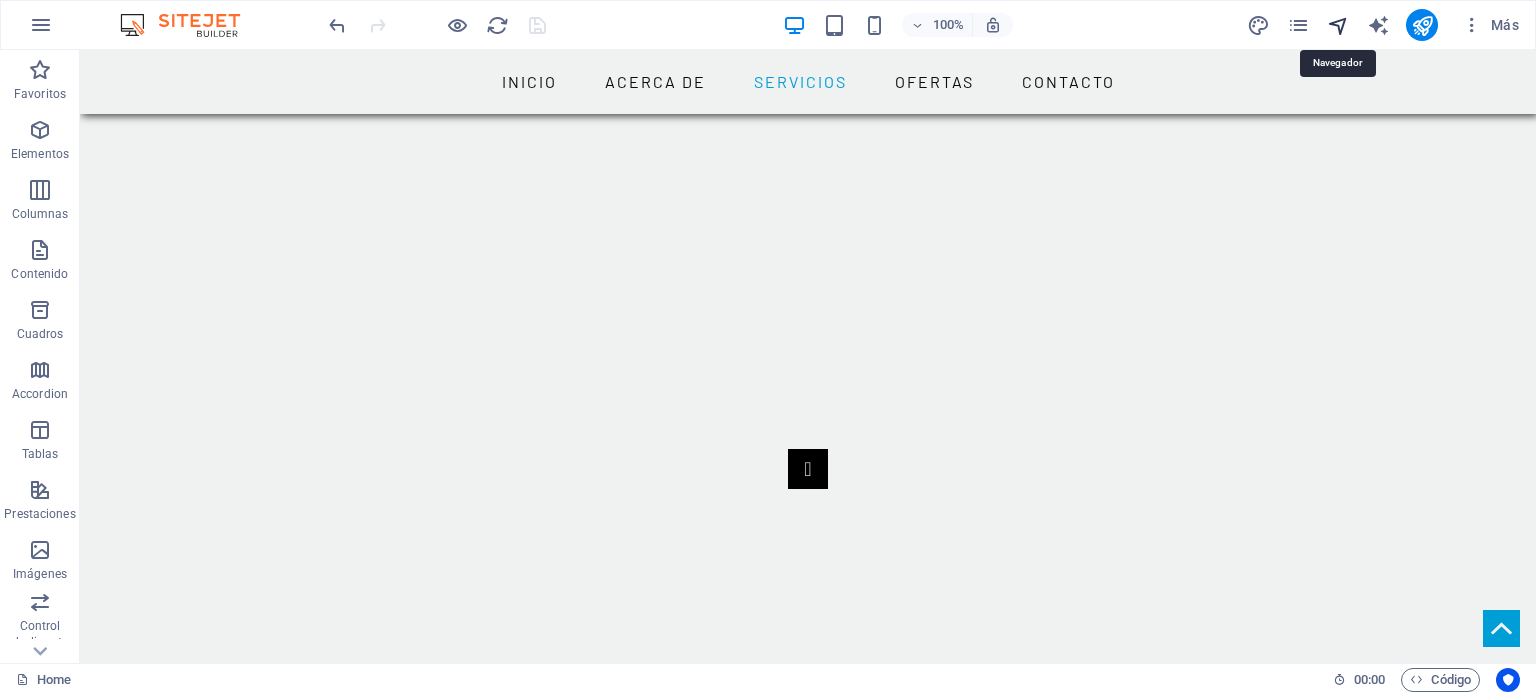 click at bounding box center (1338, 25) 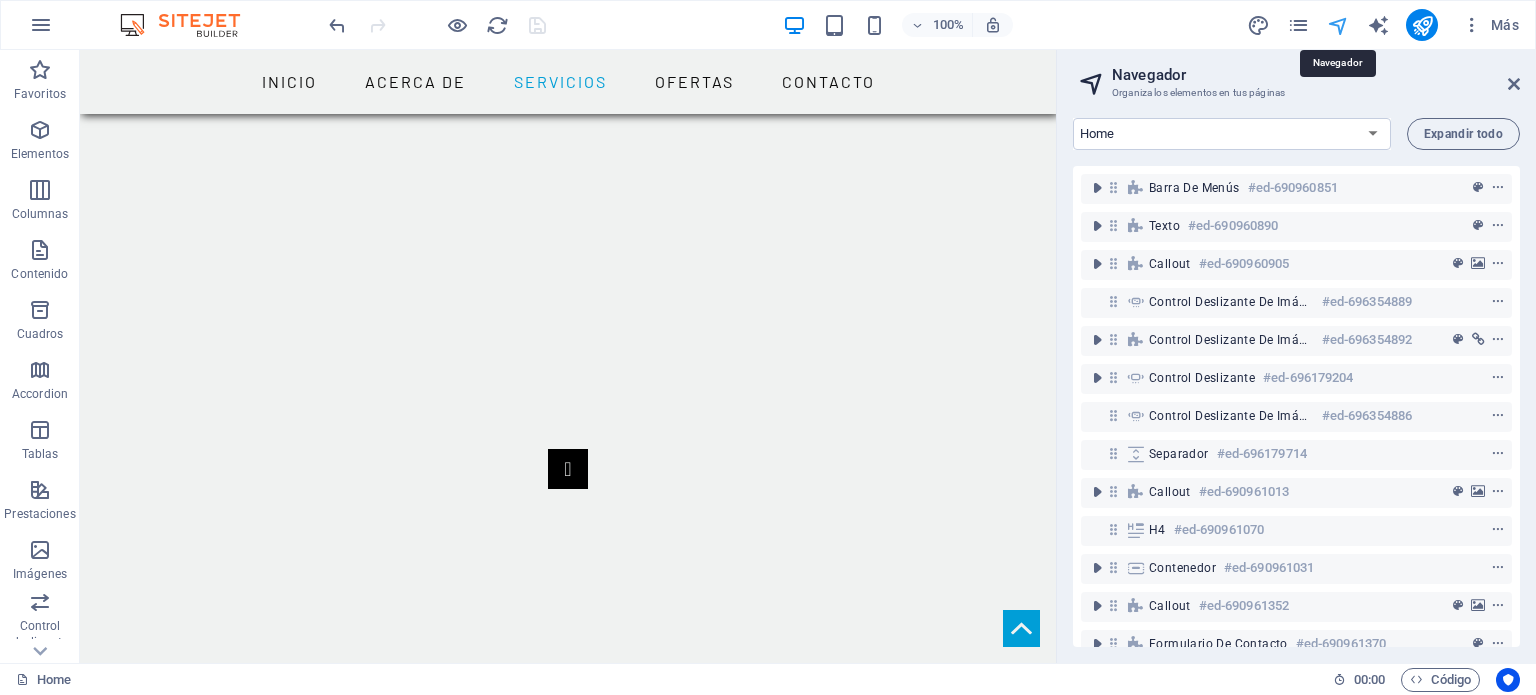 scroll, scrollTop: 2011, scrollLeft: 0, axis: vertical 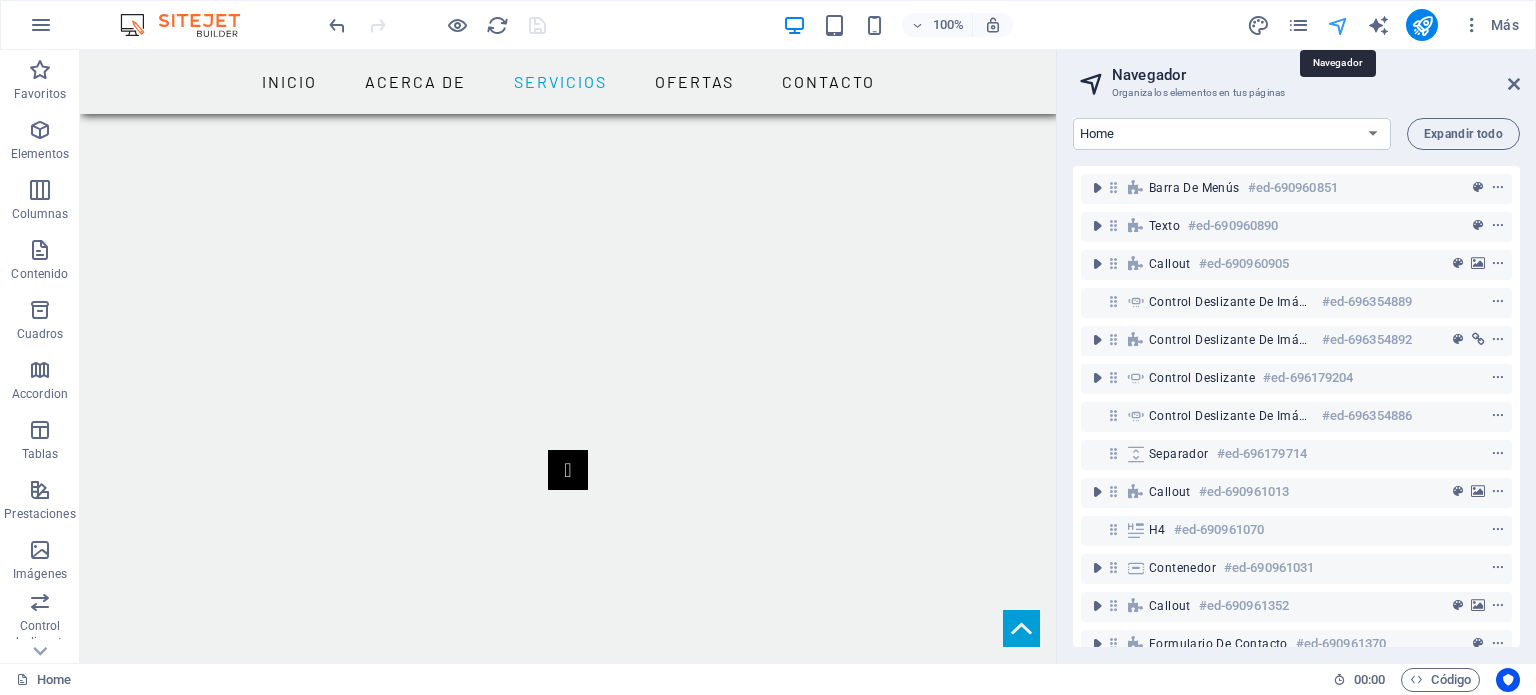 click at bounding box center (1338, 25) 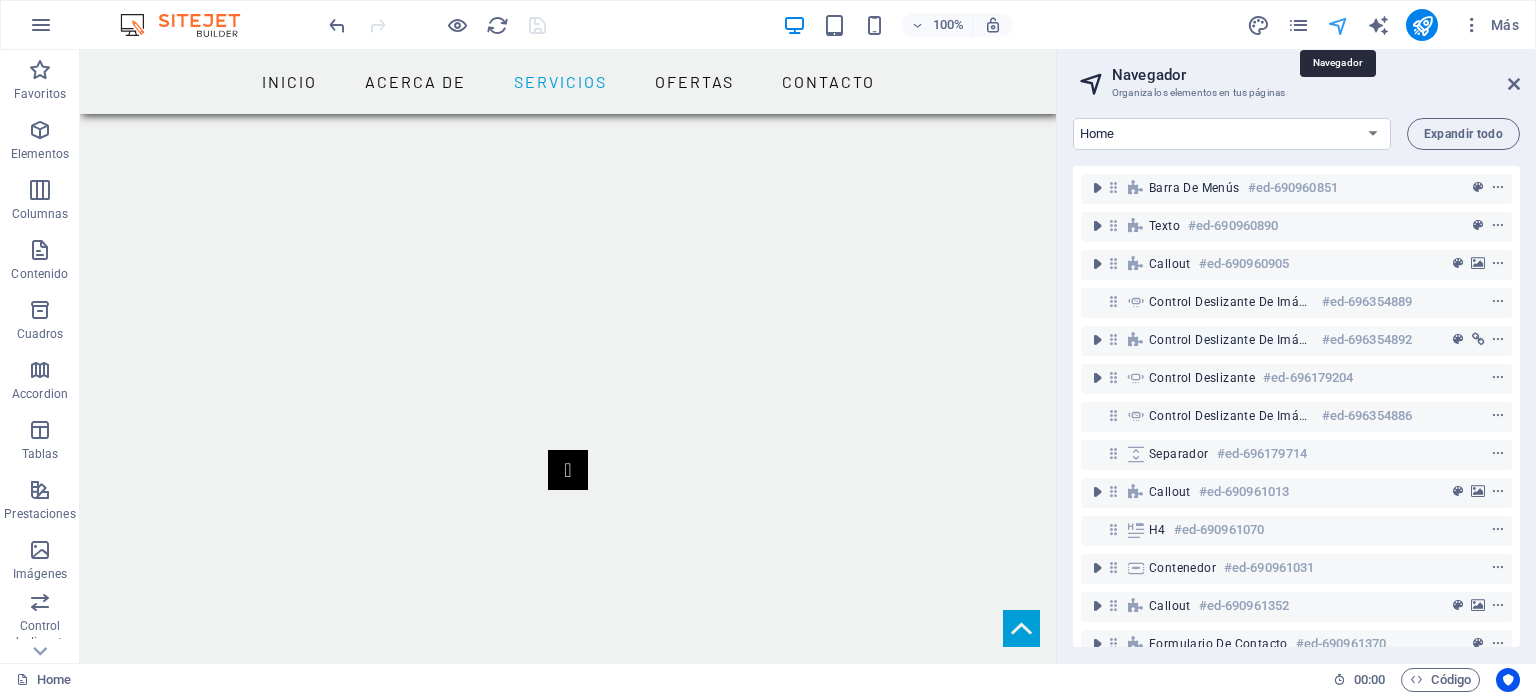 click at bounding box center [1338, 25] 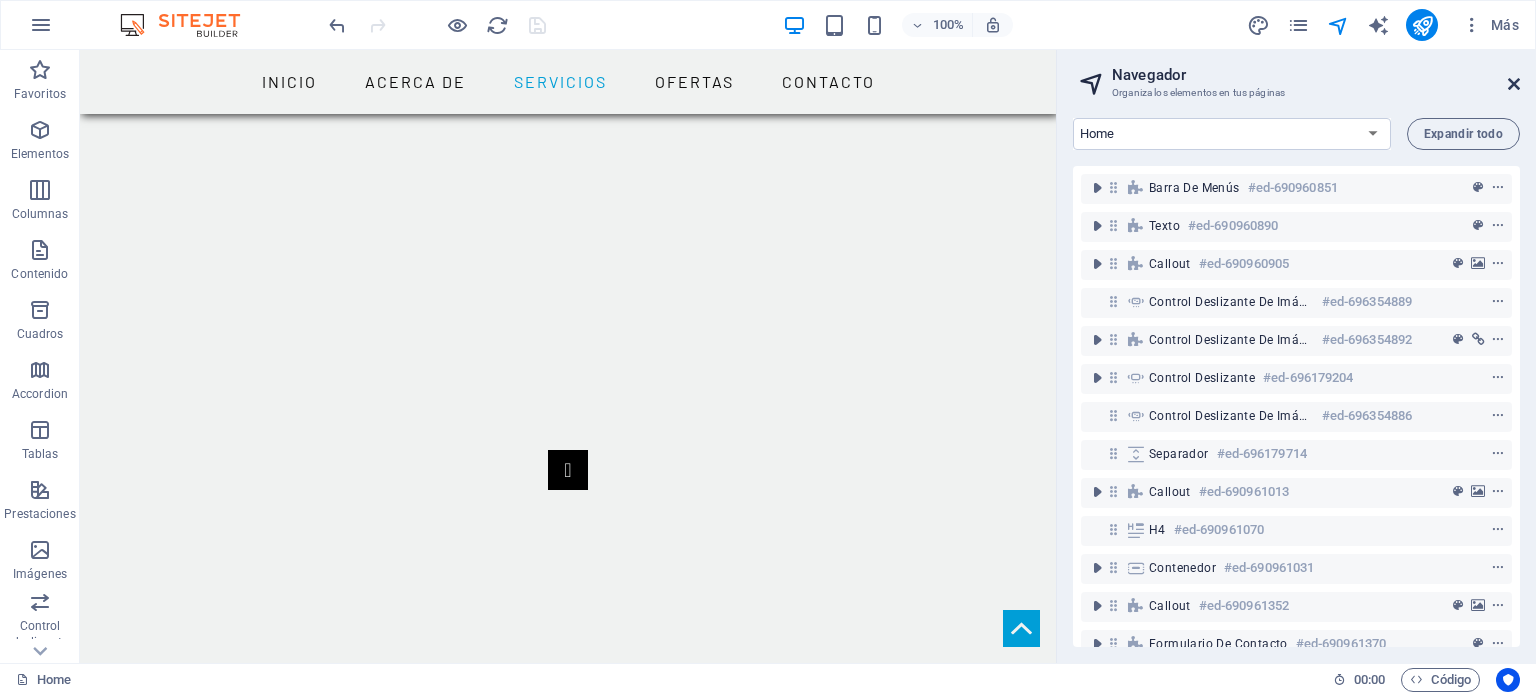 click at bounding box center [1514, 84] 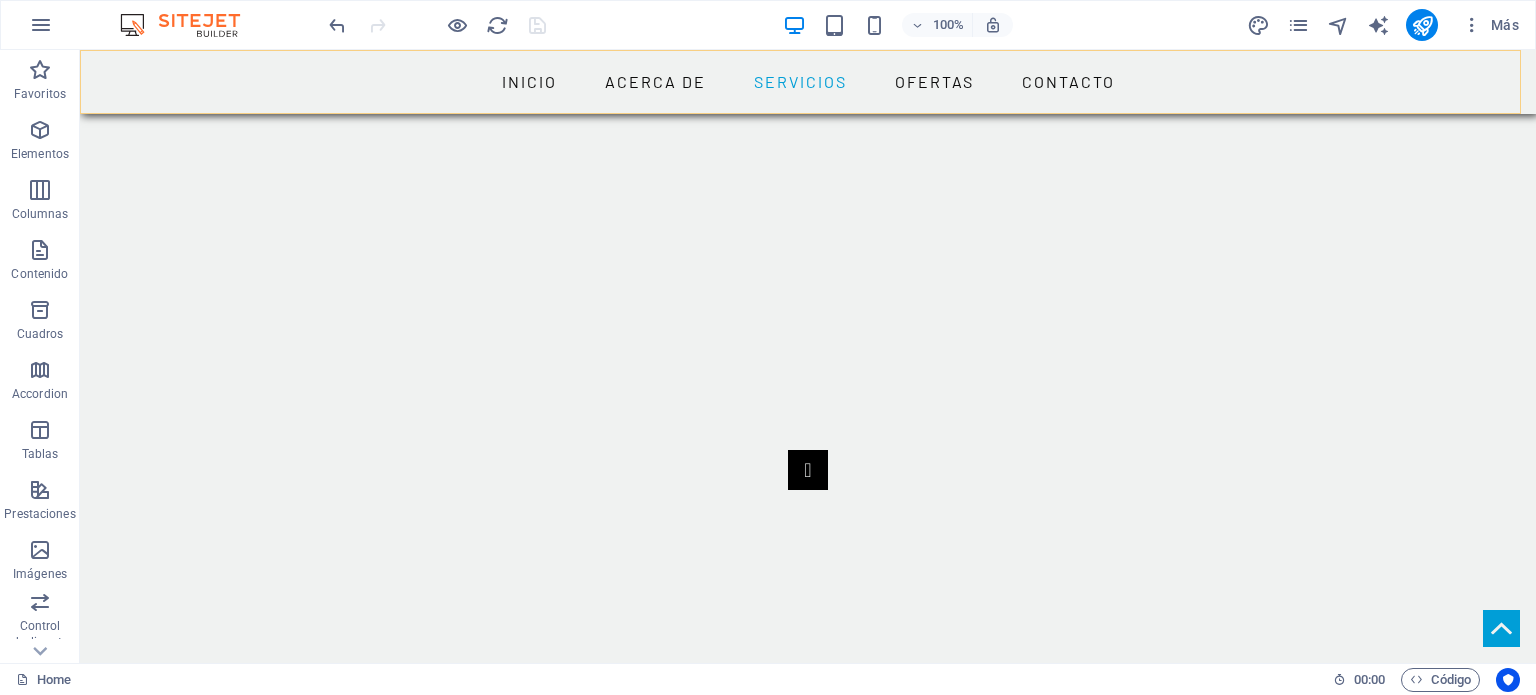 scroll, scrollTop: 2020, scrollLeft: 0, axis: vertical 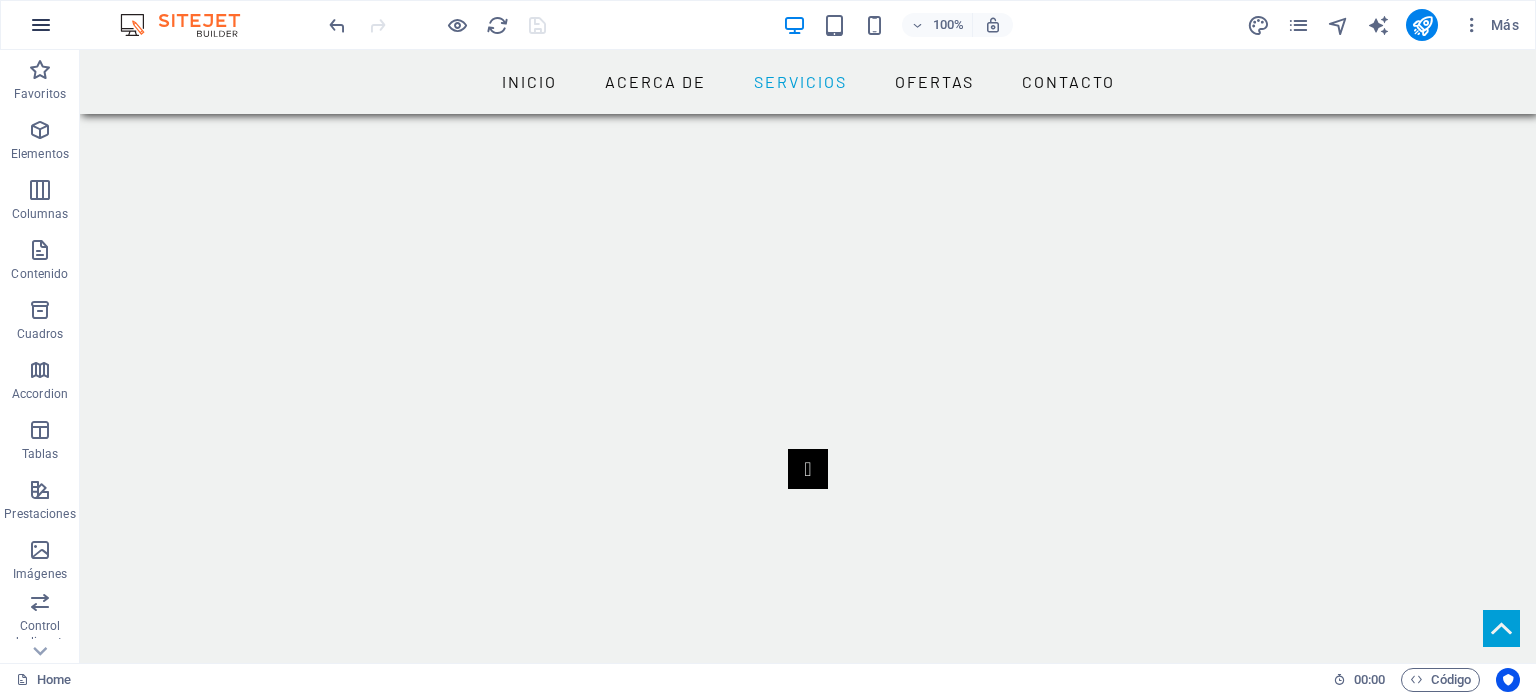 click at bounding box center [41, 25] 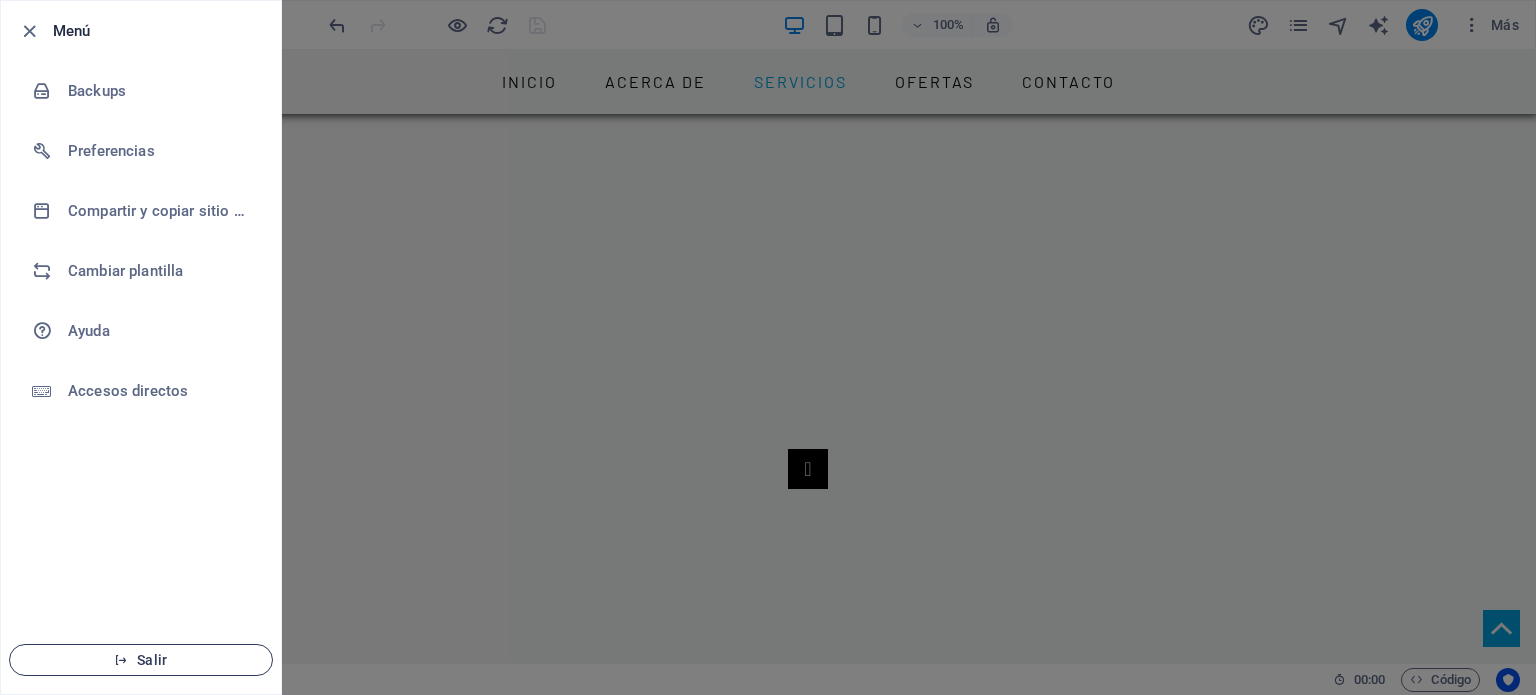 click on "Salir" at bounding box center [141, 660] 